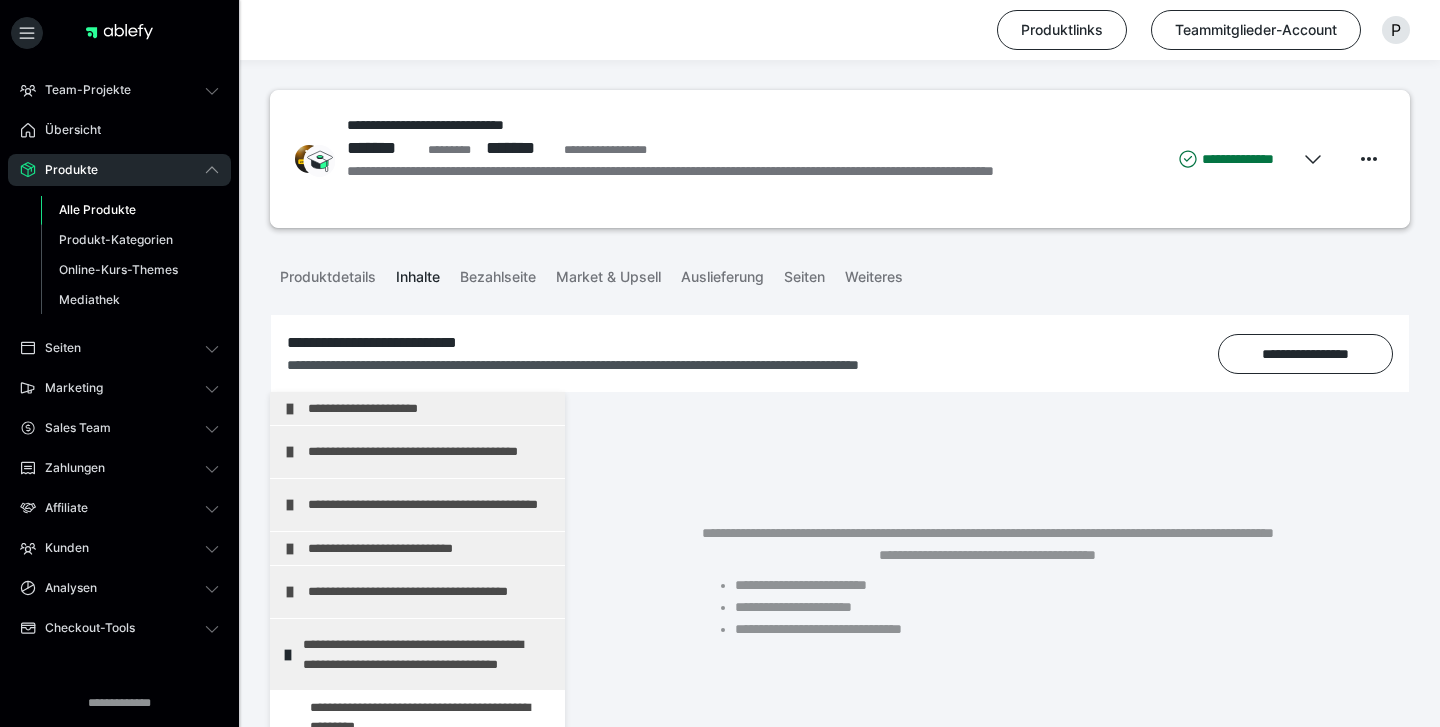 scroll, scrollTop: 0, scrollLeft: 0, axis: both 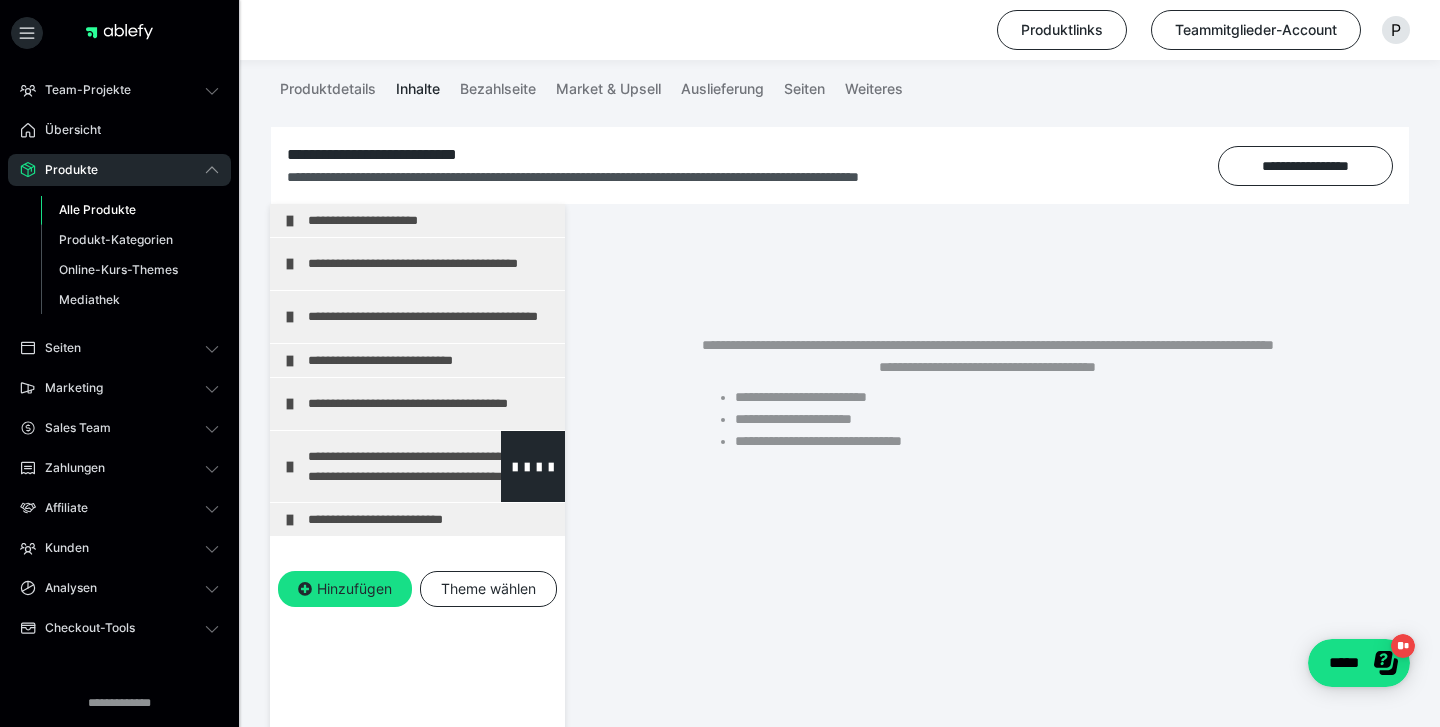 click on "**********" at bounding box center [431, 466] 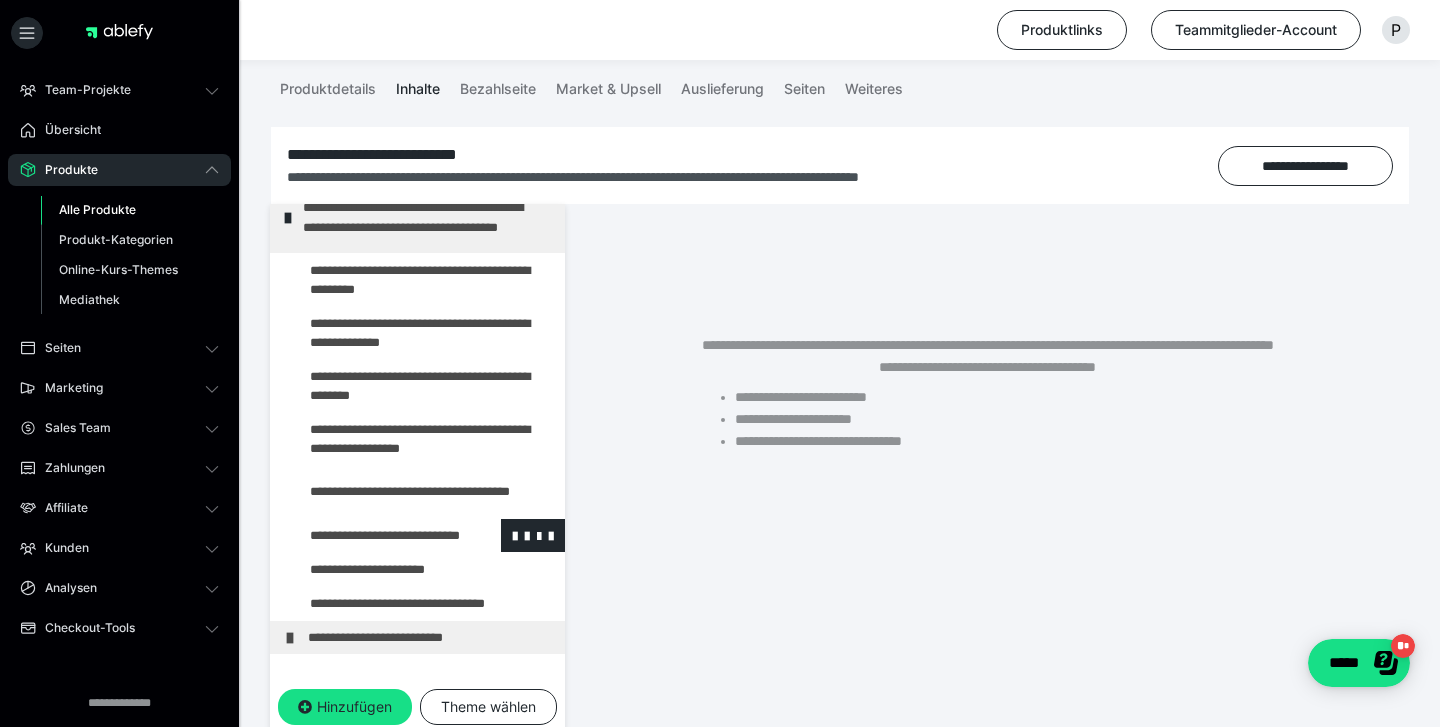 scroll, scrollTop: 248, scrollLeft: 0, axis: vertical 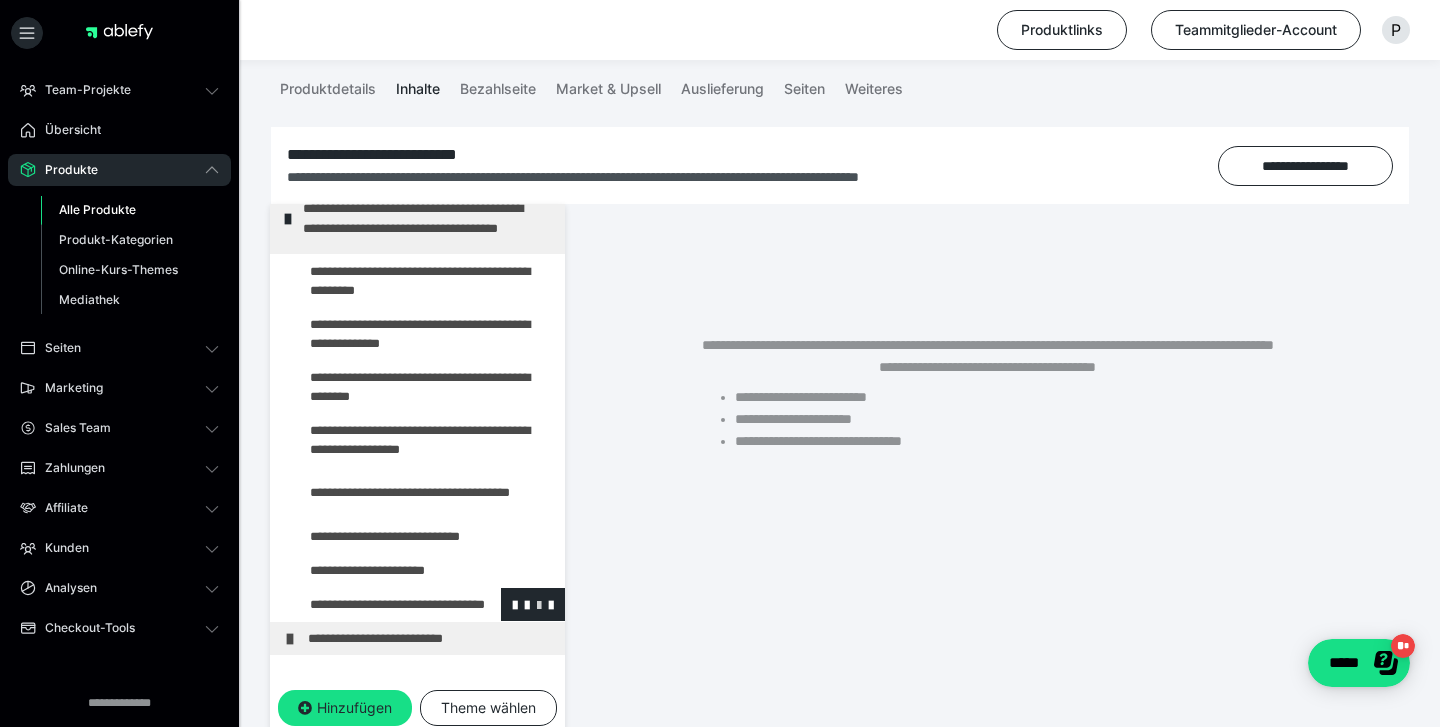 click at bounding box center (539, 604) 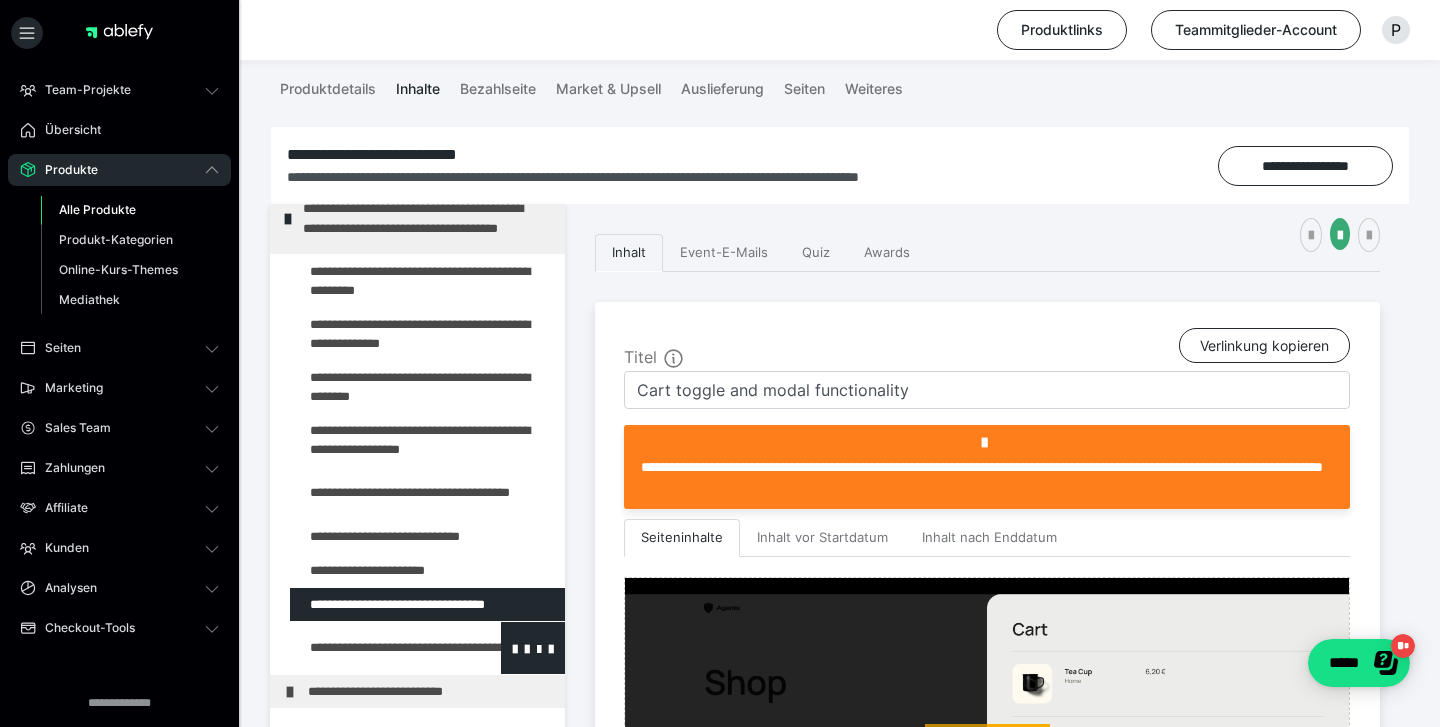 click at bounding box center [375, 648] 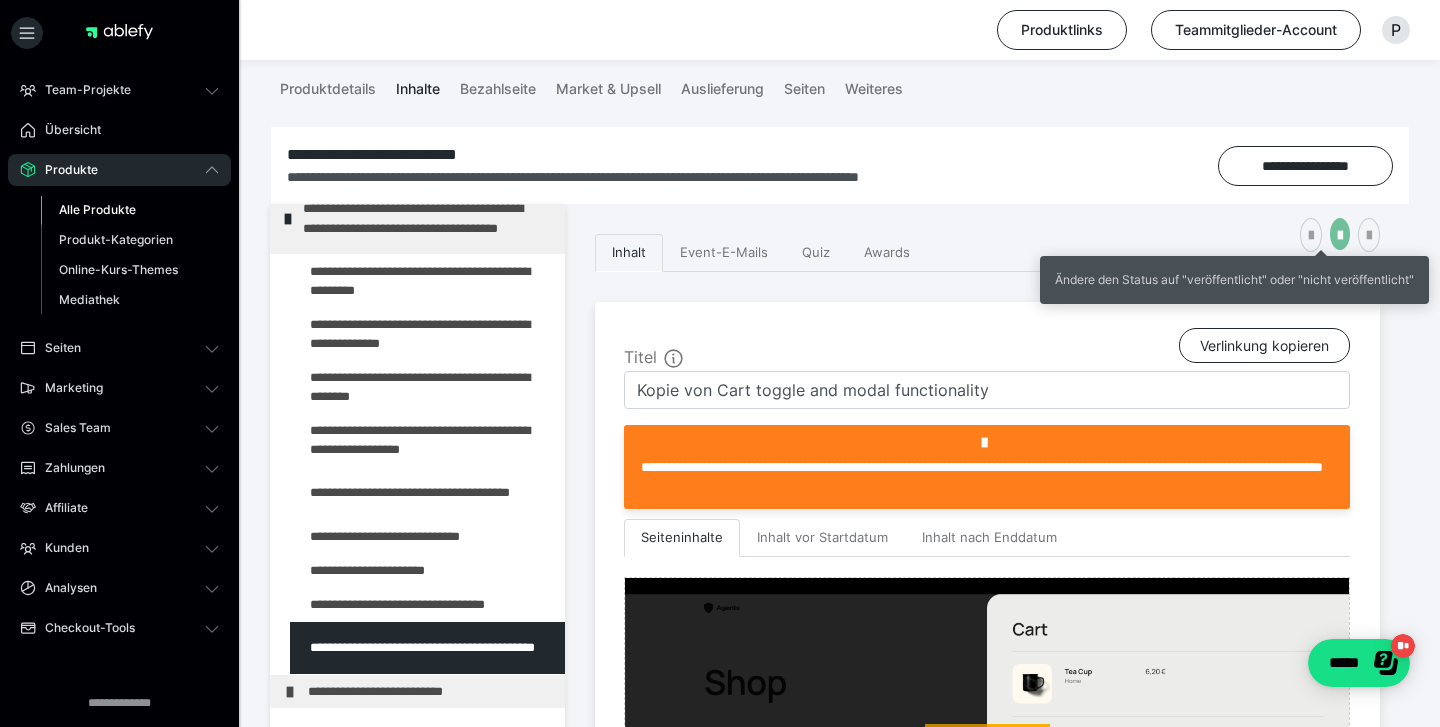 click at bounding box center [1340, 236] 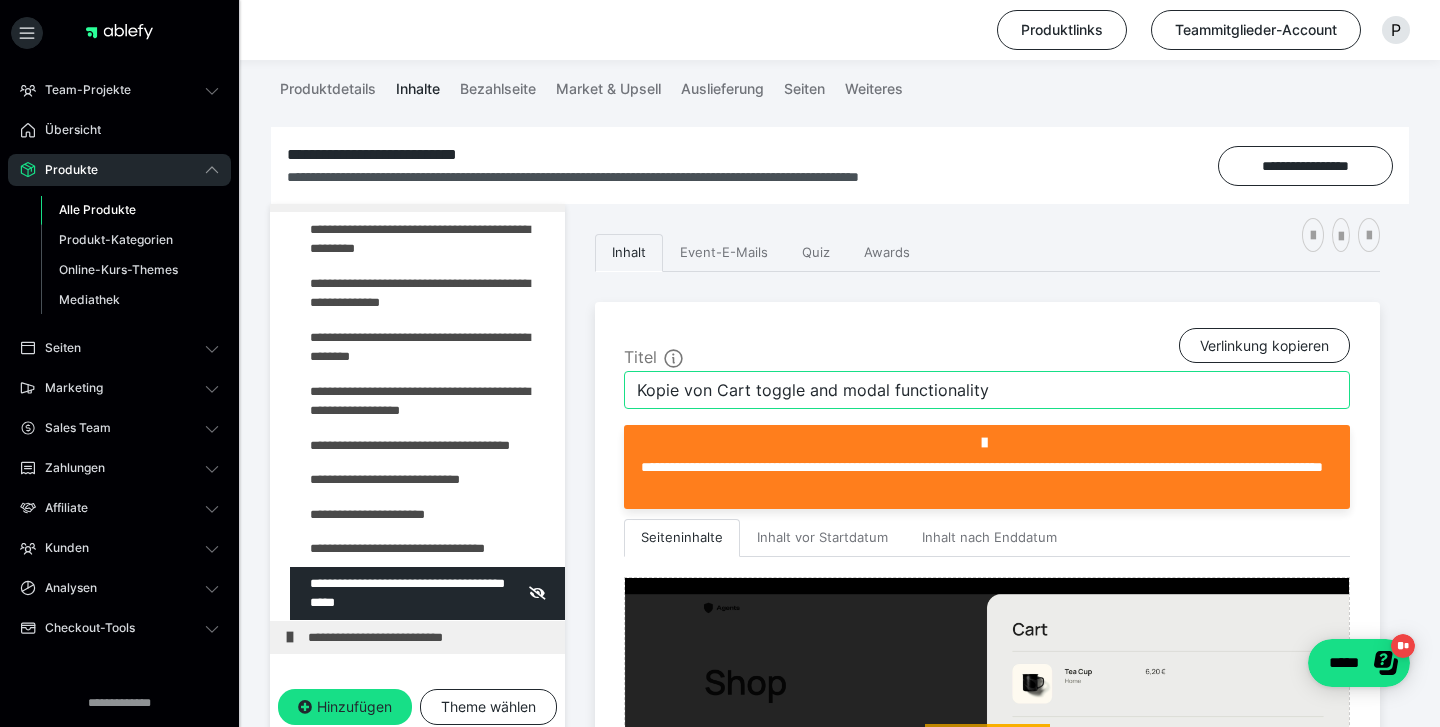 click on "Kopie von Cart toggle and modal functionality" at bounding box center [987, 390] 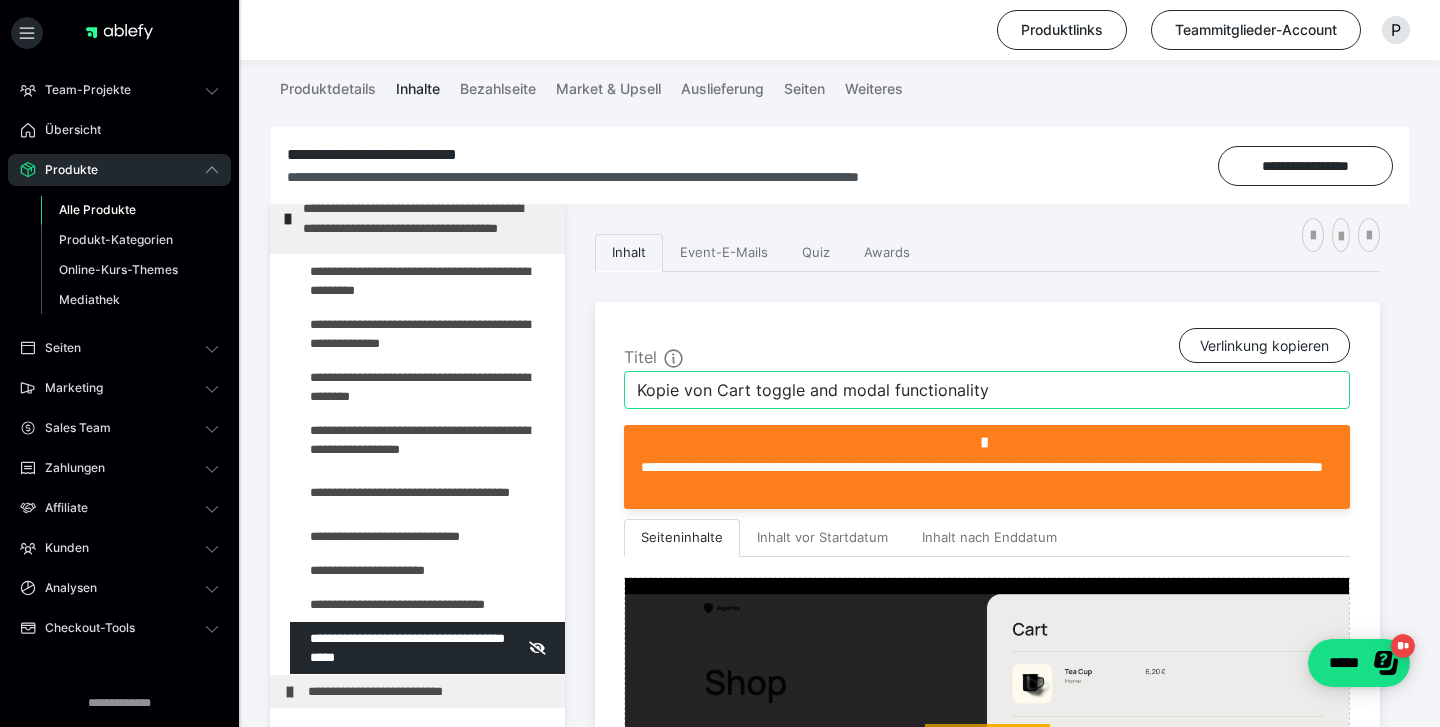 click on "Kopie von Cart toggle and modal functionality" at bounding box center (987, 390) 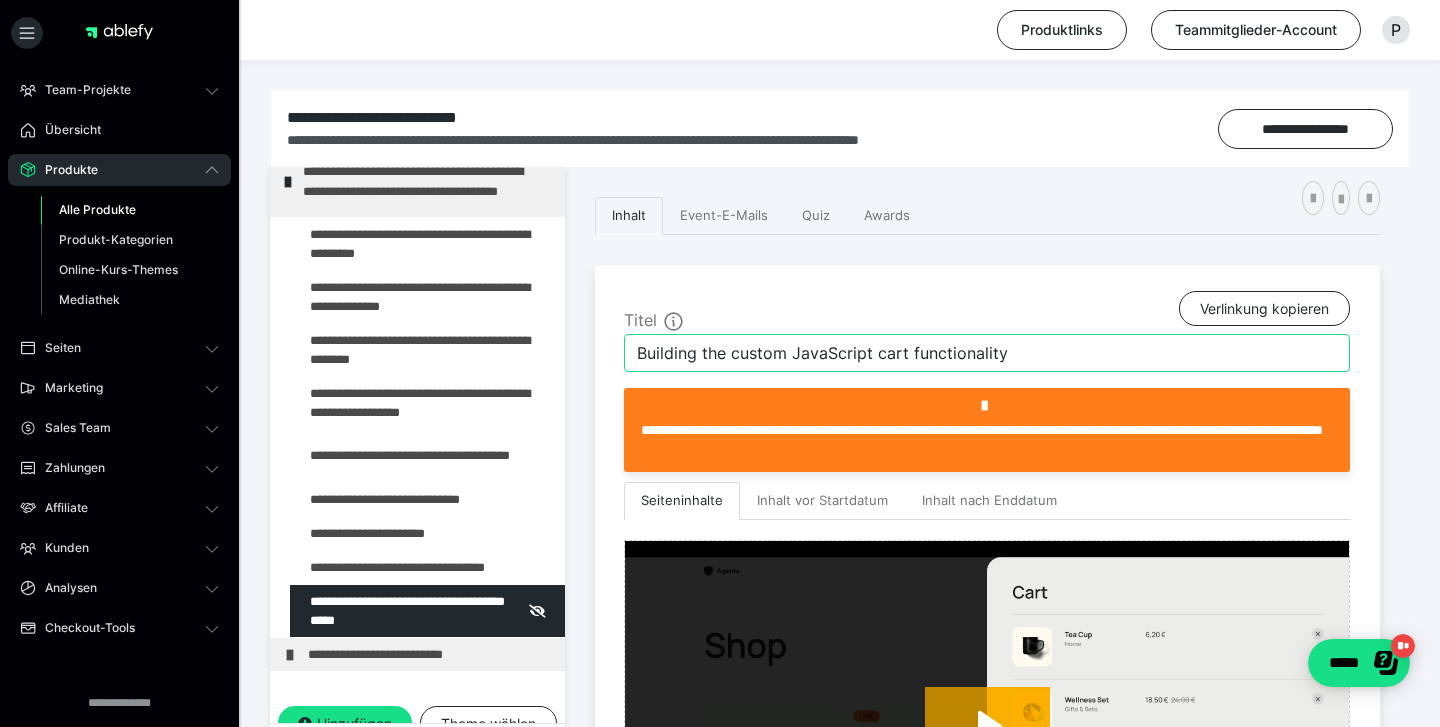scroll, scrollTop: 255, scrollLeft: 0, axis: vertical 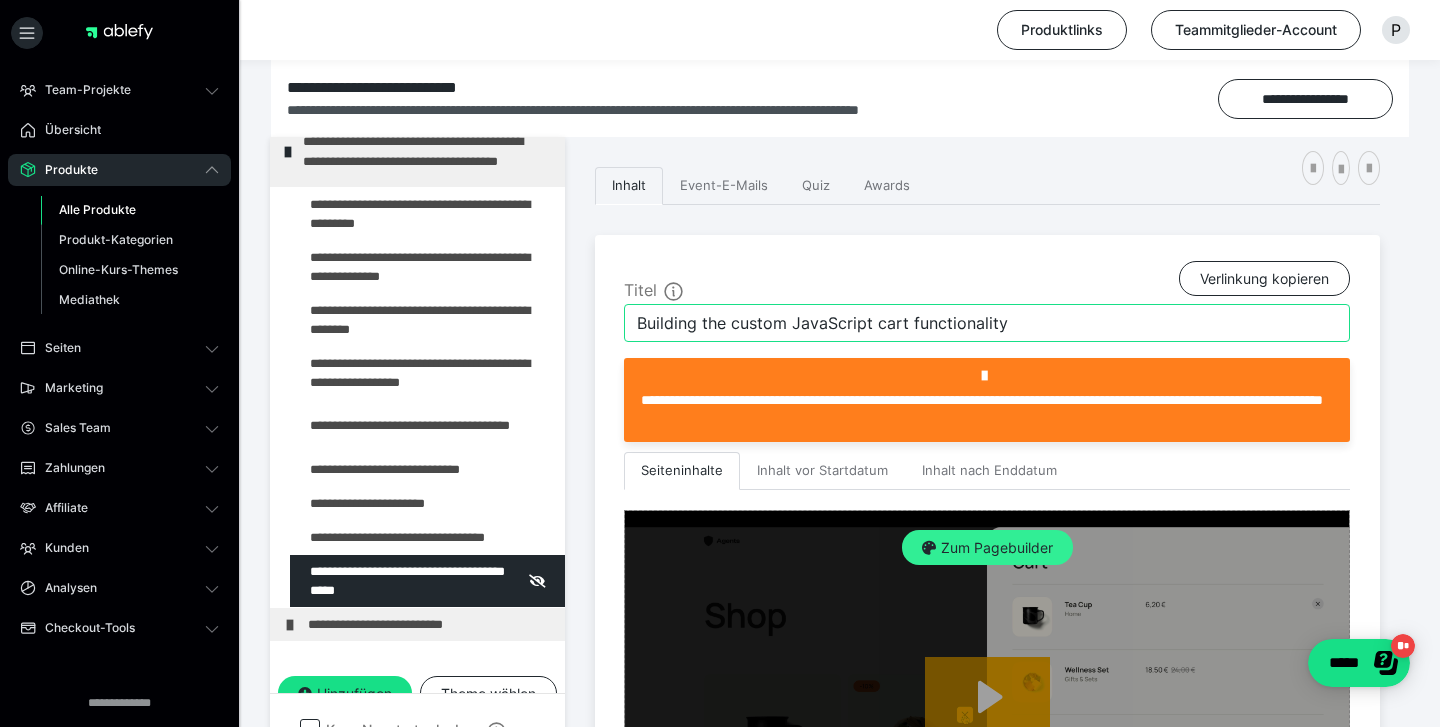 type on "Building the custom JavaScript cart functionality" 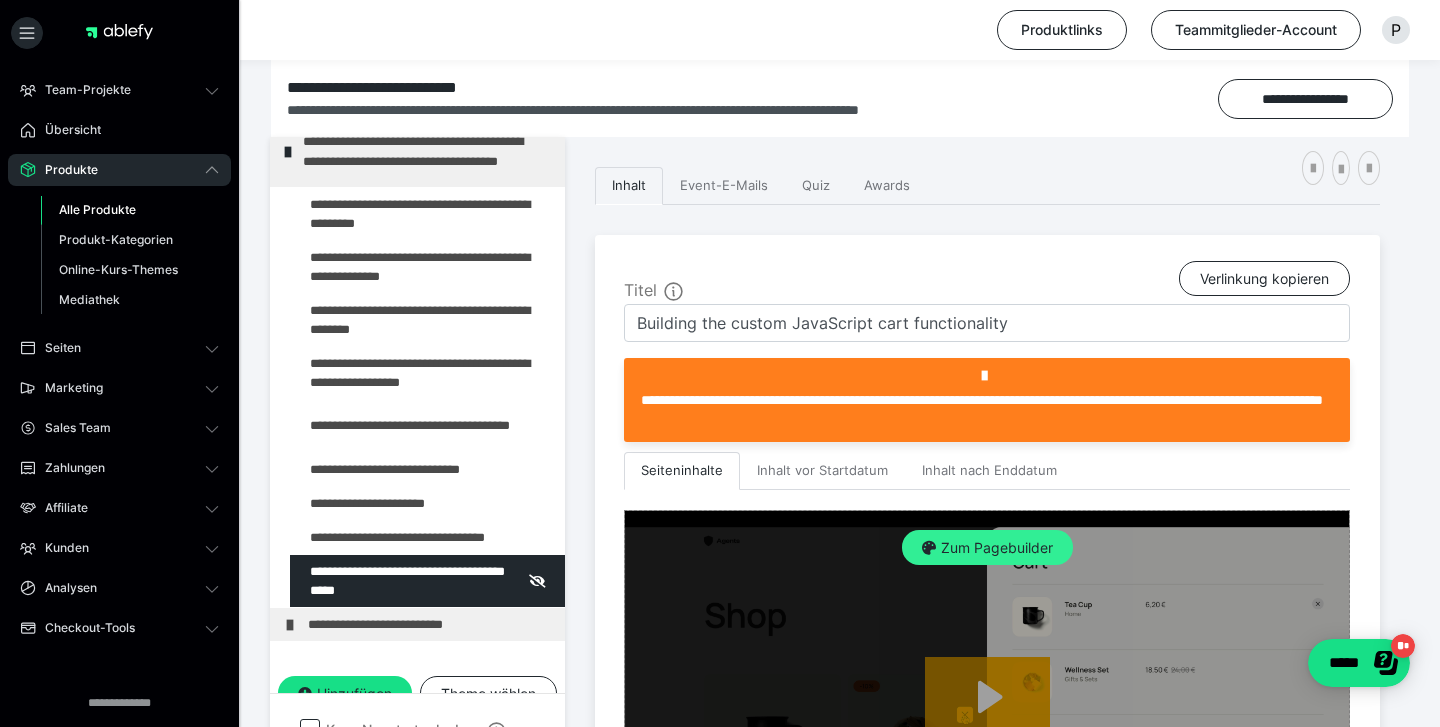 click on "Zum Pagebuilder" at bounding box center [987, 548] 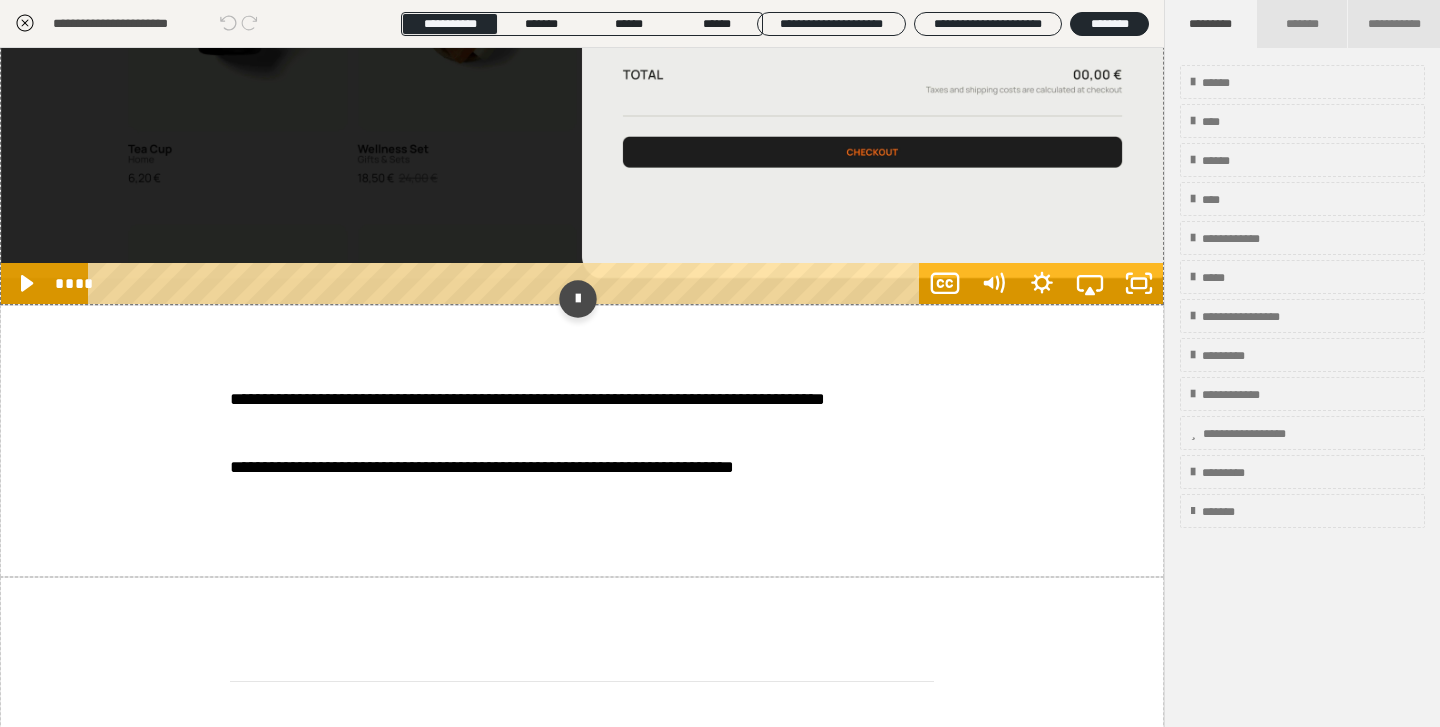 scroll, scrollTop: 431, scrollLeft: 0, axis: vertical 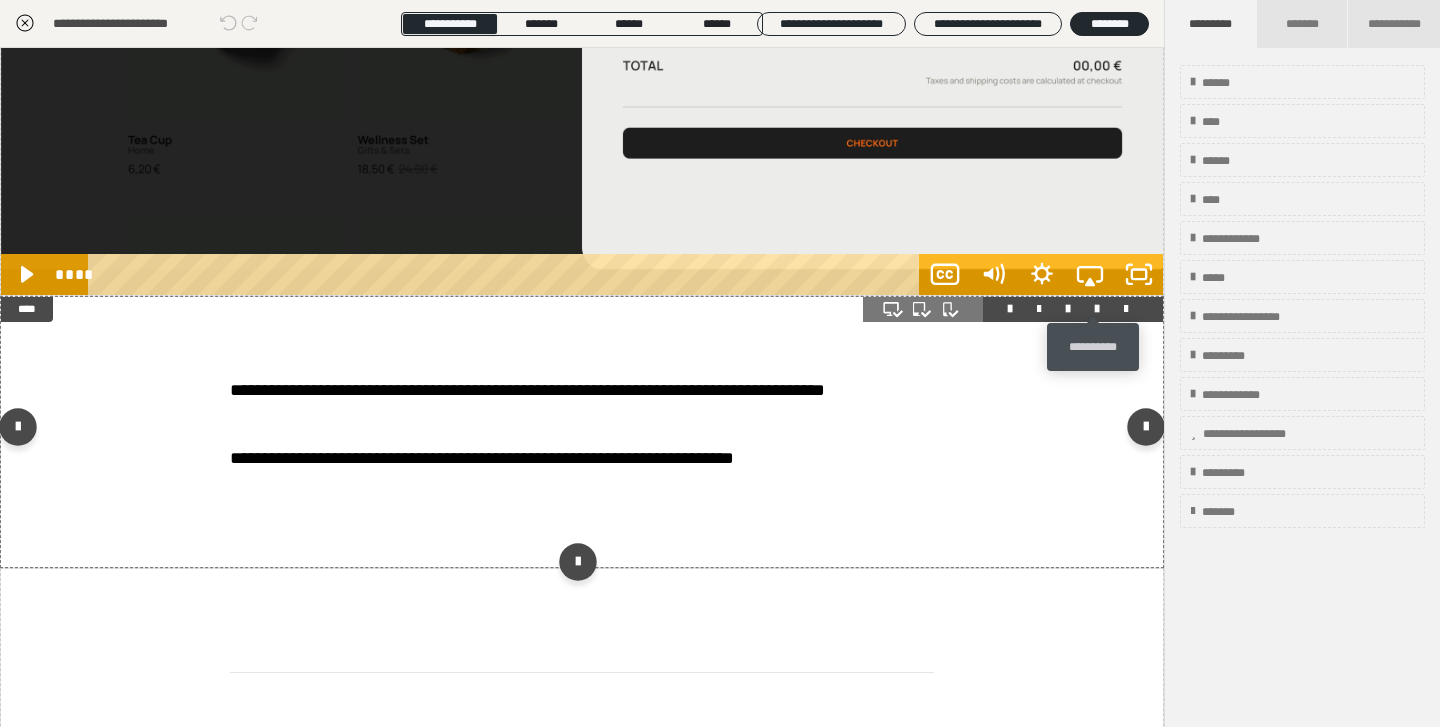click at bounding box center [1097, 309] 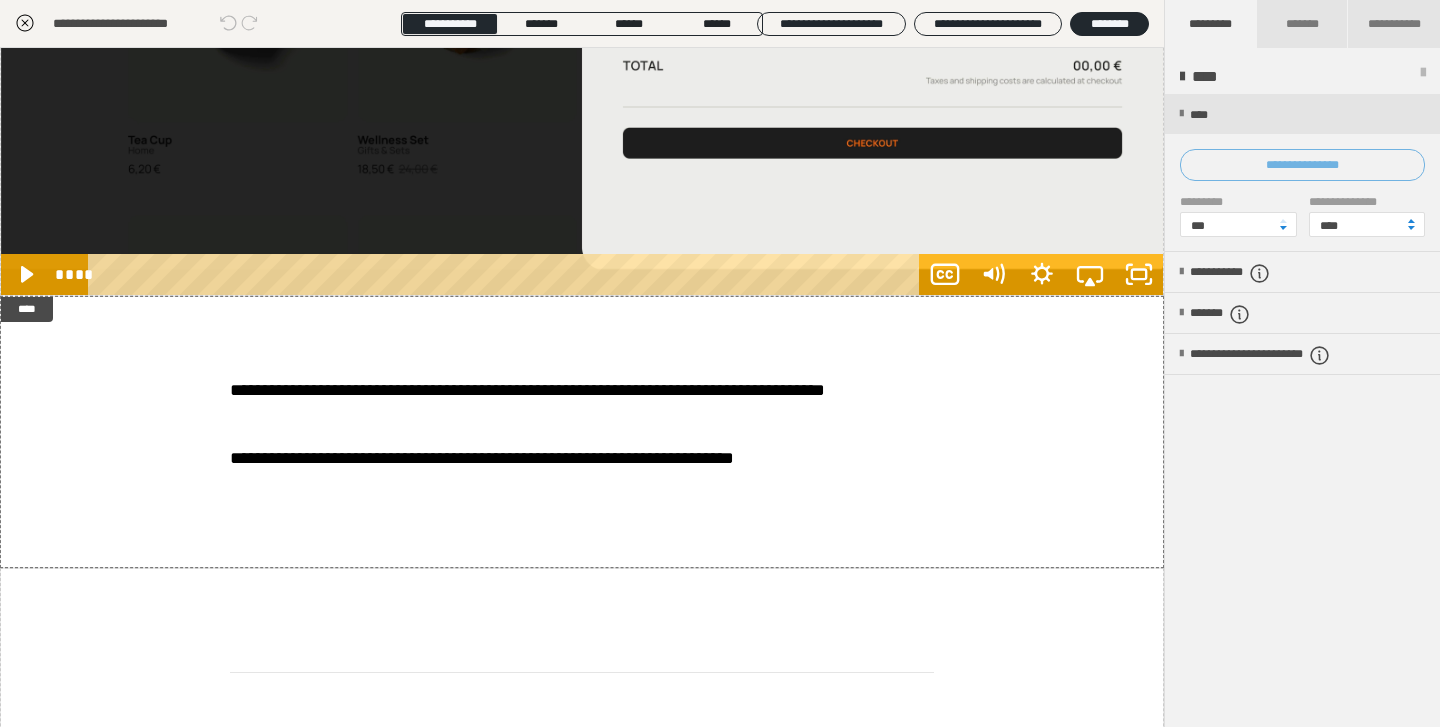 click on "**********" at bounding box center (1302, 165) 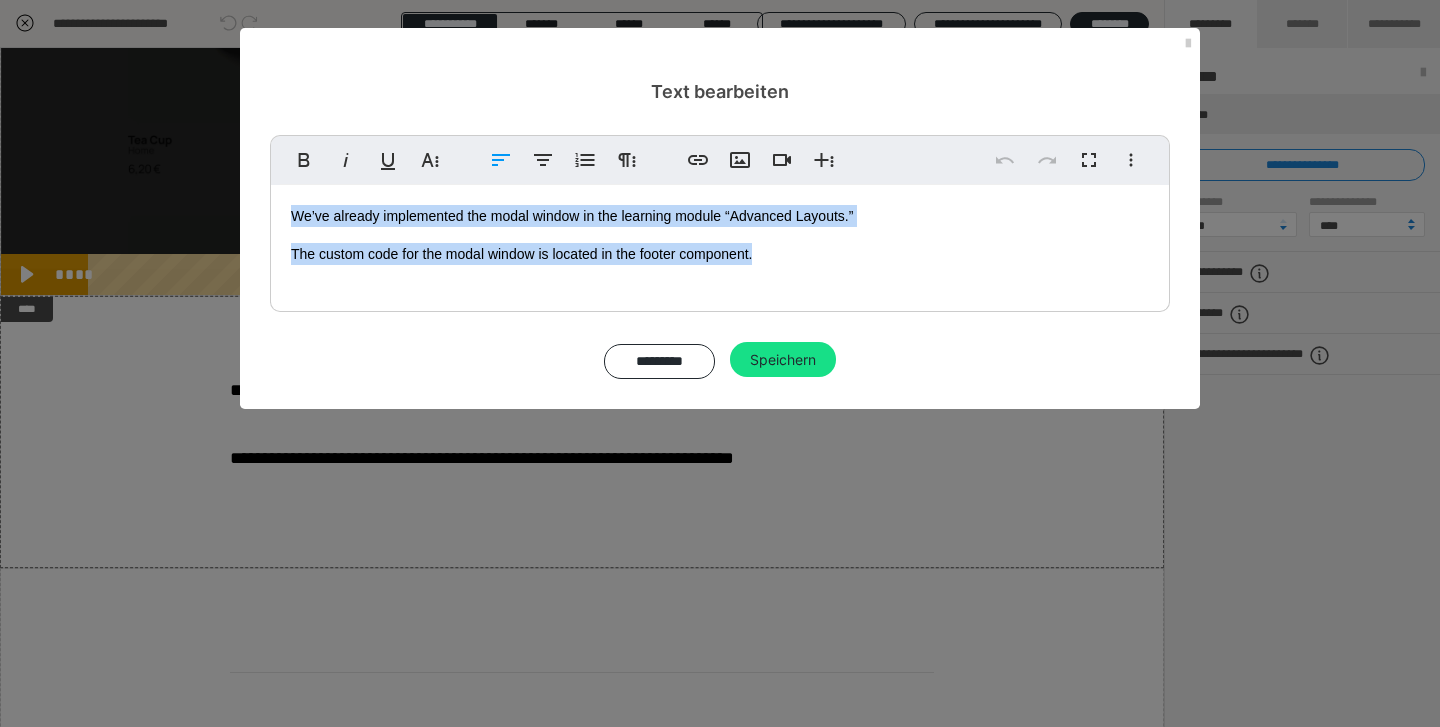 drag, startPoint x: 761, startPoint y: 259, endPoint x: 166, endPoint y: 177, distance: 600.62384 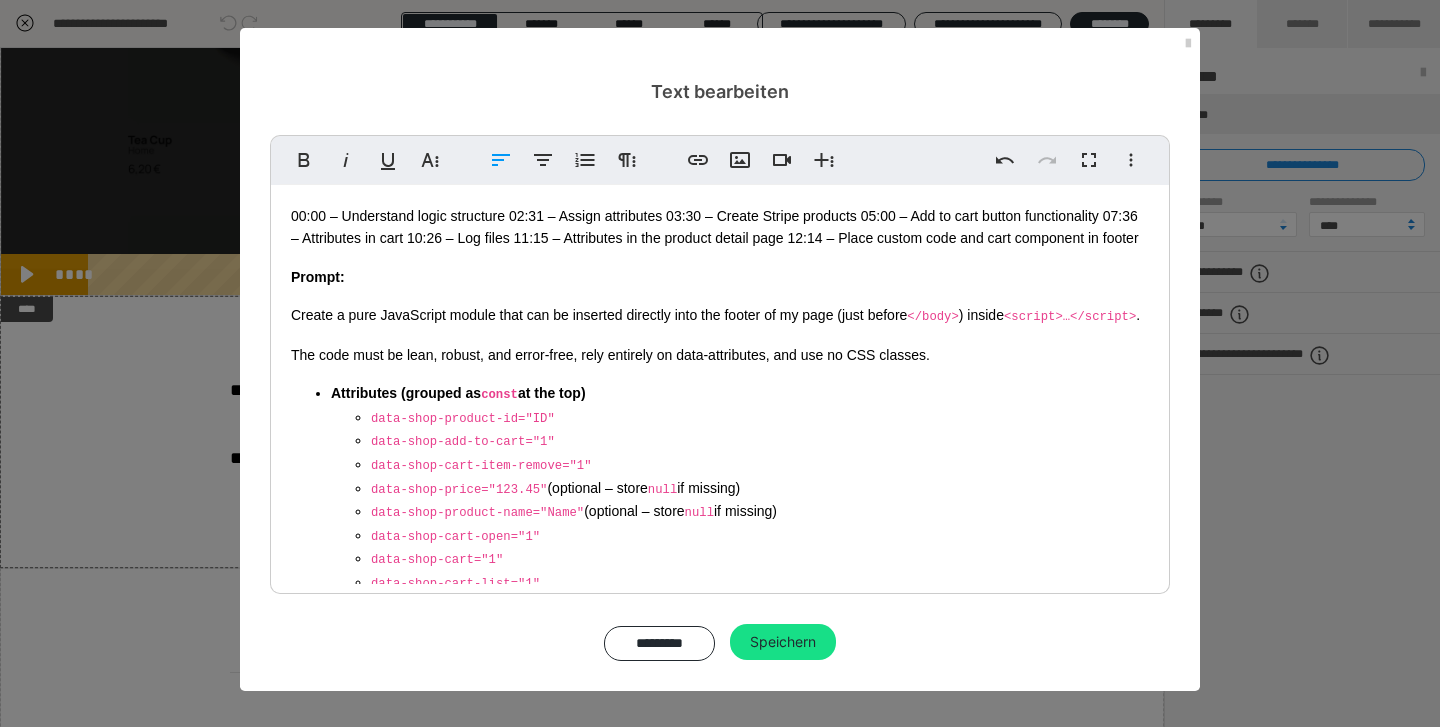 scroll, scrollTop: 0, scrollLeft: 0, axis: both 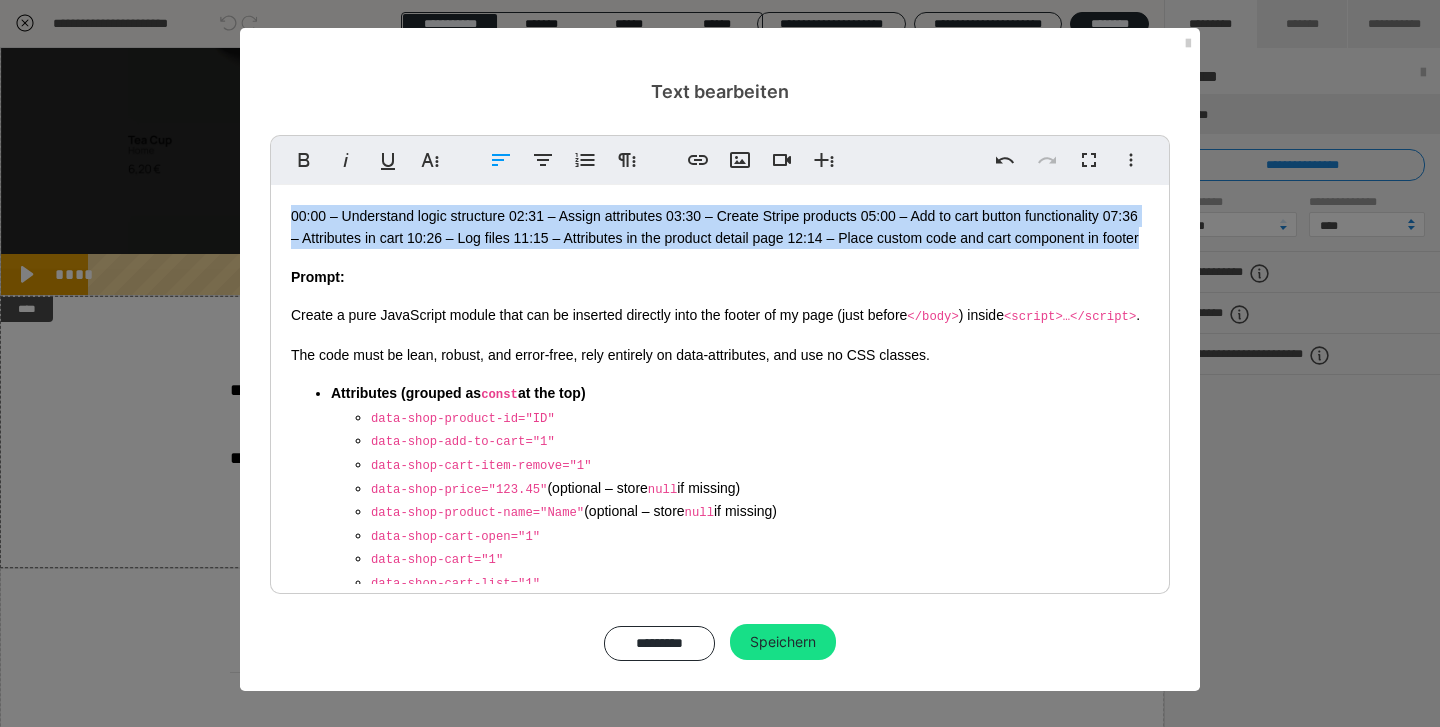 drag, startPoint x: 1138, startPoint y: 235, endPoint x: 292, endPoint y: 208, distance: 846.4307 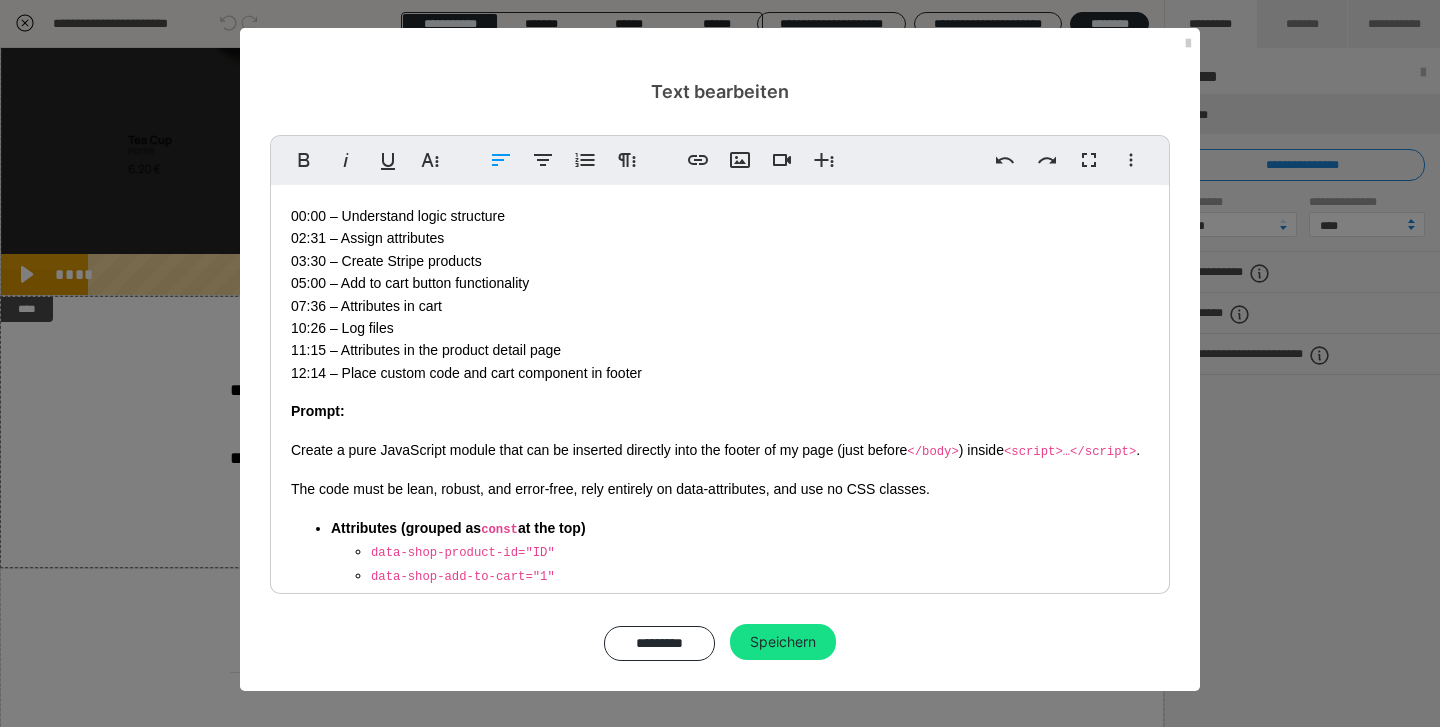 scroll, scrollTop: 3662, scrollLeft: 4, axis: both 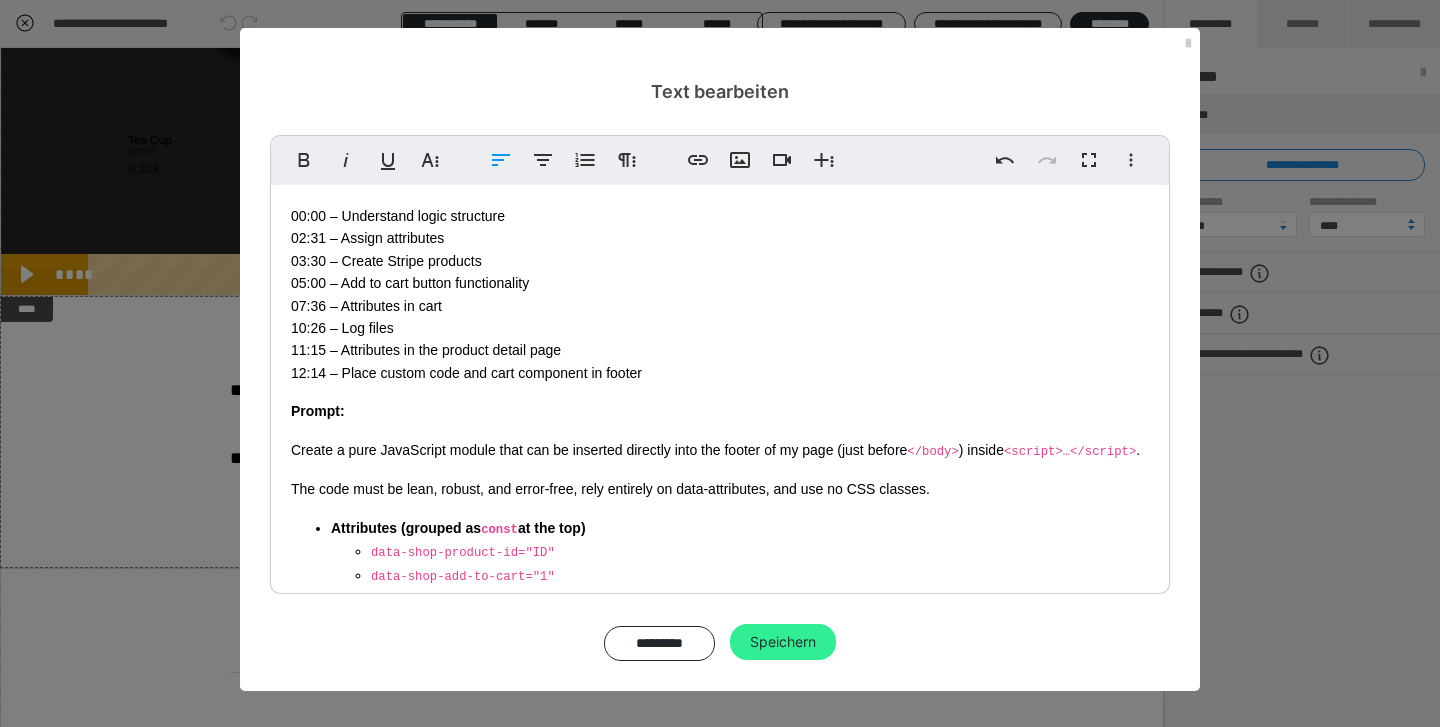 click on "Speichern" at bounding box center (783, 642) 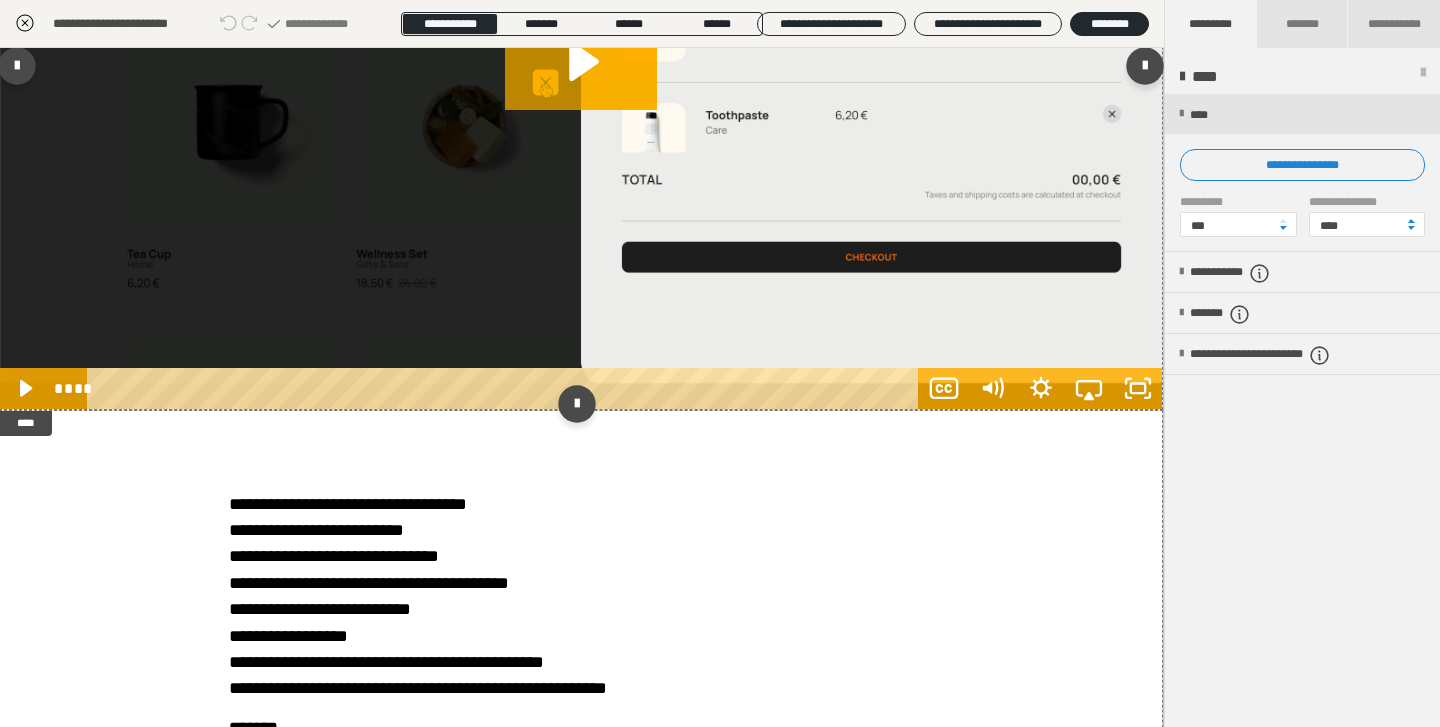 scroll, scrollTop: 317, scrollLeft: 1, axis: both 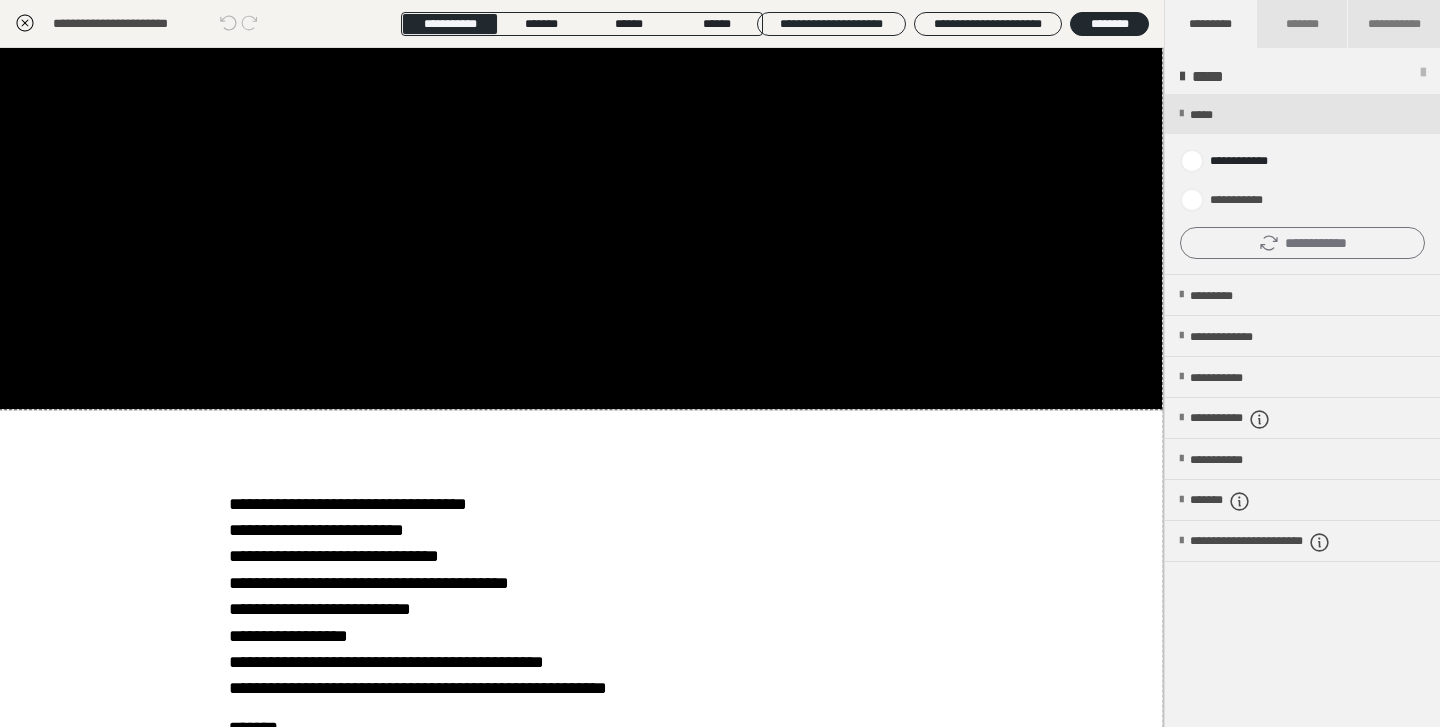 click on "**********" at bounding box center [1302, 243] 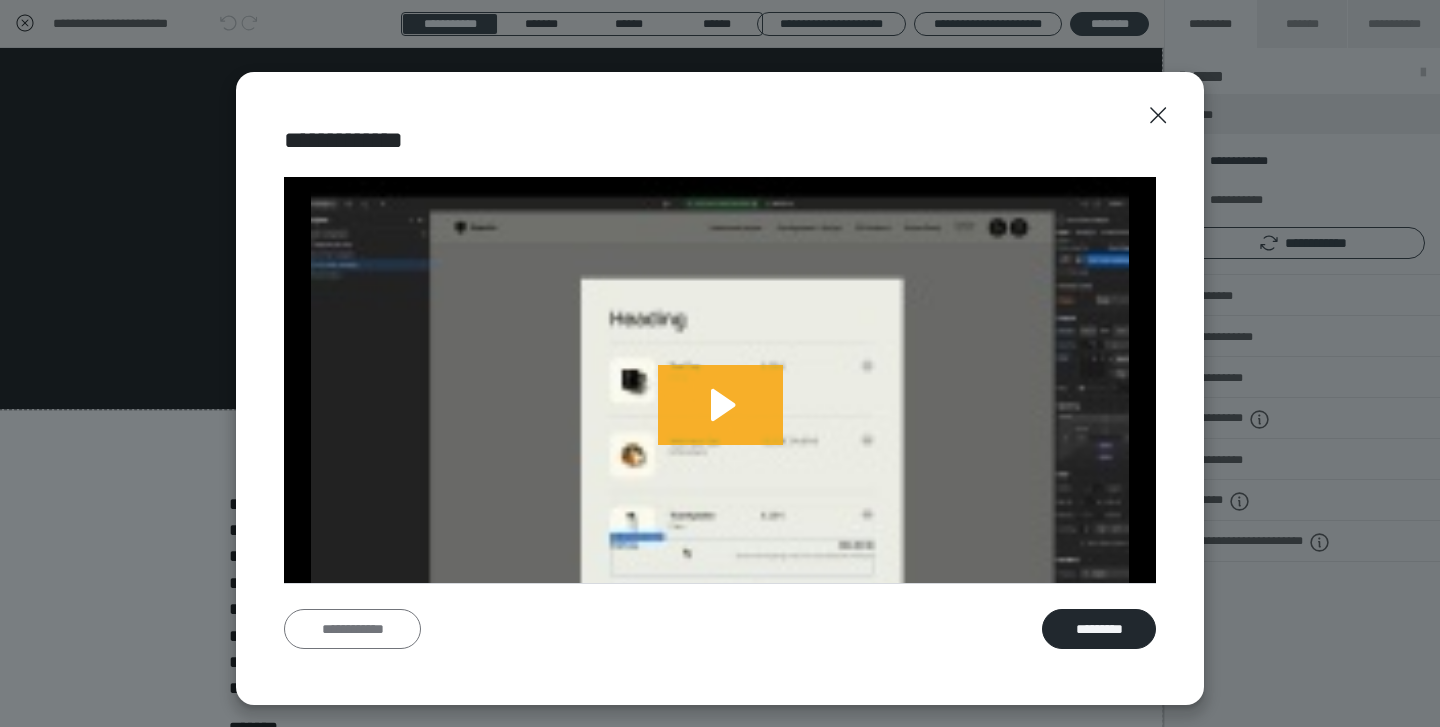 click on "**********" at bounding box center [352, 629] 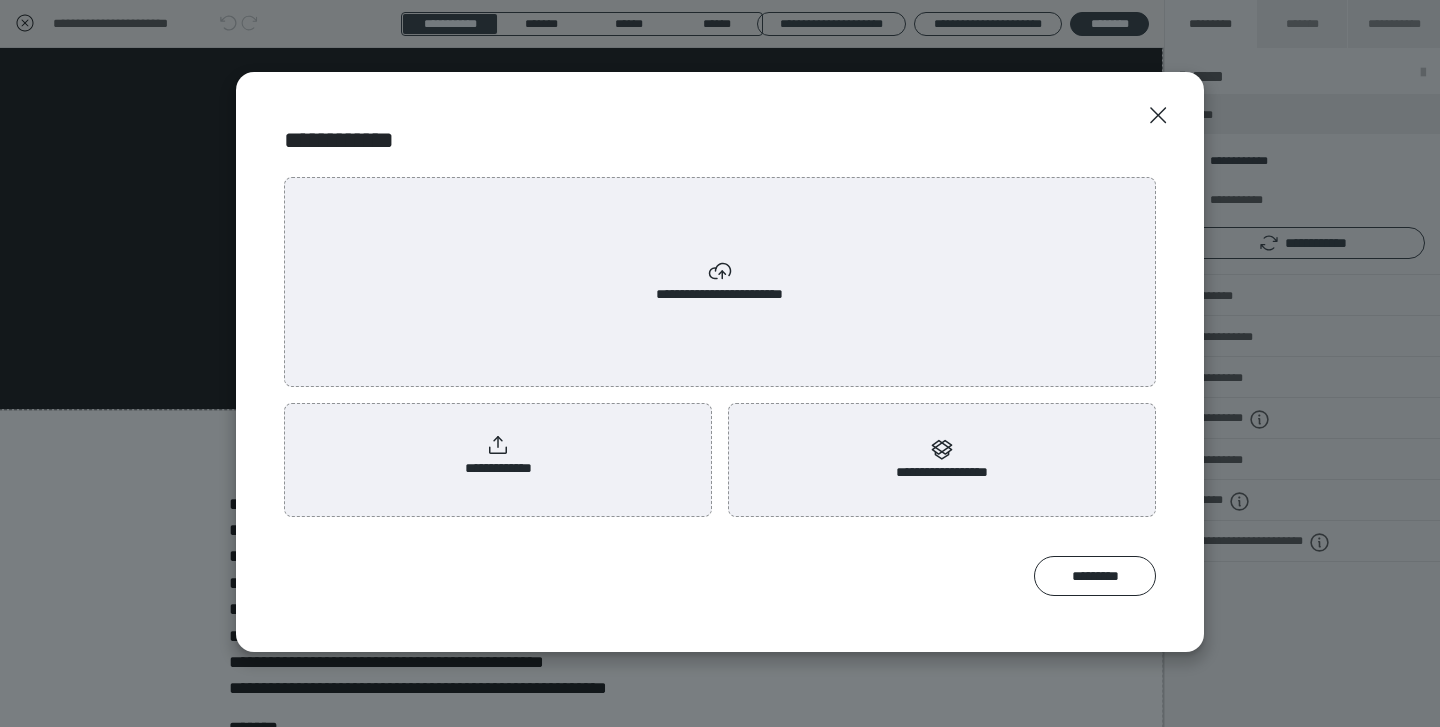 scroll, scrollTop: 0, scrollLeft: 0, axis: both 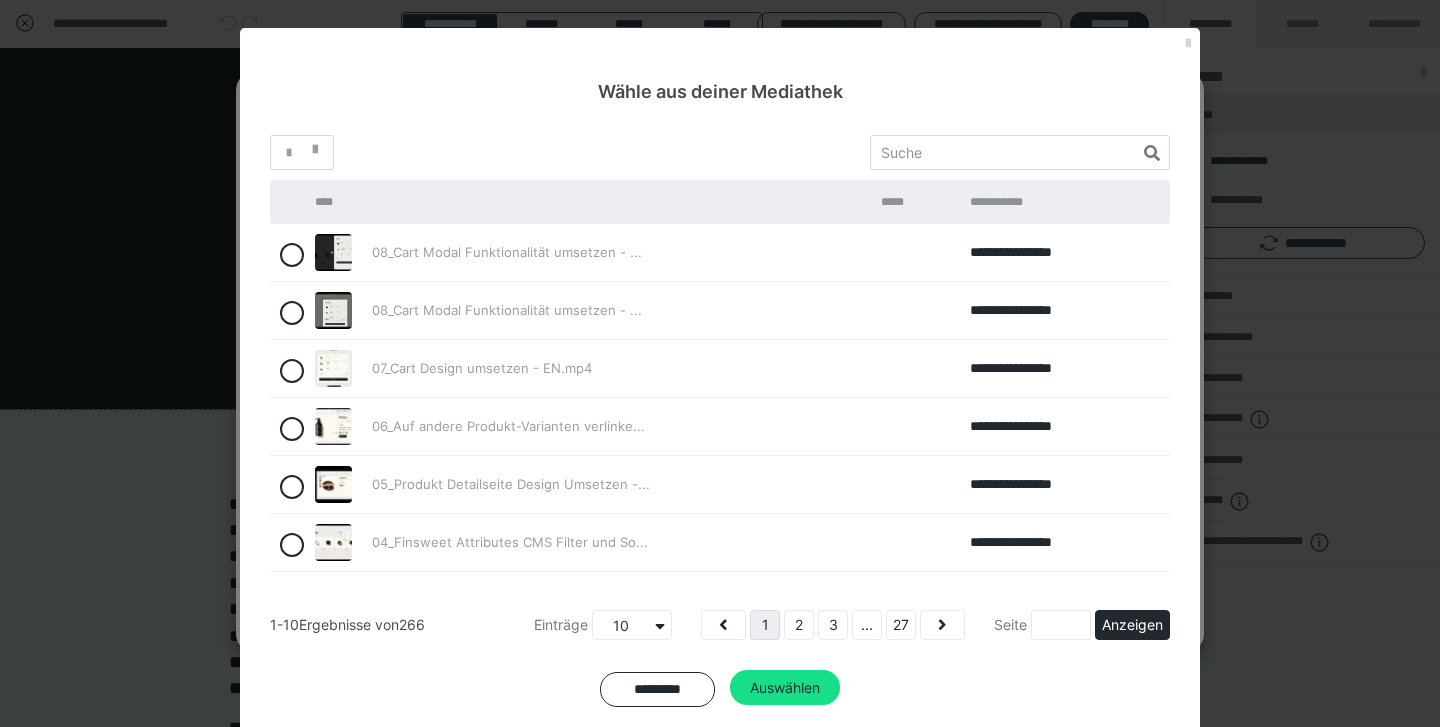 click at bounding box center [1188, 44] 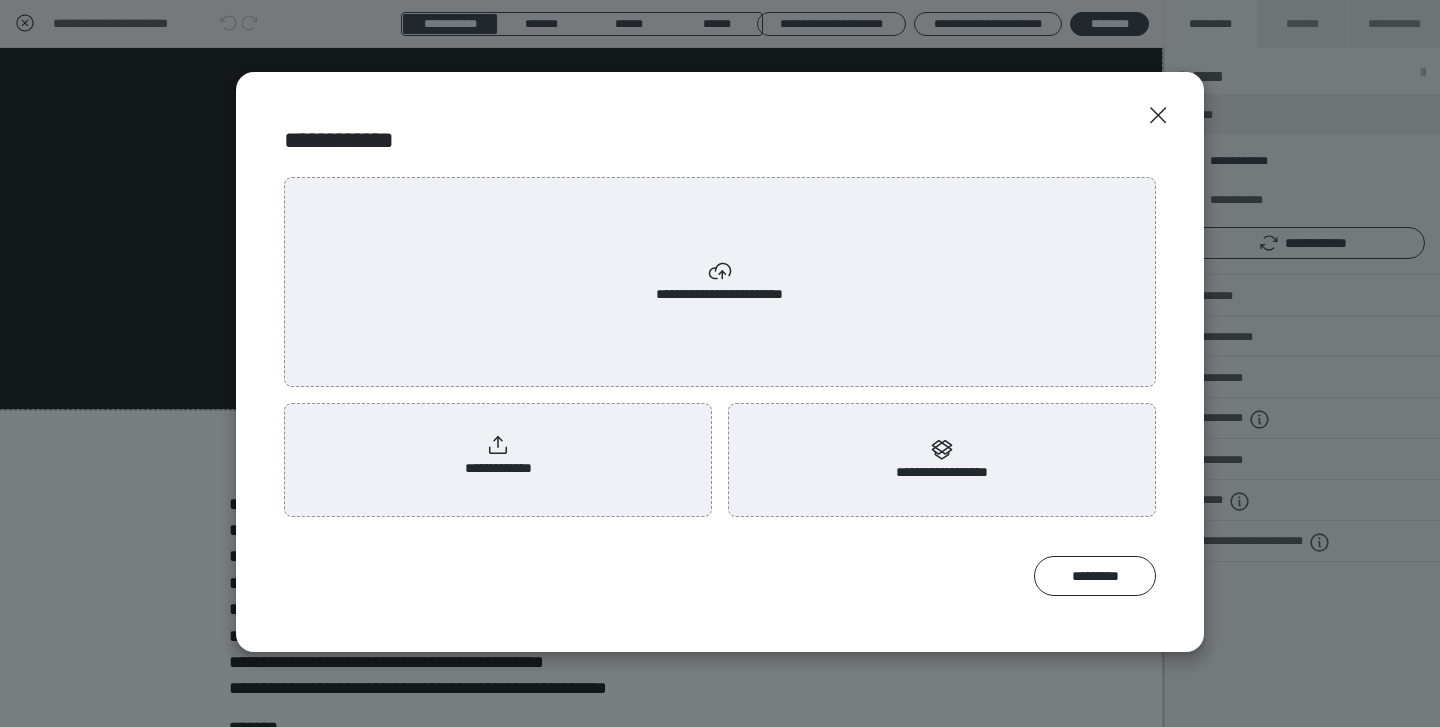 click on "**********" at bounding box center [942, 460] 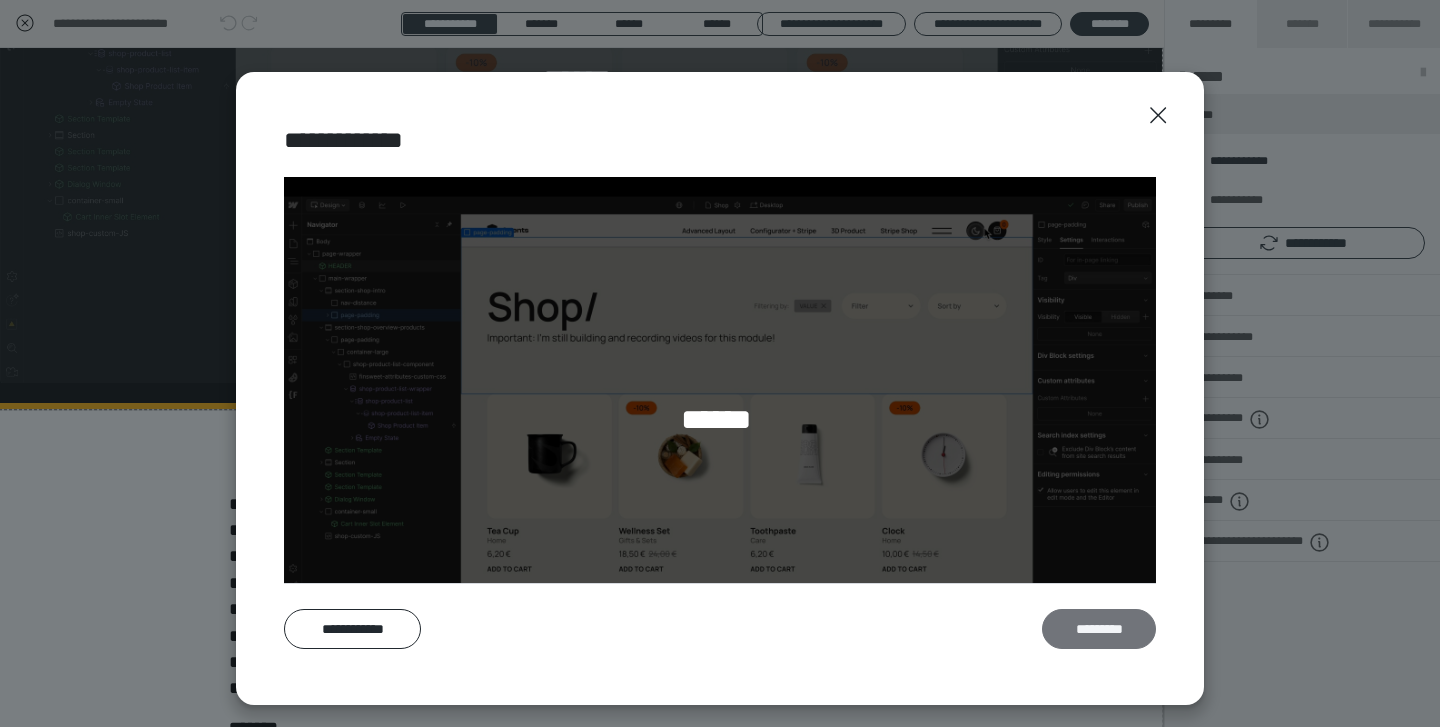 click on "*********" at bounding box center (1099, 629) 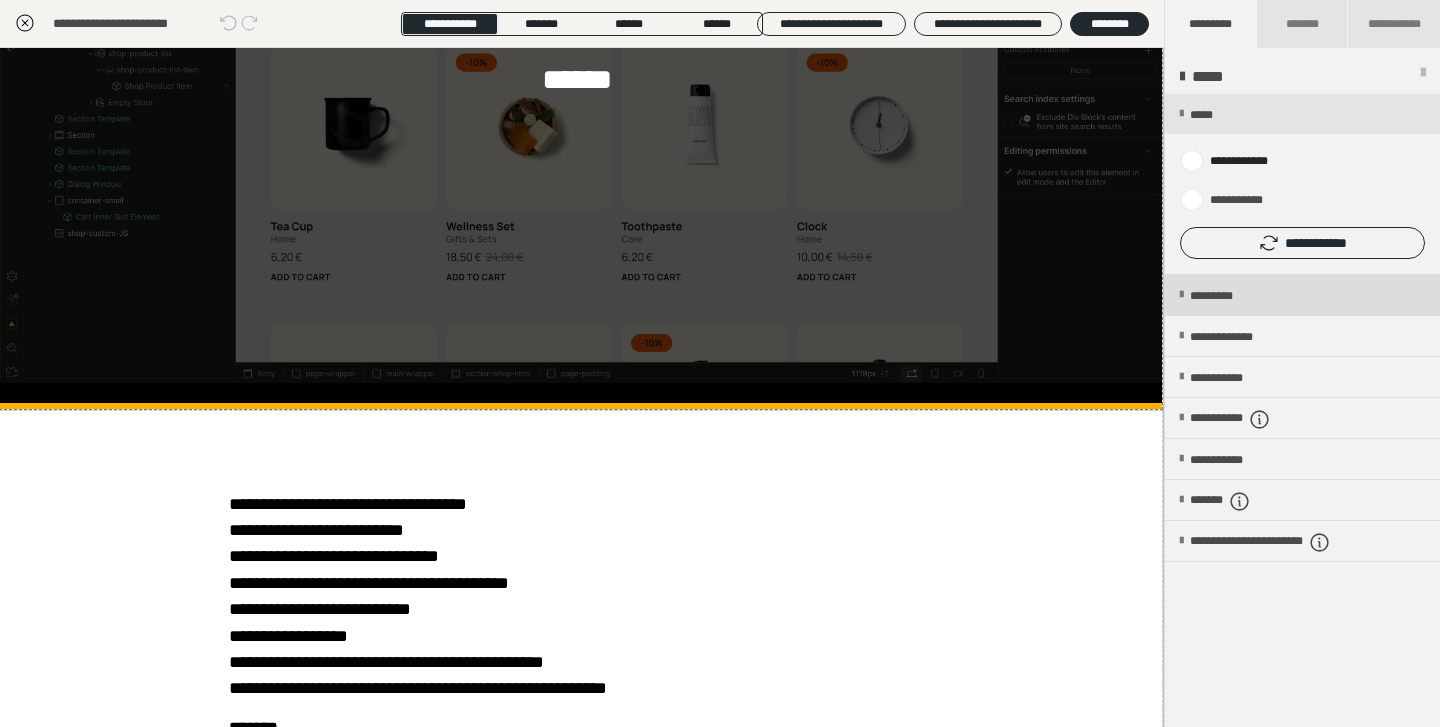 click on "*********" at bounding box center [1228, 296] 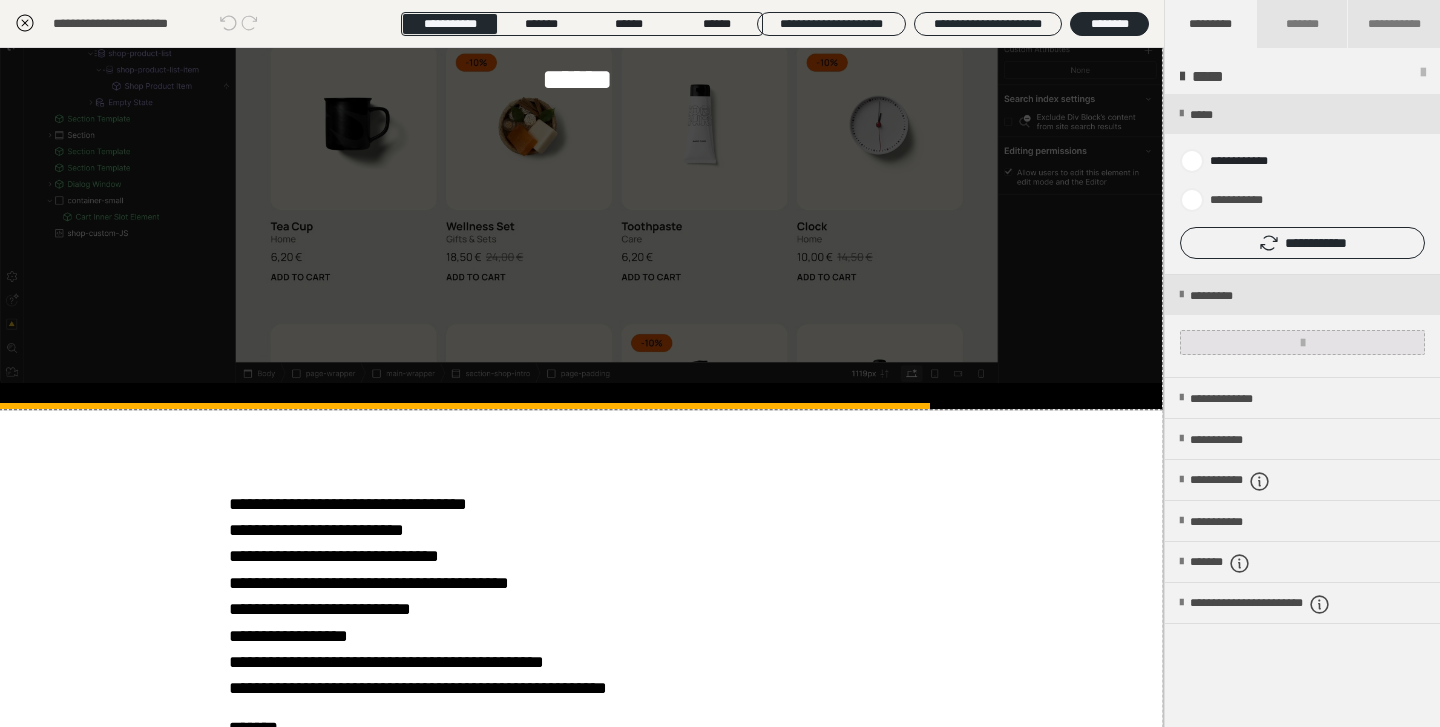 click at bounding box center [1302, 342] 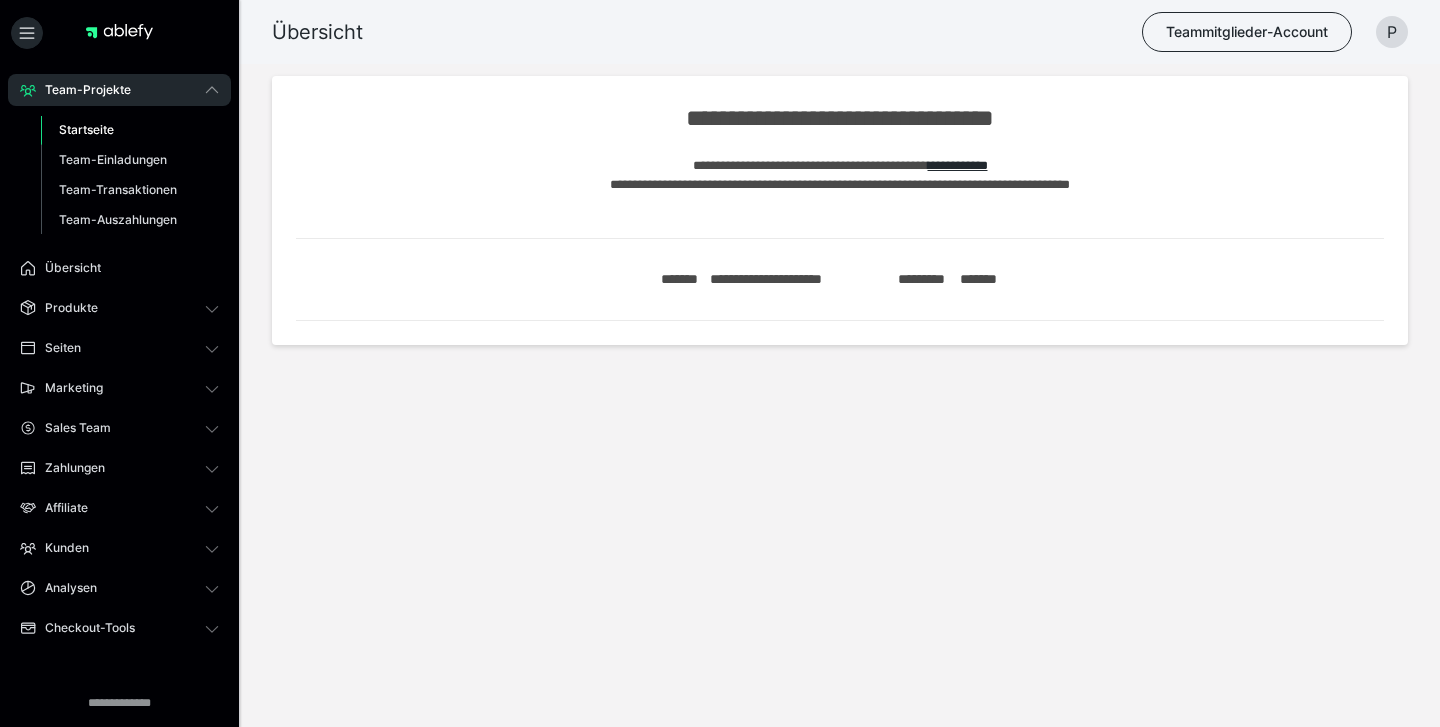 scroll, scrollTop: 0, scrollLeft: 0, axis: both 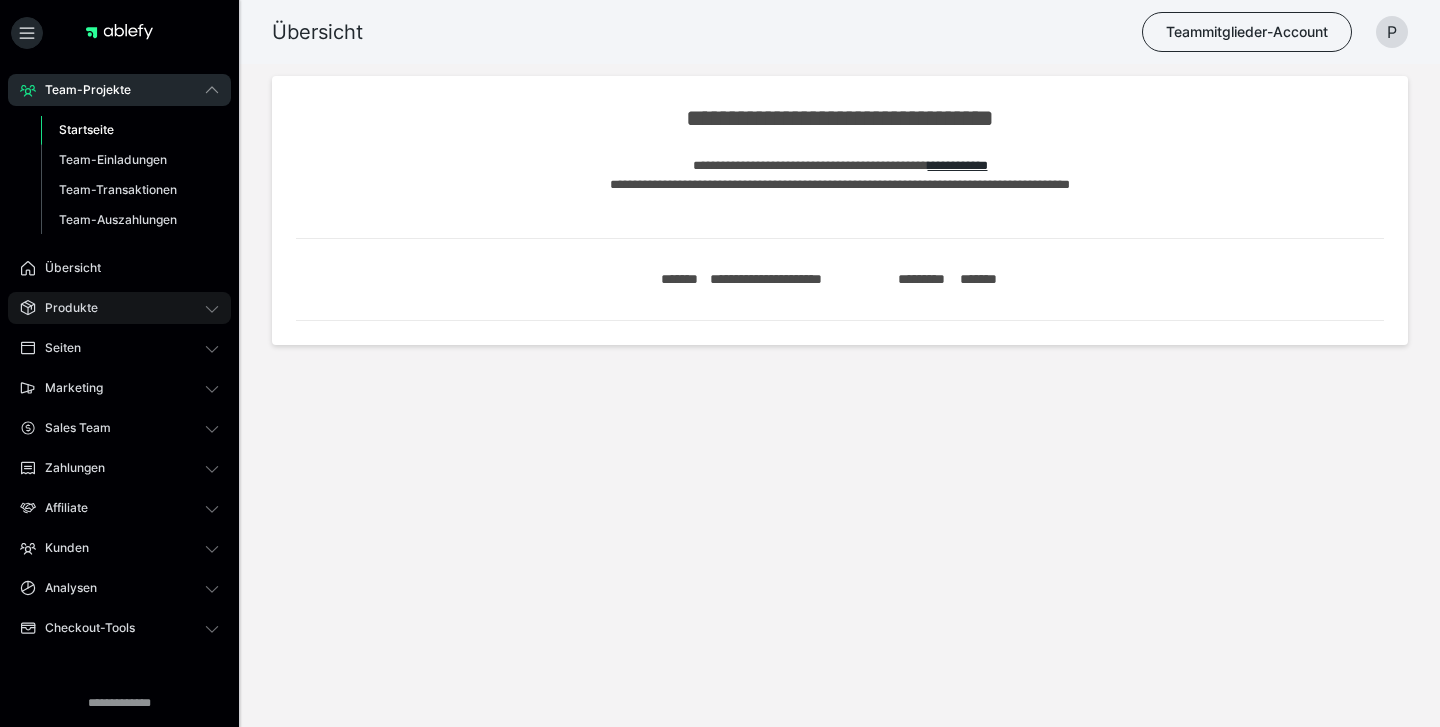 click on "Produkte" at bounding box center [119, 308] 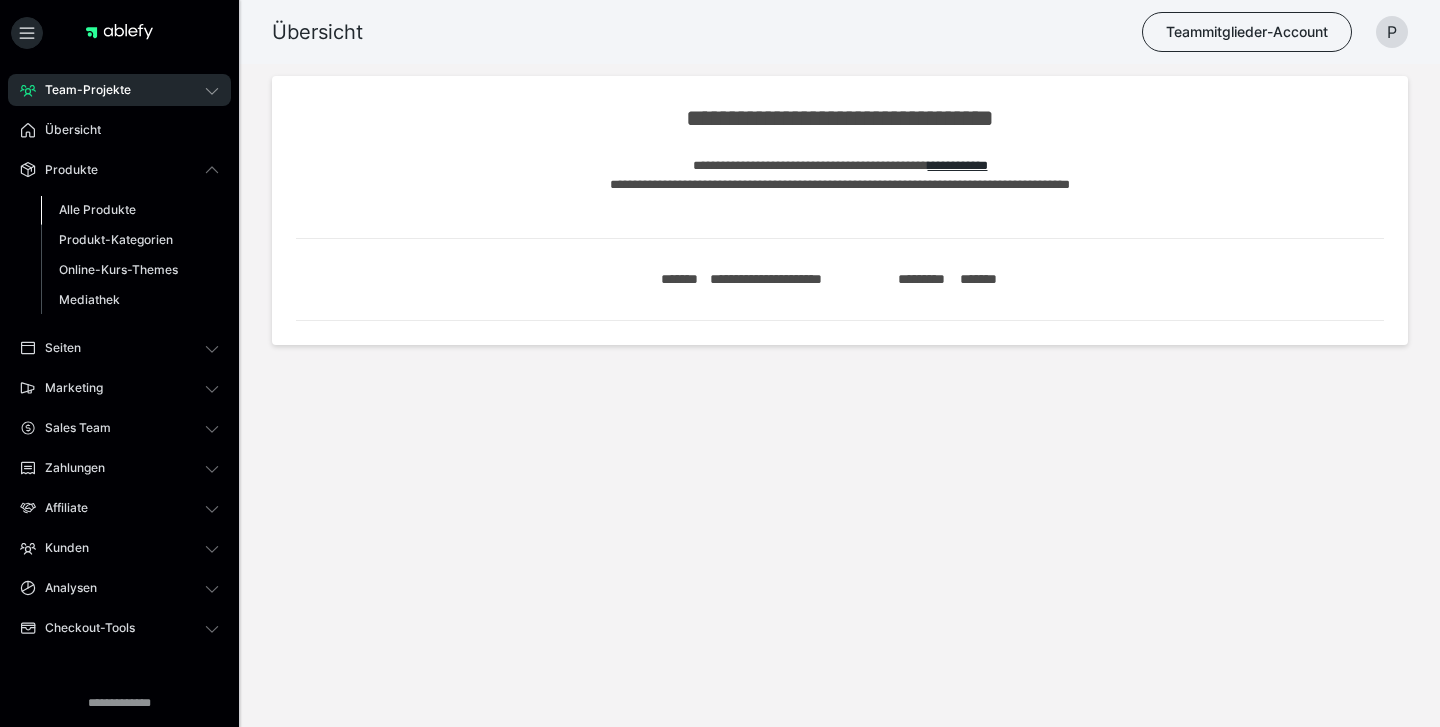 click on "Alle Produkte" at bounding box center (97, 209) 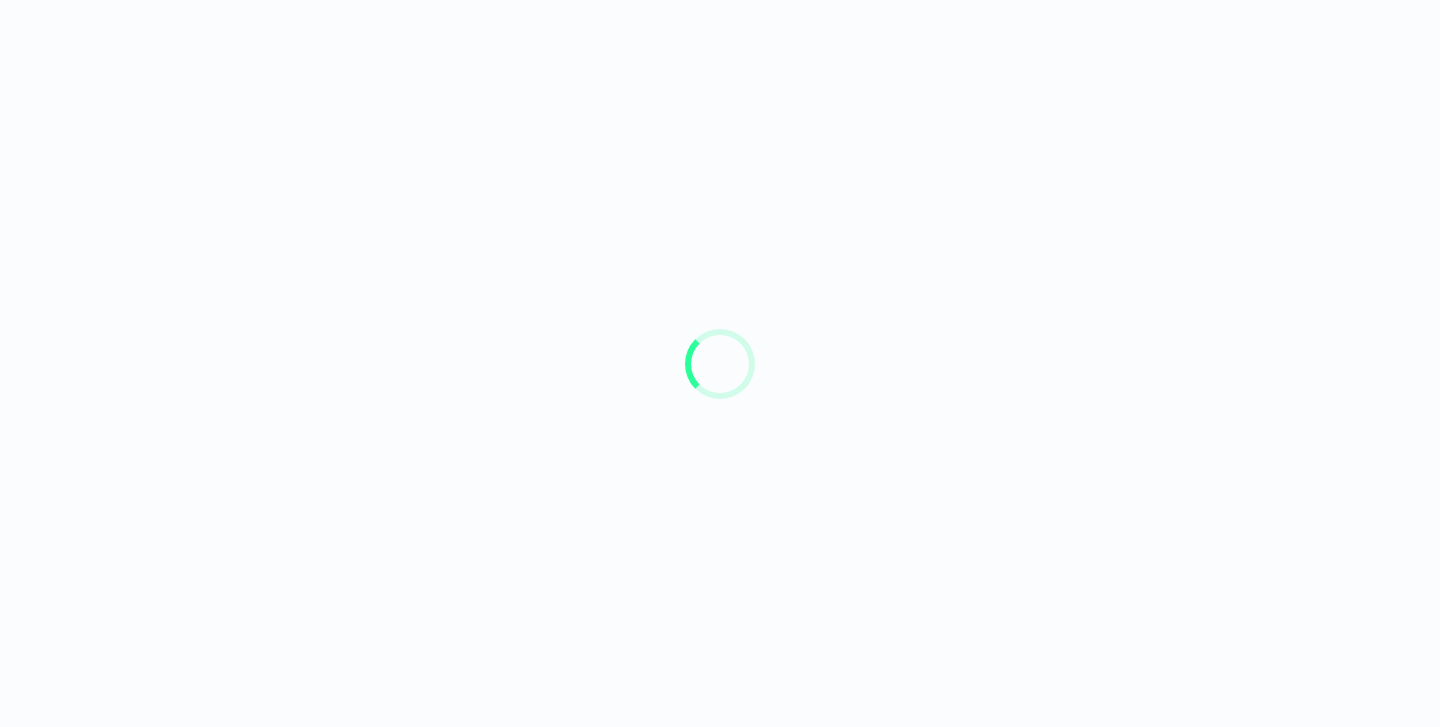 scroll, scrollTop: 0, scrollLeft: 0, axis: both 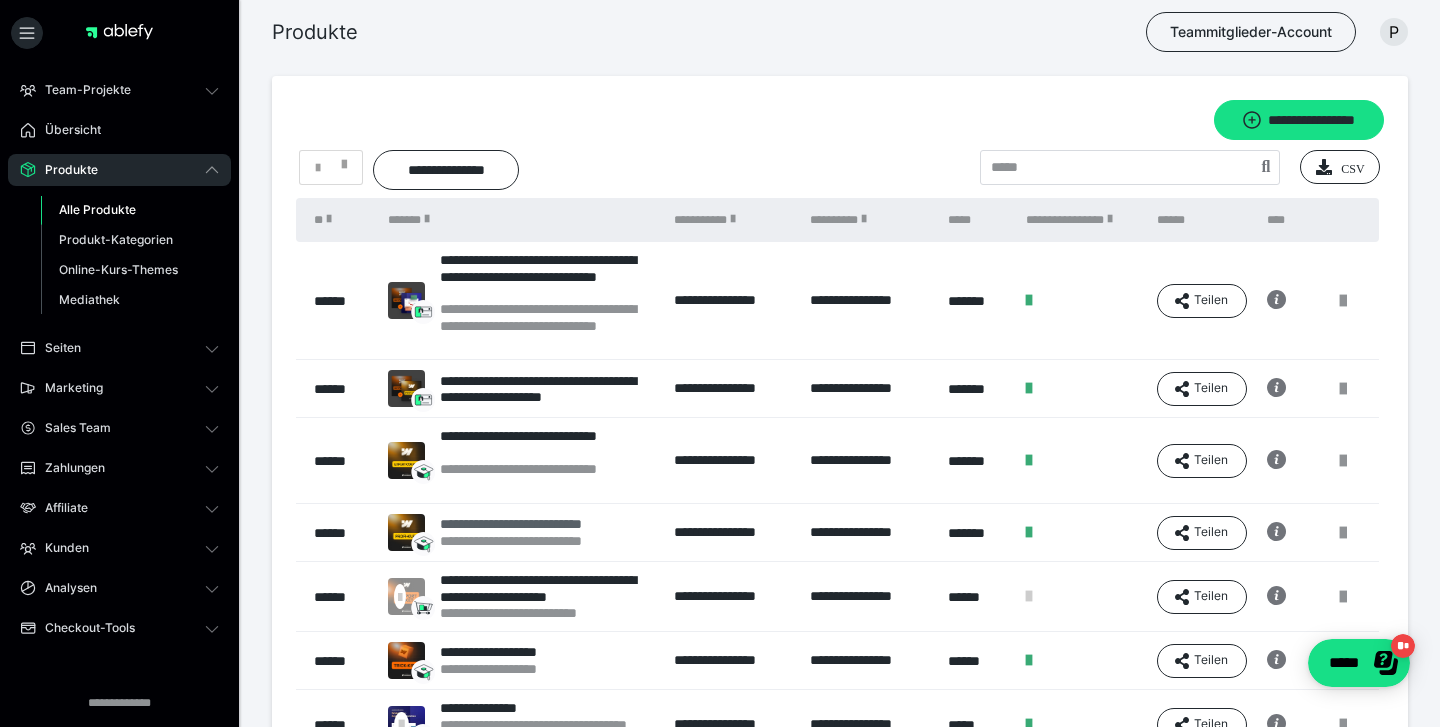 click on "**********" at bounding box center (539, 524) 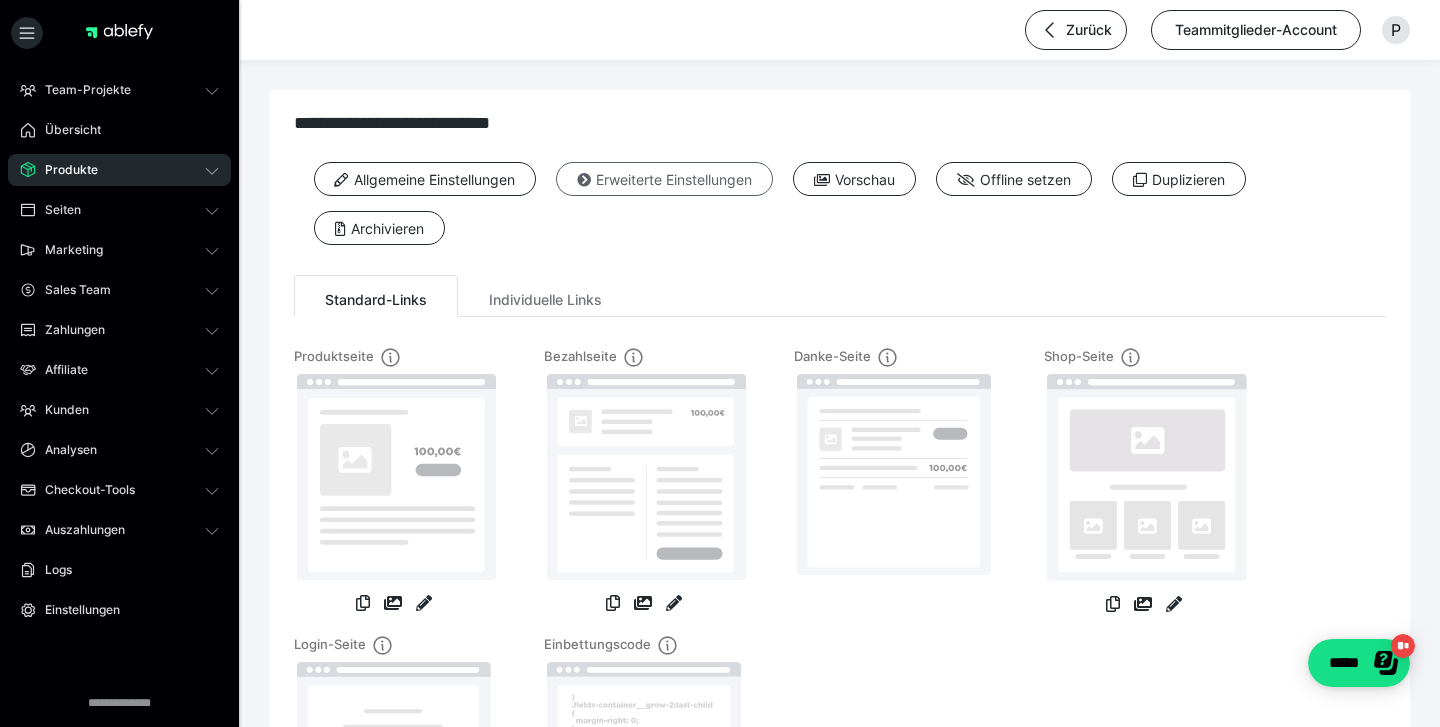 click on "Erweiterte Einstellungen" at bounding box center (664, 179) 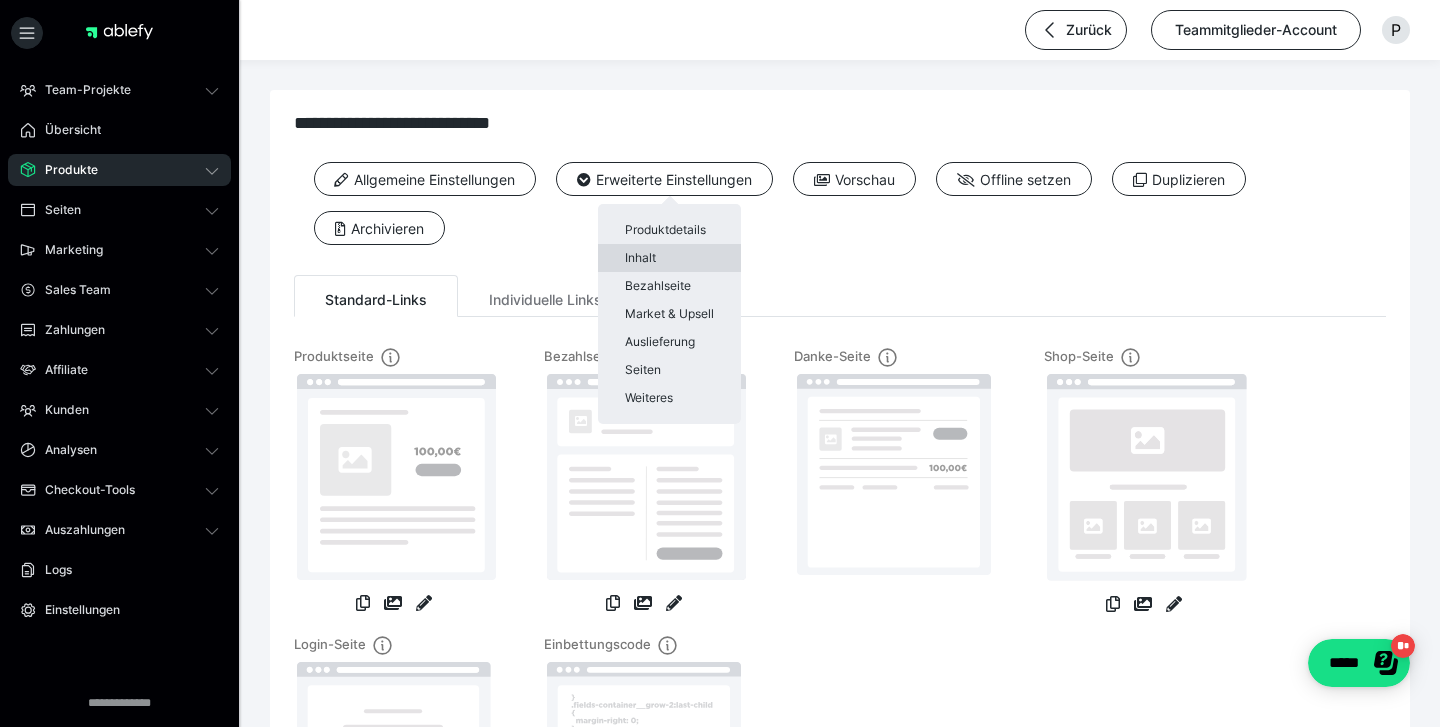 click on "Inhalt" at bounding box center (669, 258) 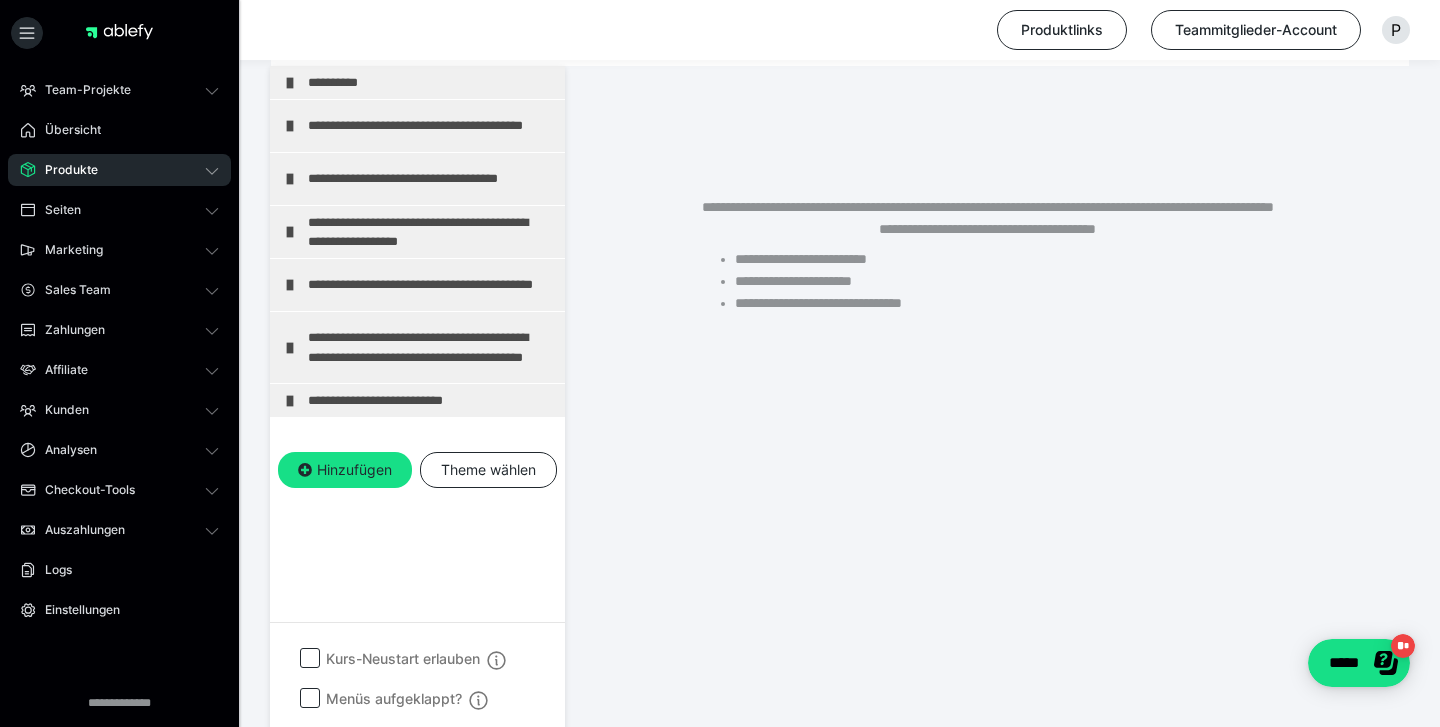 scroll, scrollTop: 330, scrollLeft: 0, axis: vertical 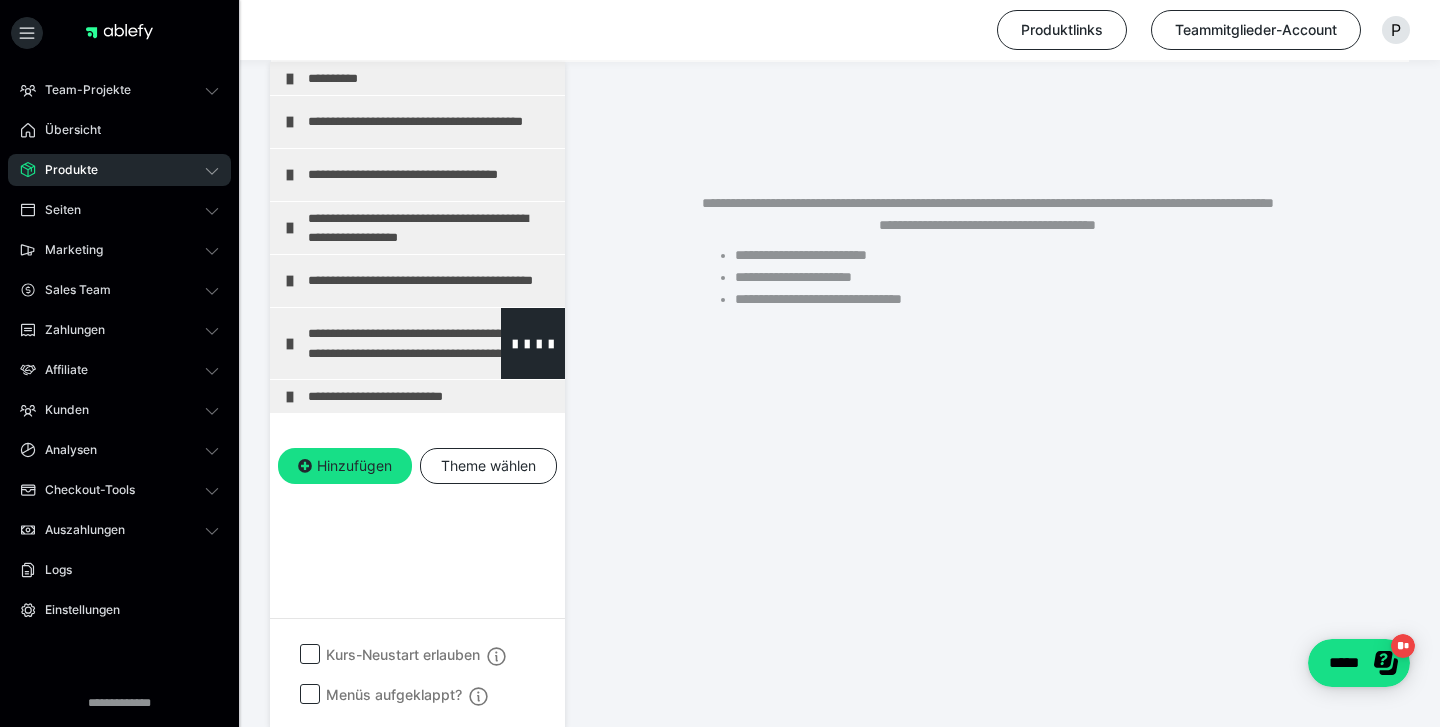 click on "**********" at bounding box center (431, 343) 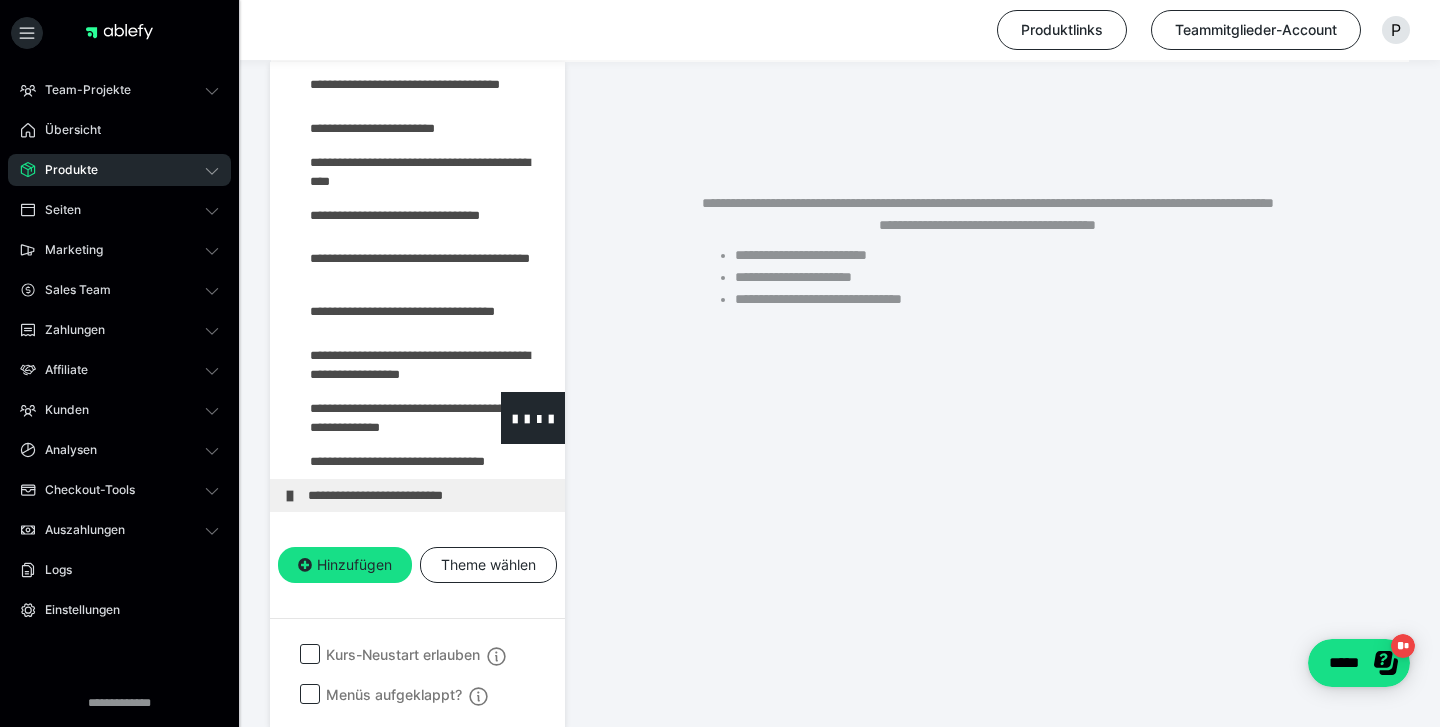 scroll, scrollTop: 565, scrollLeft: 0, axis: vertical 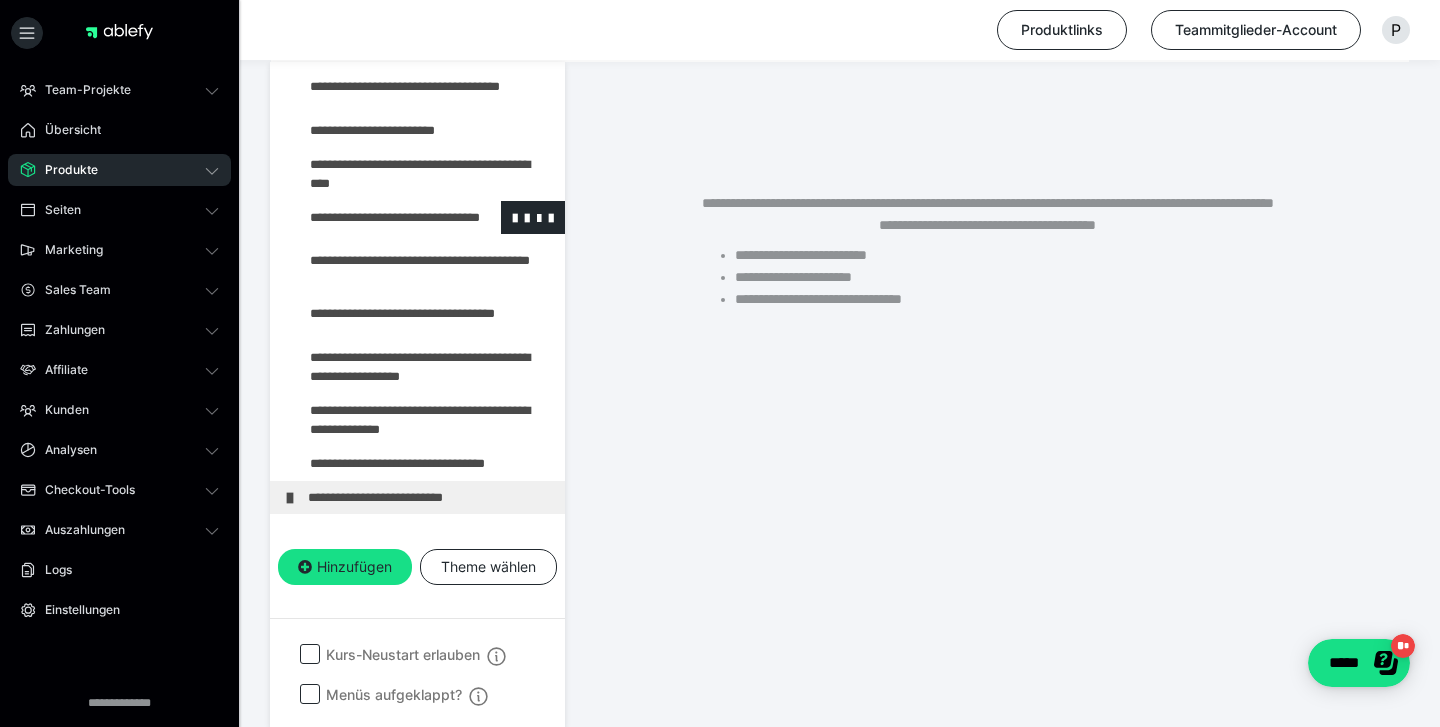 click at bounding box center [375, 217] 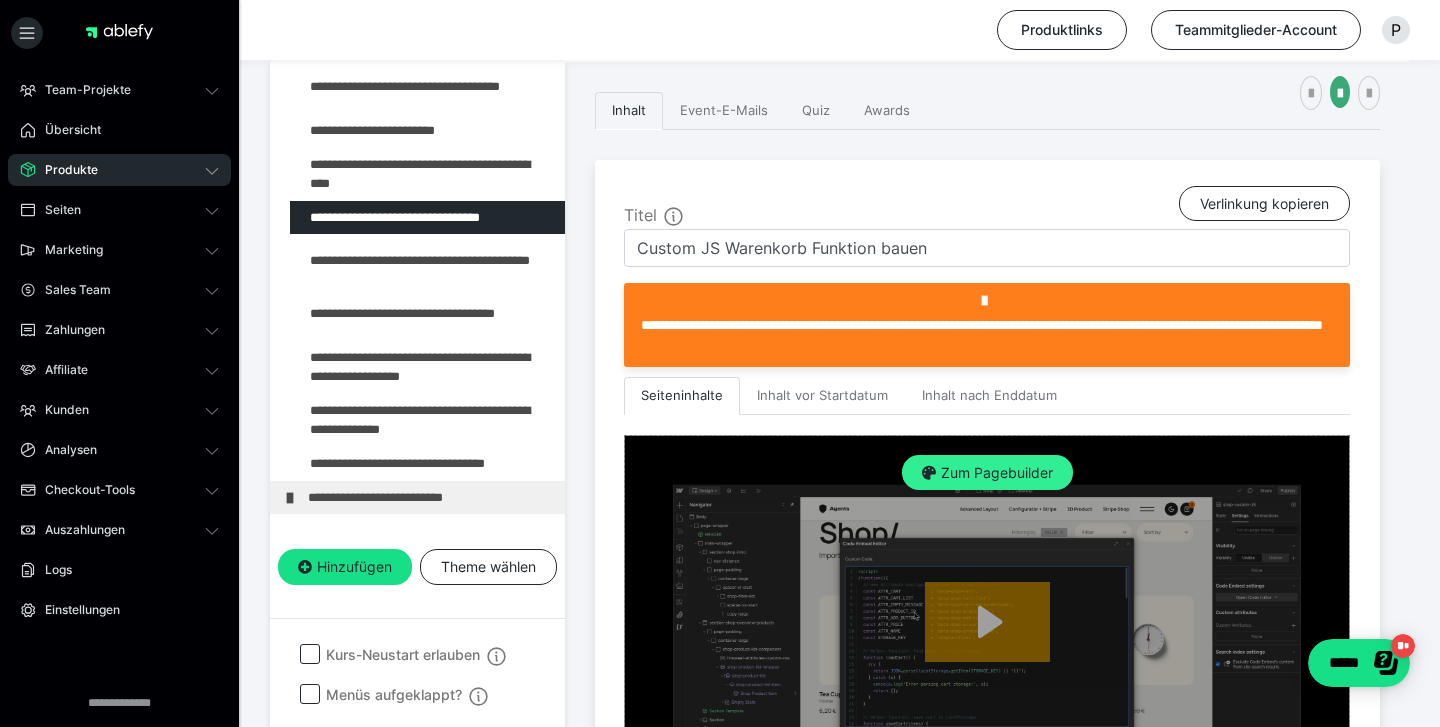 click on "Zum Pagebuilder" at bounding box center [987, 473] 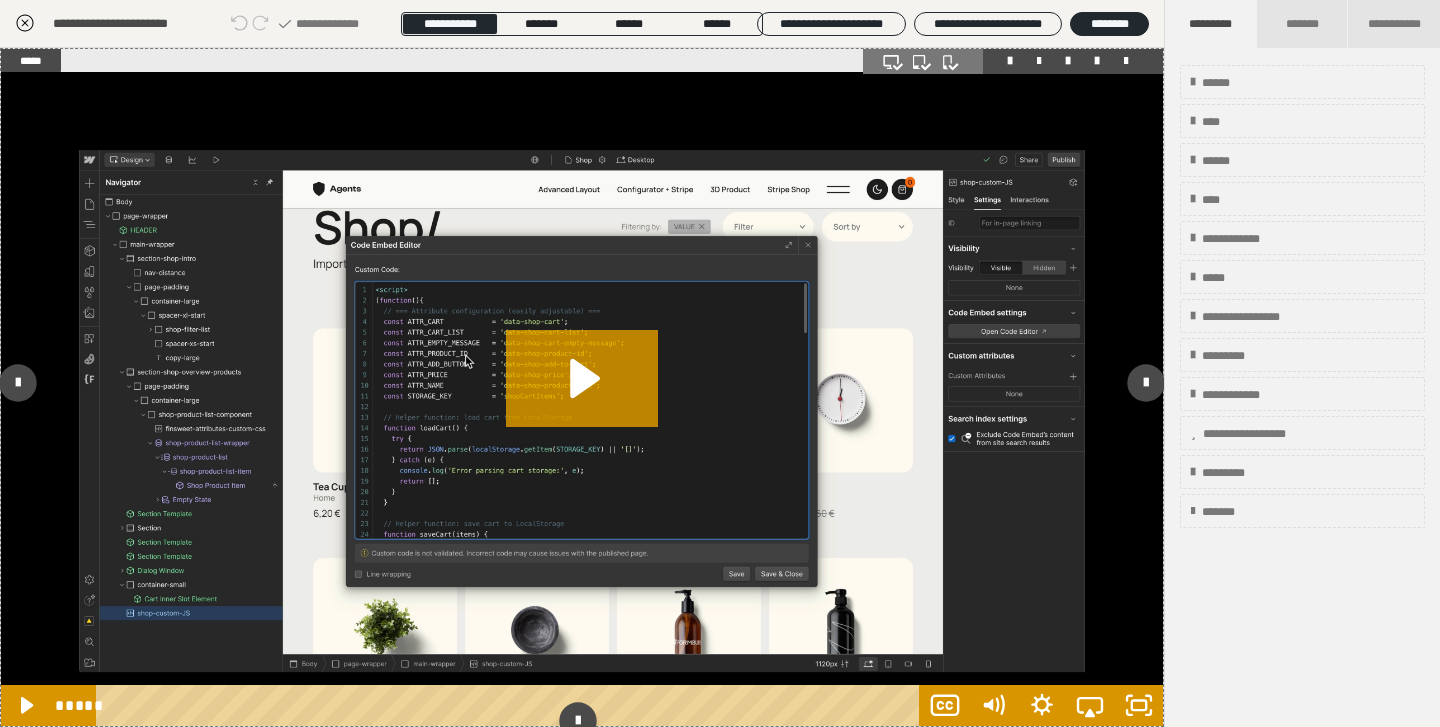 click at bounding box center [582, 399] 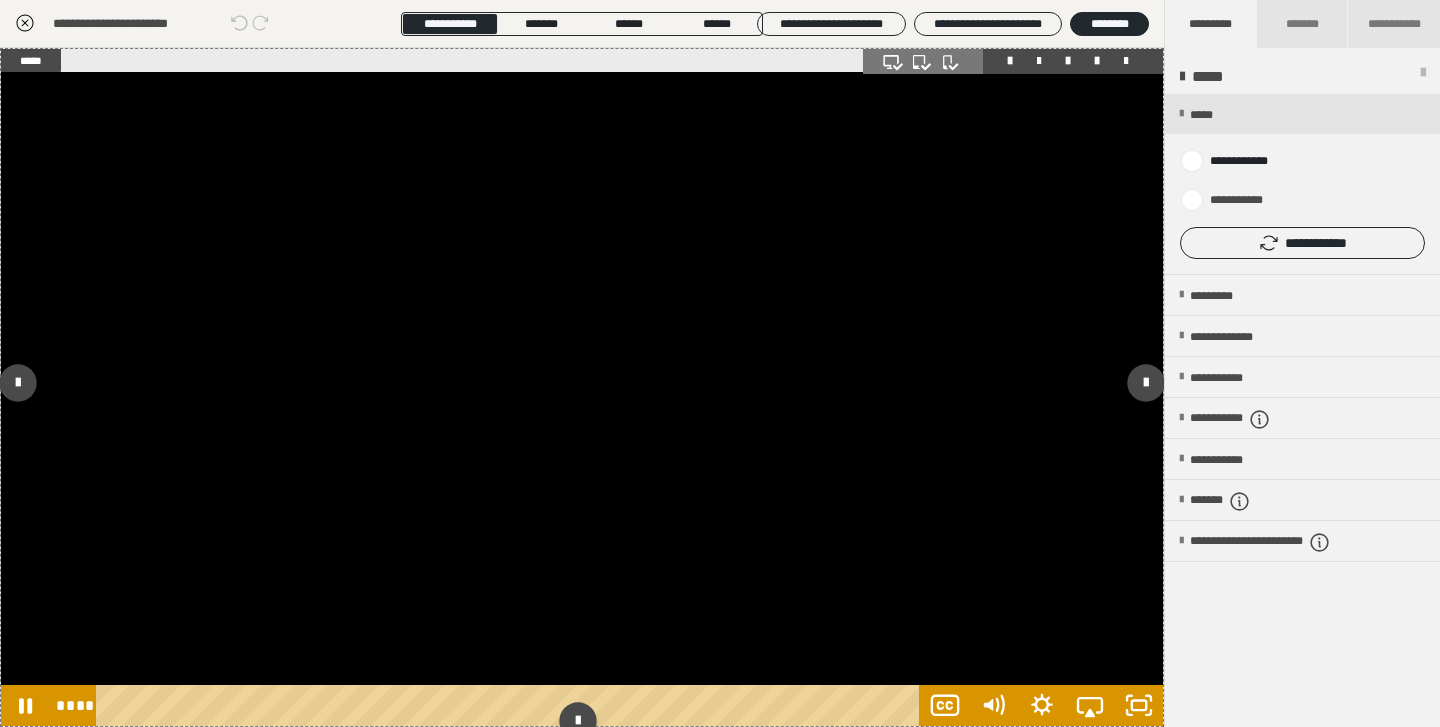 click at bounding box center [582, 399] 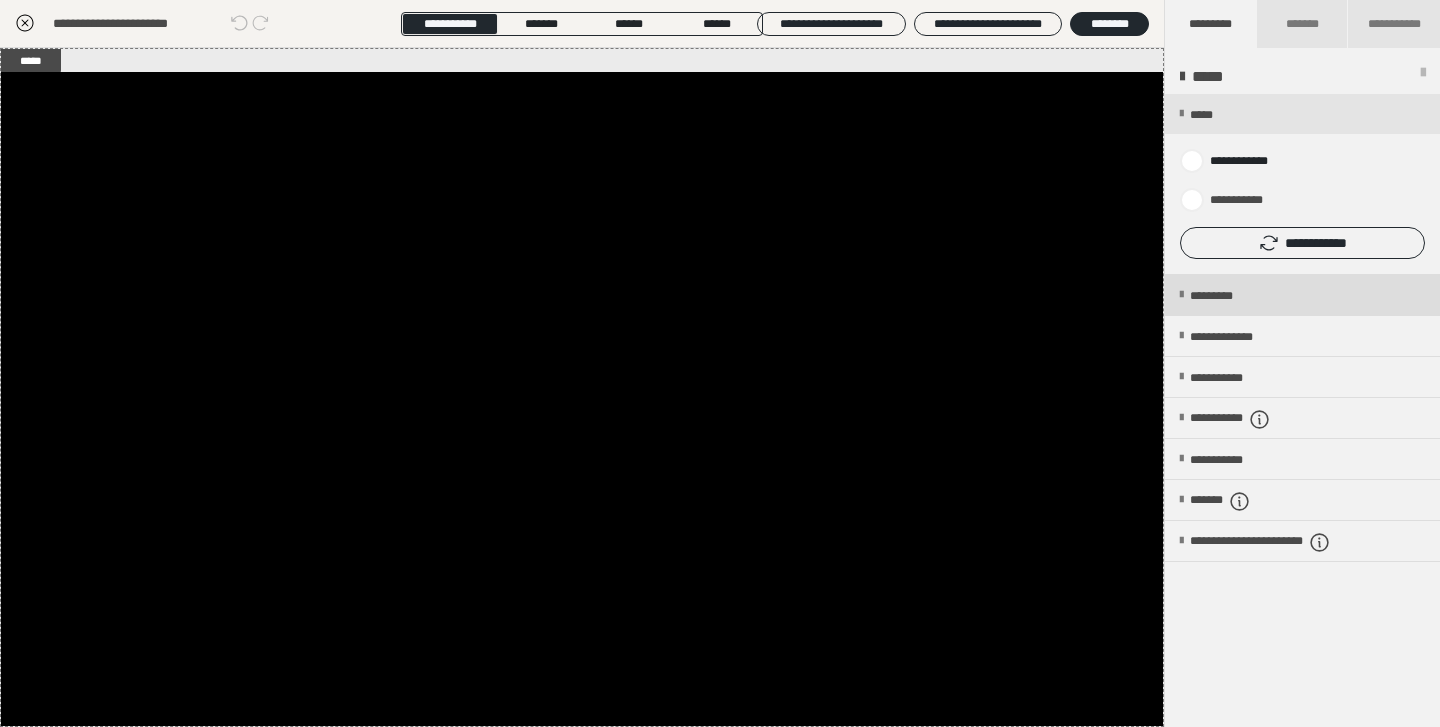 click on "*********" at bounding box center [1302, 295] 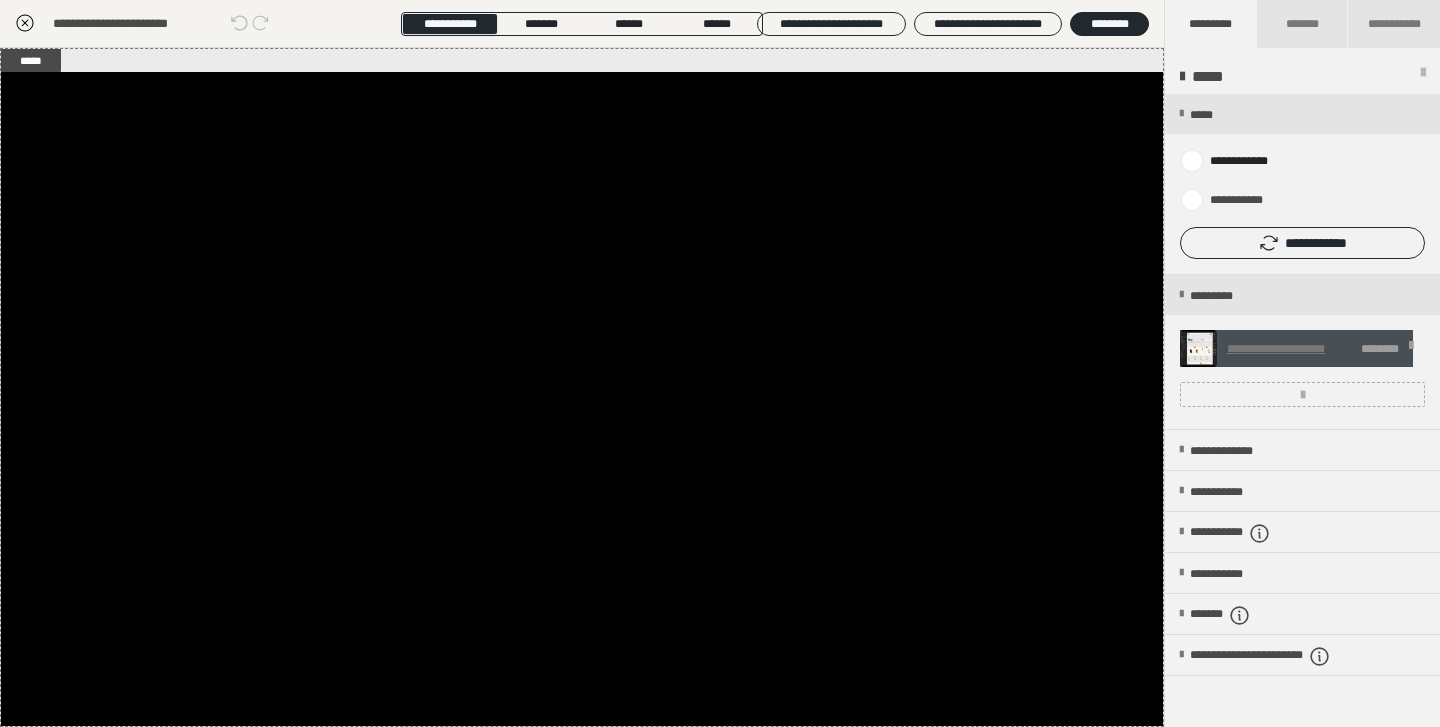 click on "**********" at bounding box center [1276, 349] 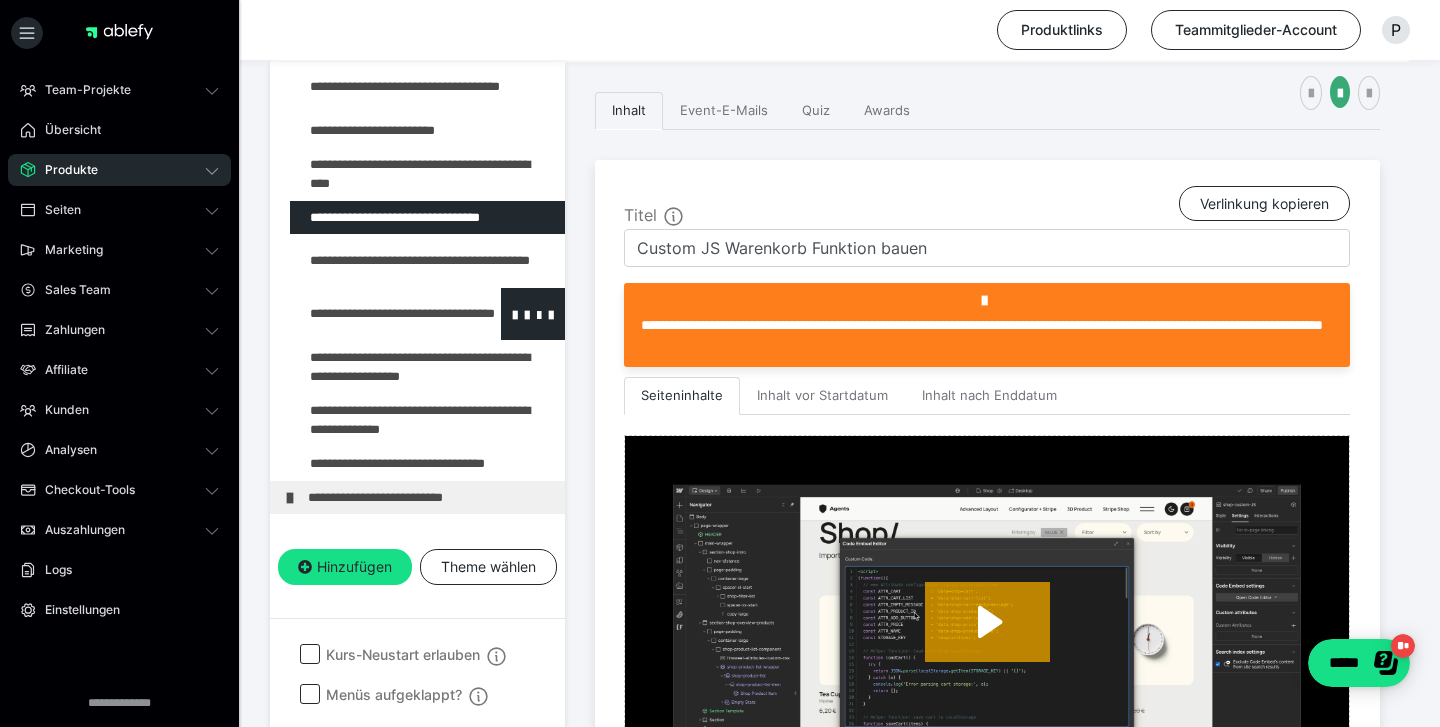 click at bounding box center (375, 314) 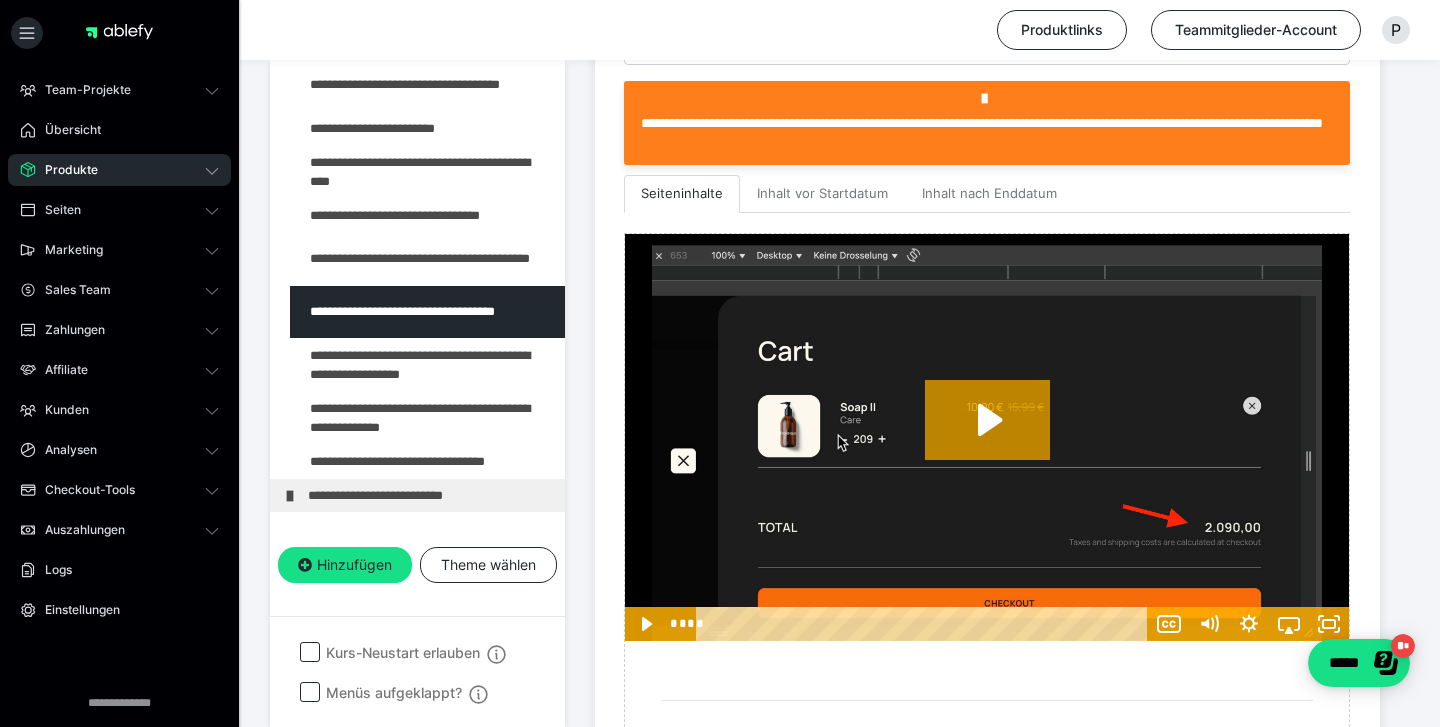 scroll, scrollTop: 566, scrollLeft: 0, axis: vertical 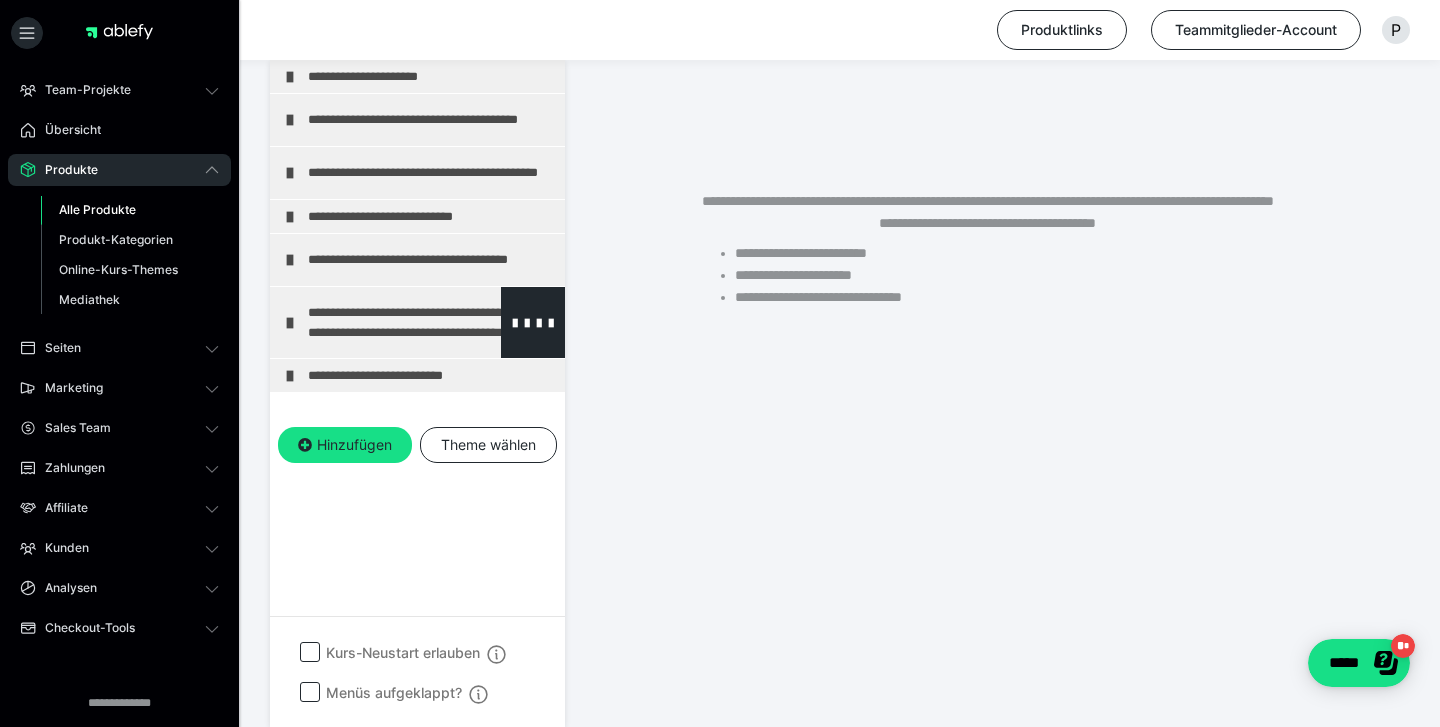 click on "**********" at bounding box center [431, 322] 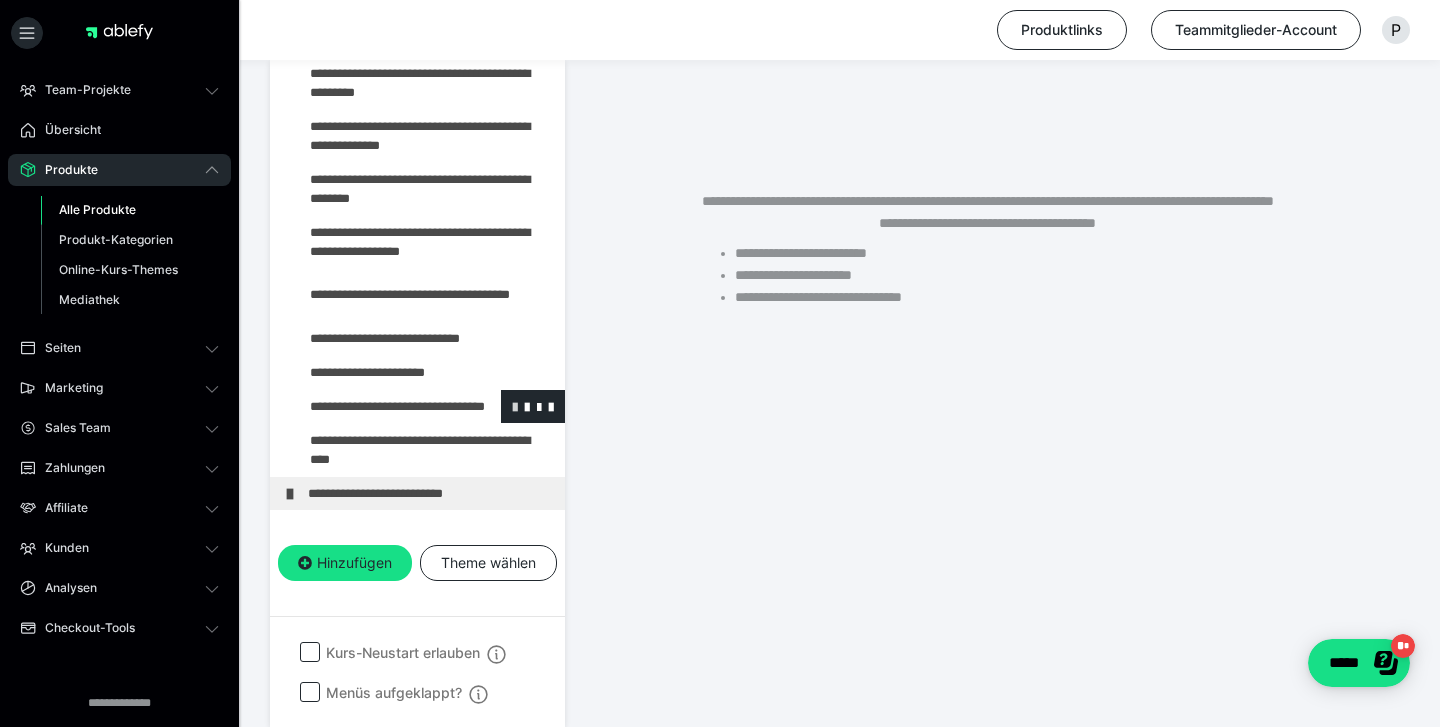 scroll, scrollTop: 301, scrollLeft: 0, axis: vertical 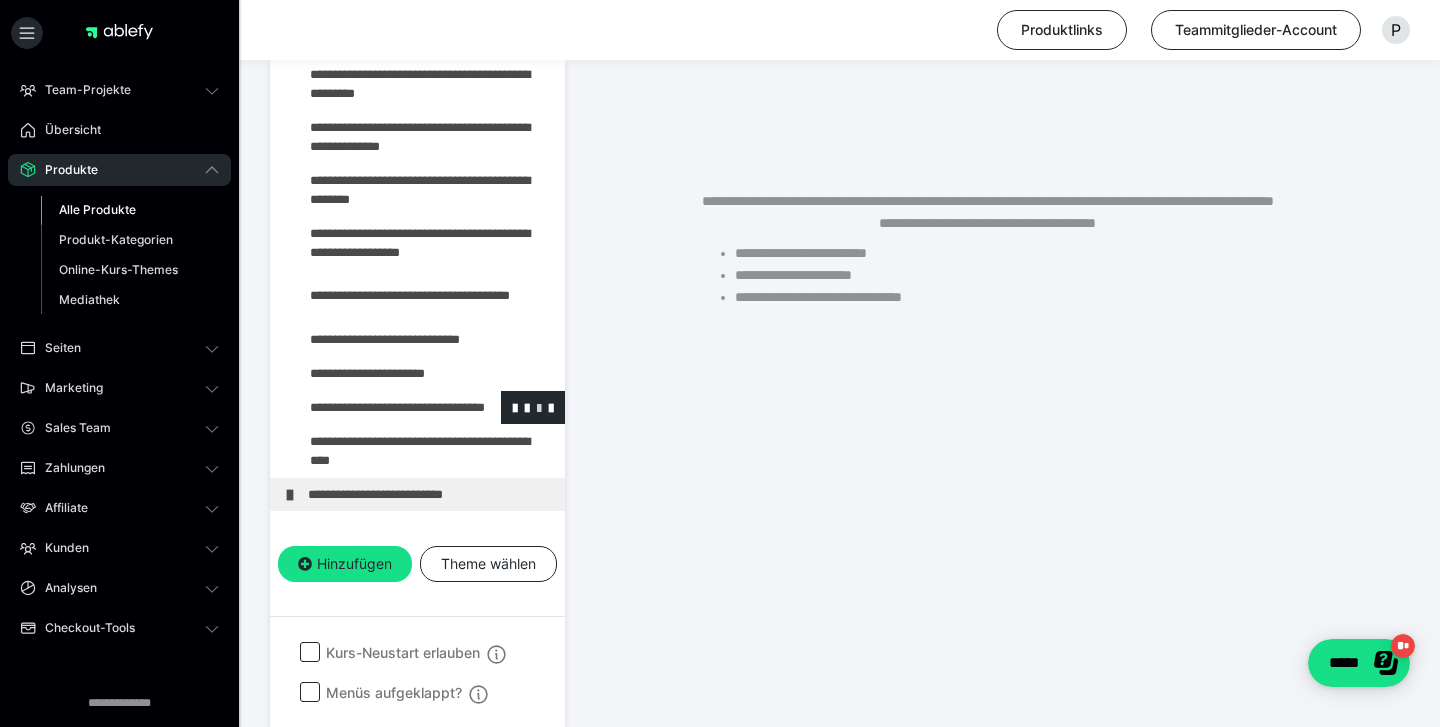 click at bounding box center (539, 407) 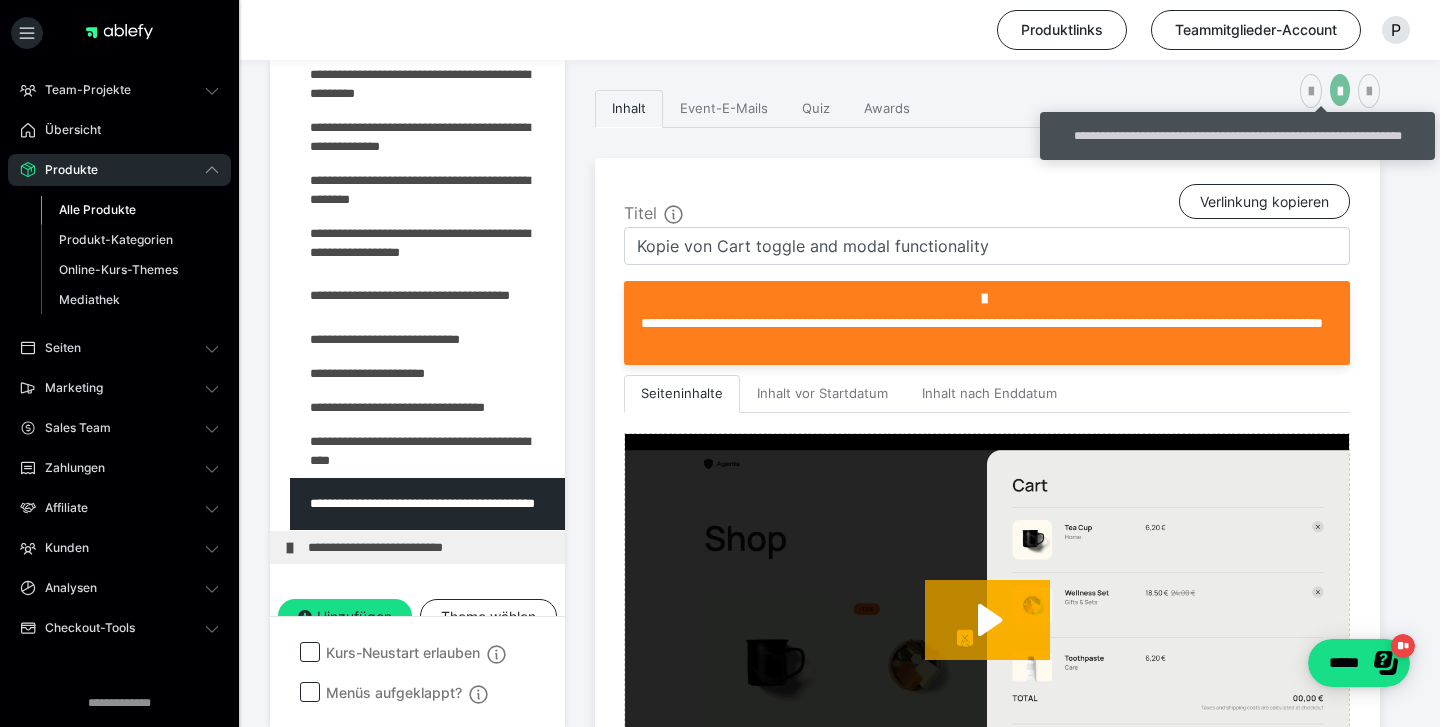 click at bounding box center [1340, 92] 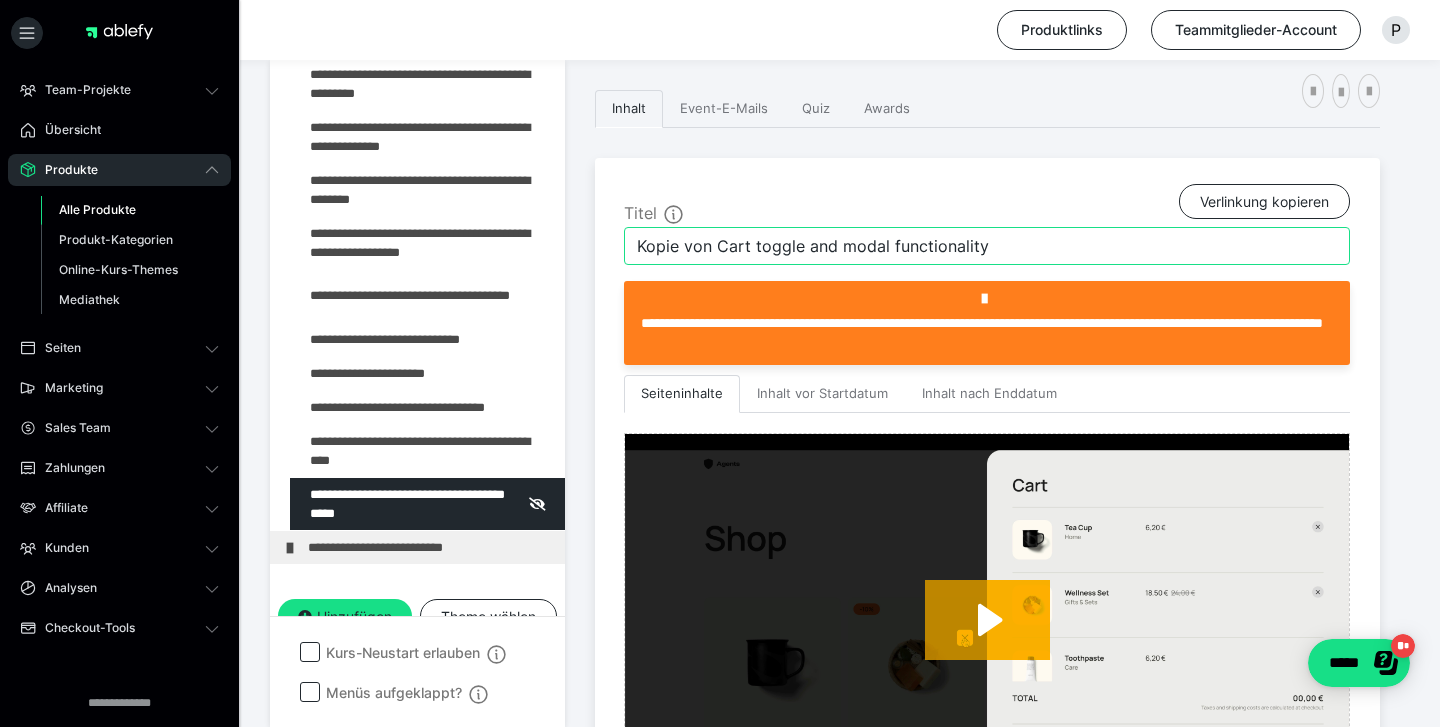 click on "Kopie von Cart toggle and modal functionality" at bounding box center (987, 246) 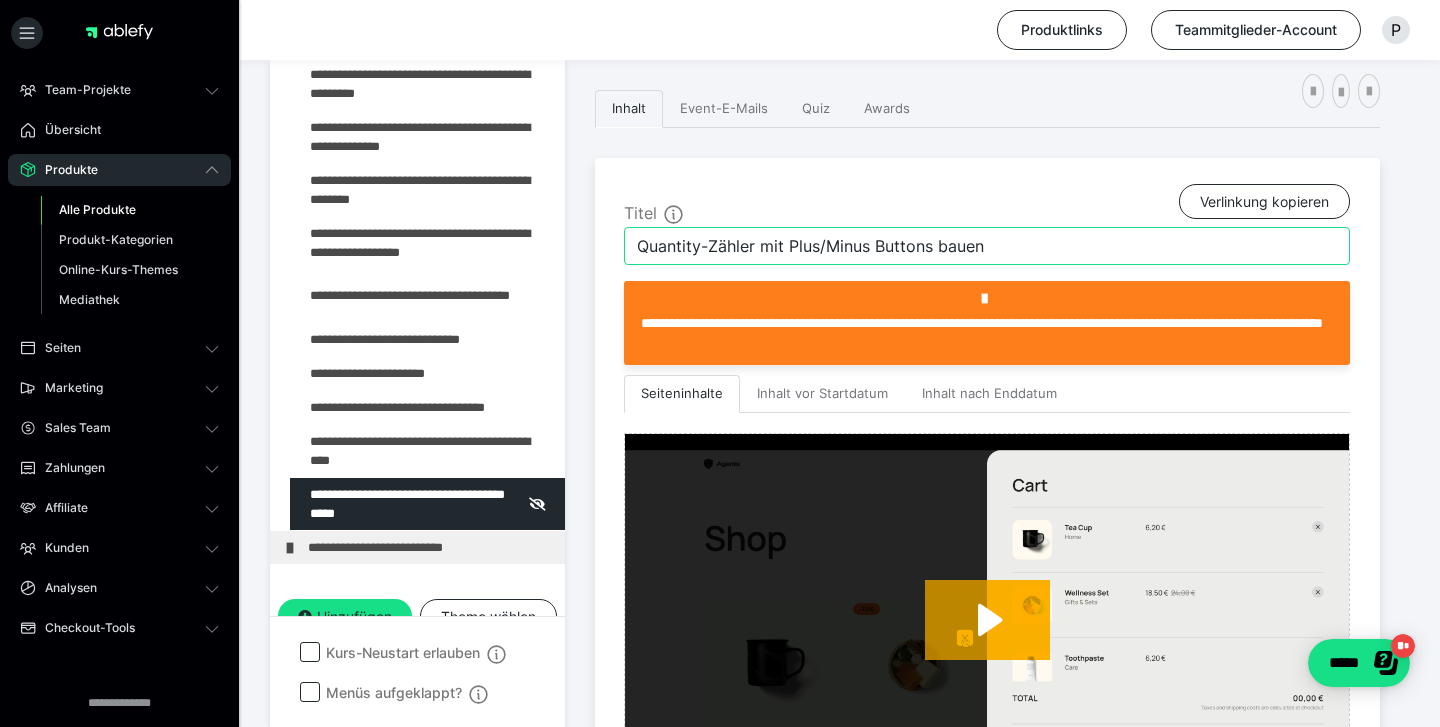 click on "Quantity-Zähler mit Plus/Minus Buttons bauen" at bounding box center [987, 246] 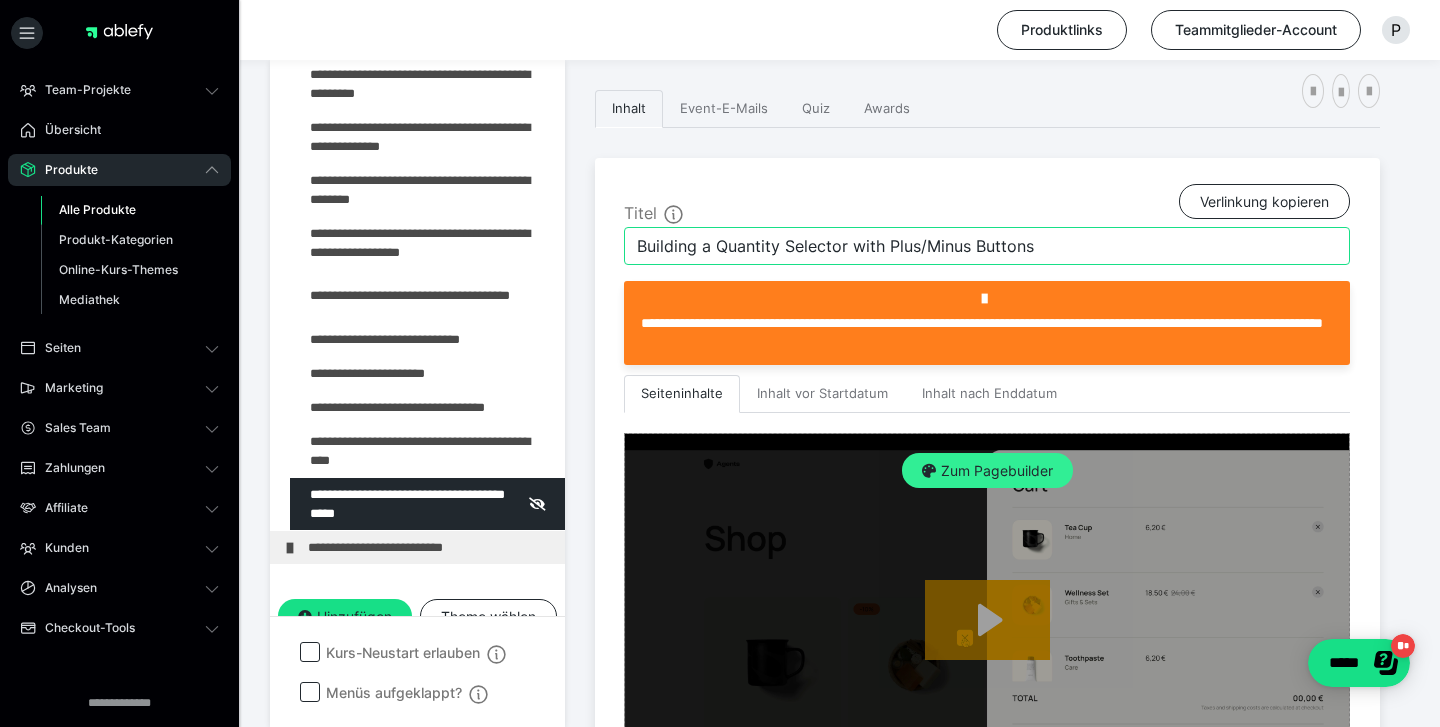 type on "Building a Quantity Selector with Plus/Minus Buttons" 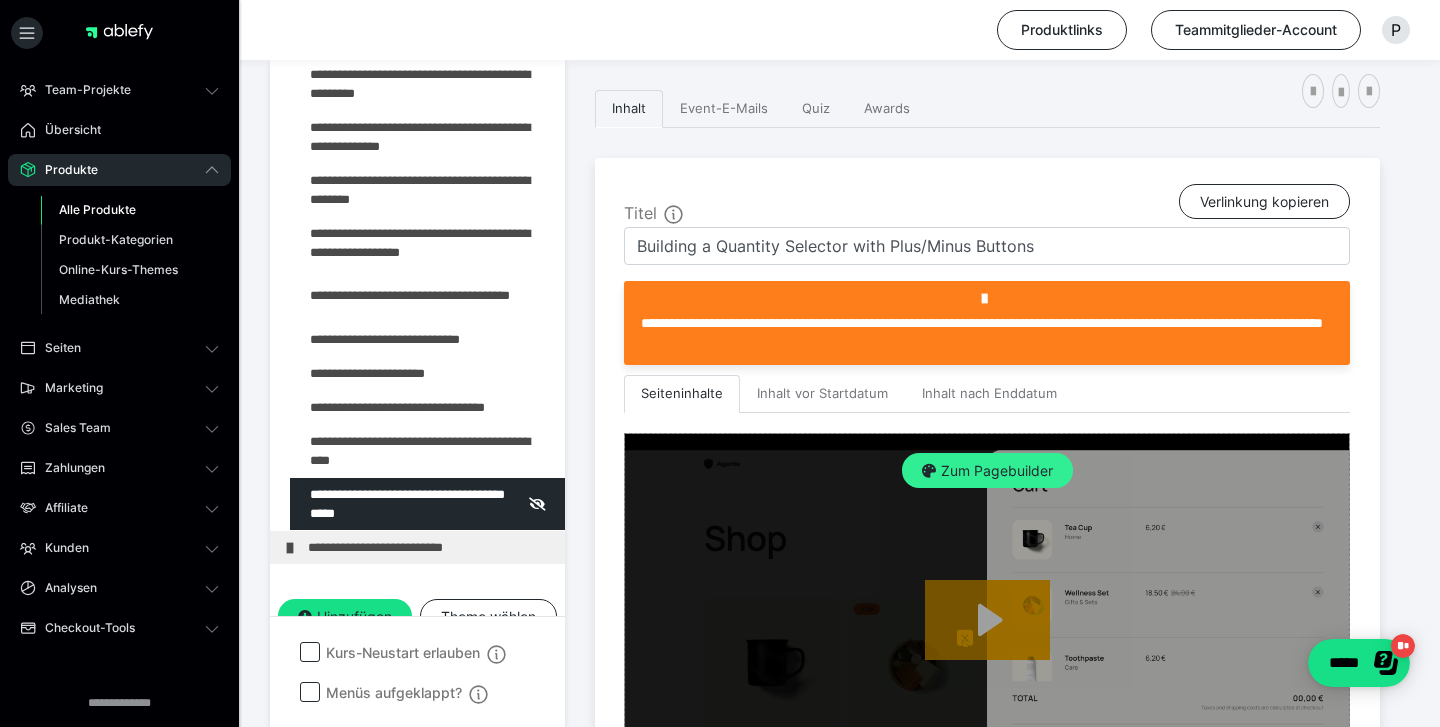 click on "Zum Pagebuilder" at bounding box center (987, 471) 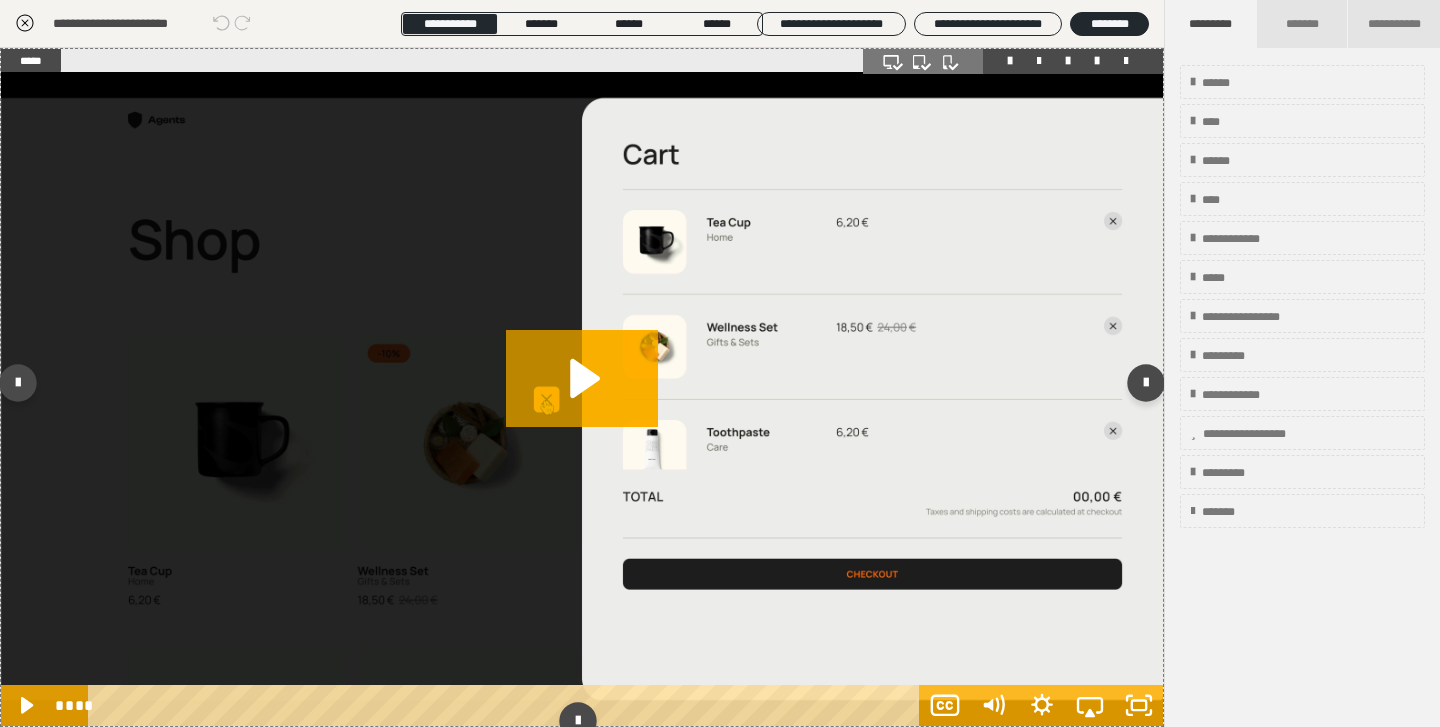 click at bounding box center (582, 399) 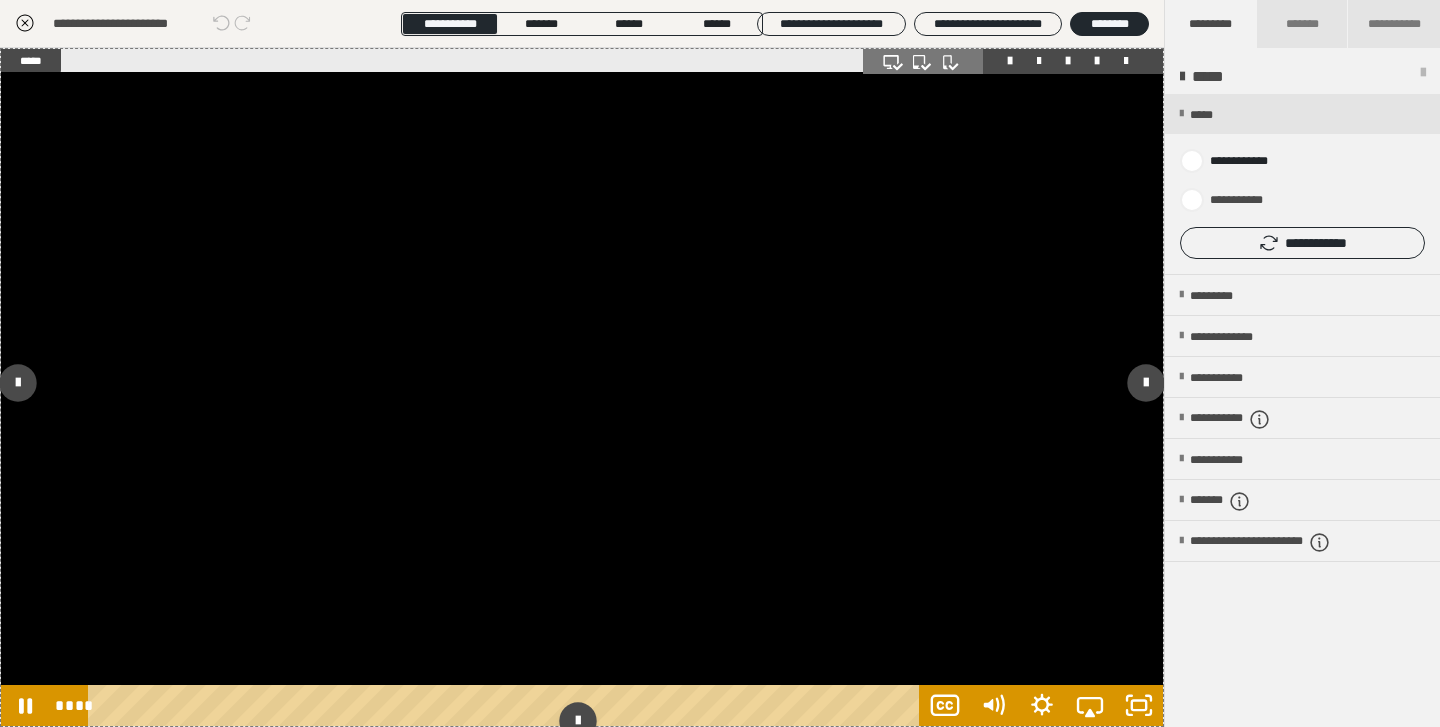 click at bounding box center (582, 399) 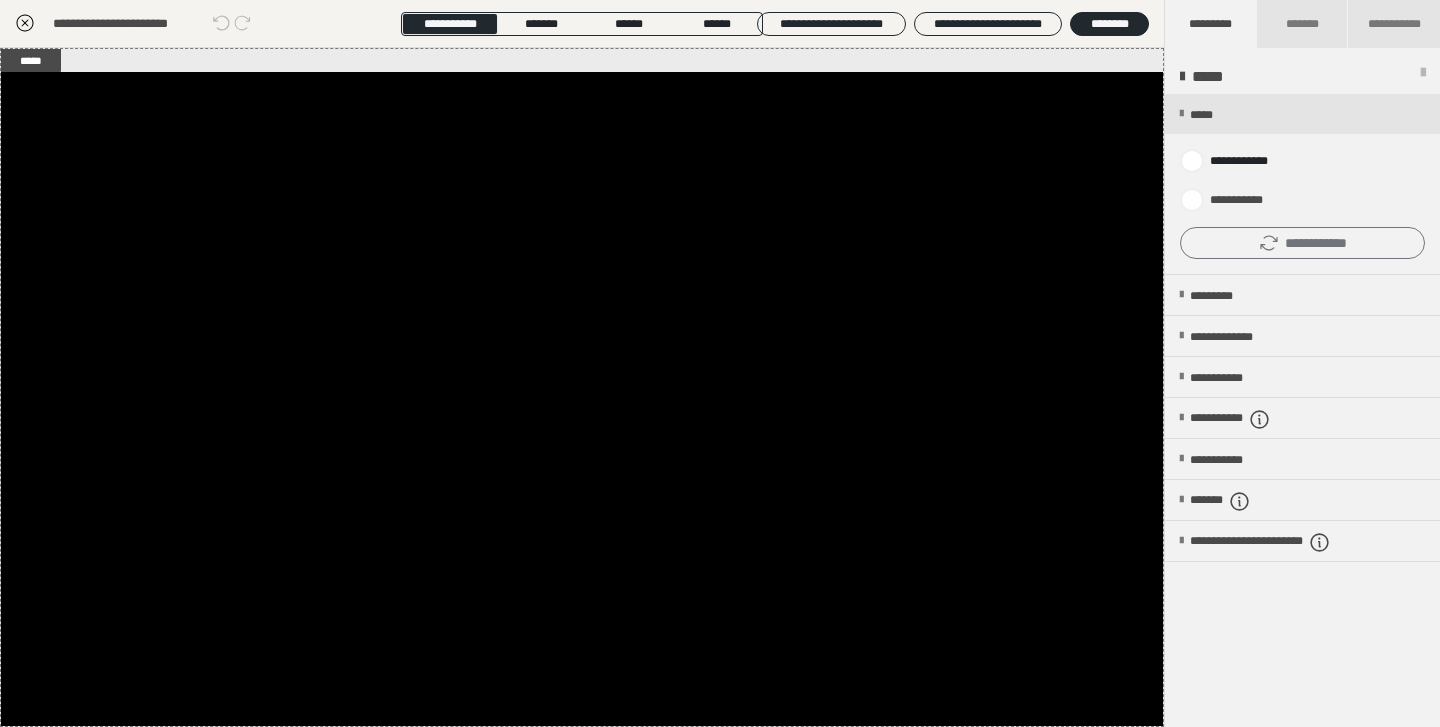 click on "**********" at bounding box center (1302, 243) 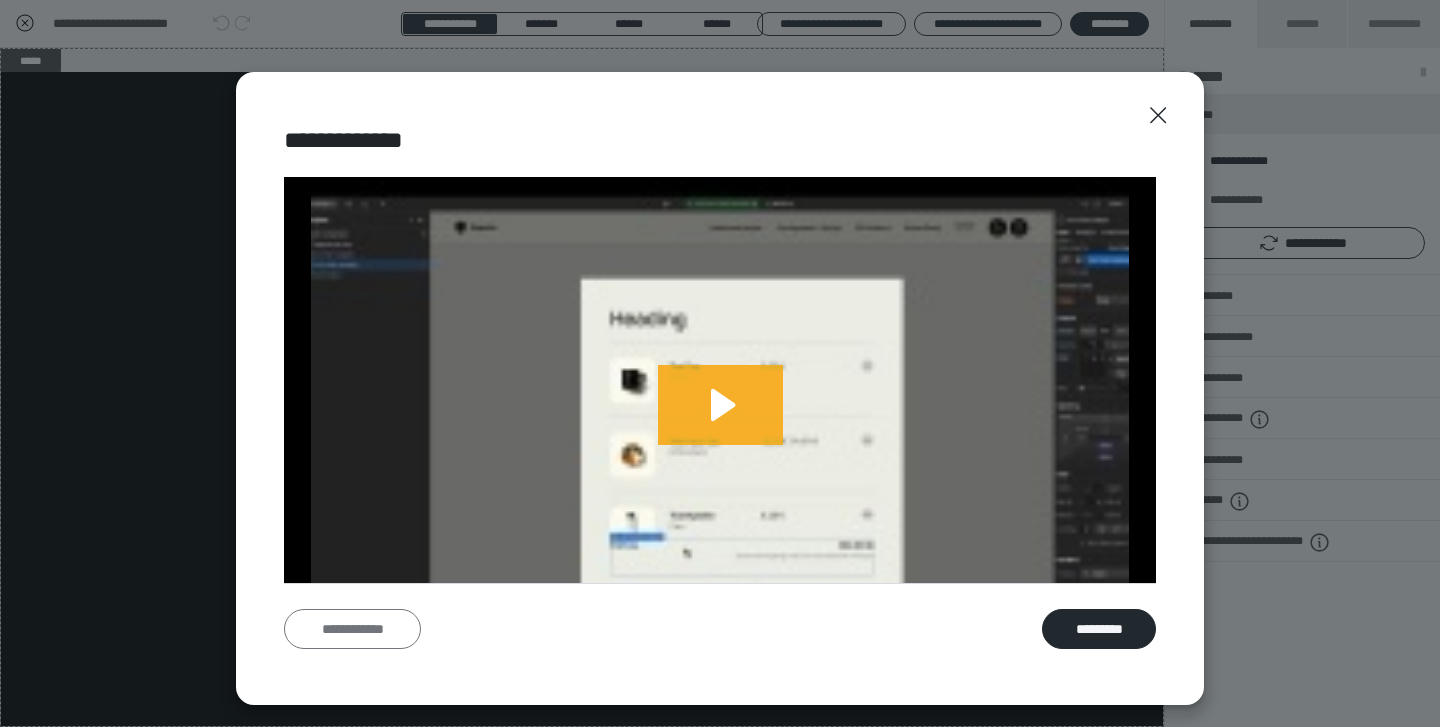 click on "**********" at bounding box center [352, 629] 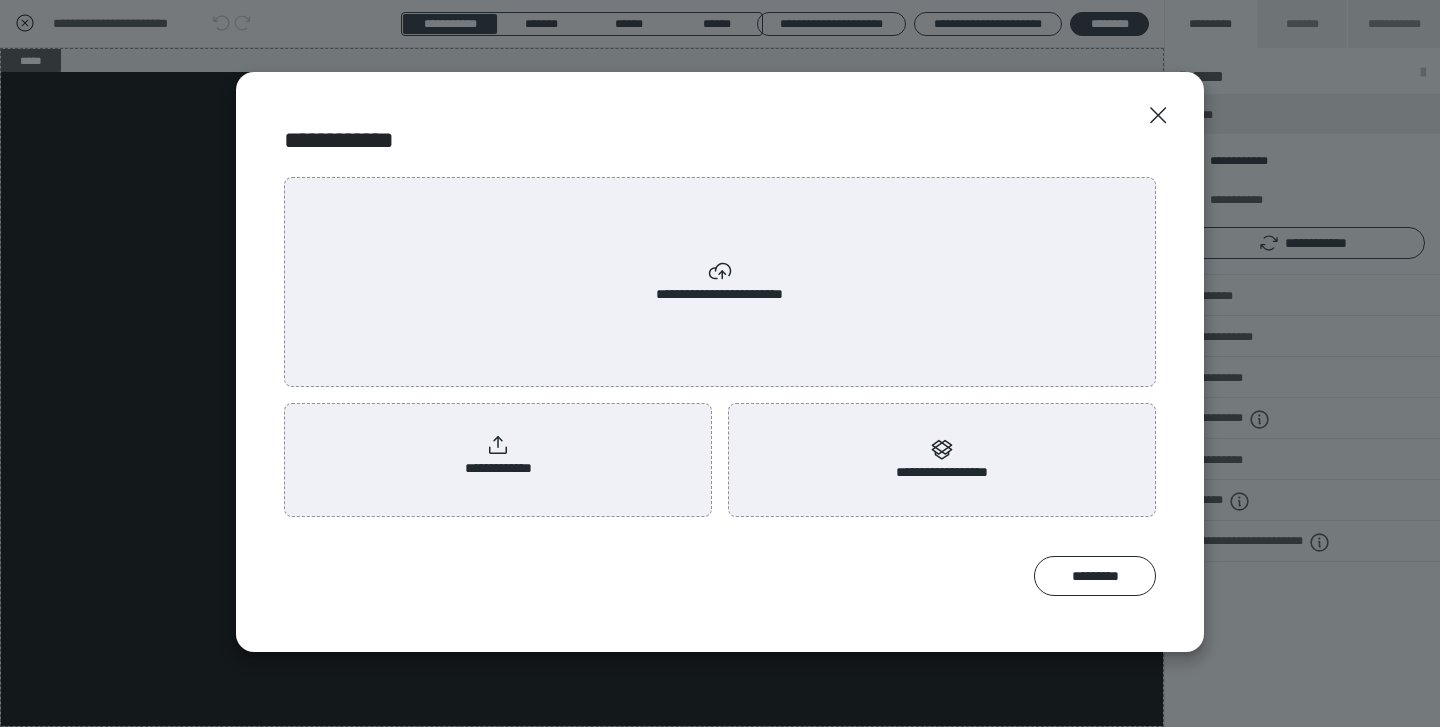scroll, scrollTop: 0, scrollLeft: 0, axis: both 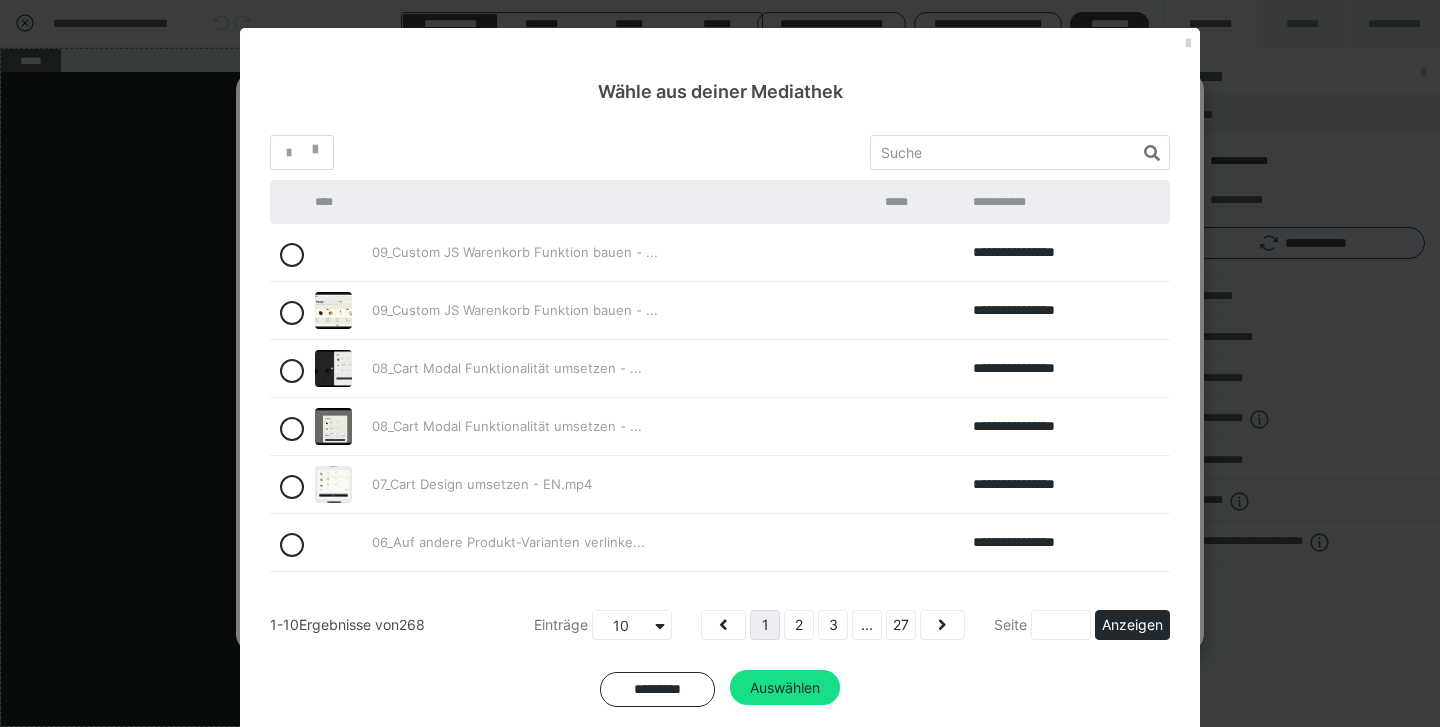 click at bounding box center (1188, 44) 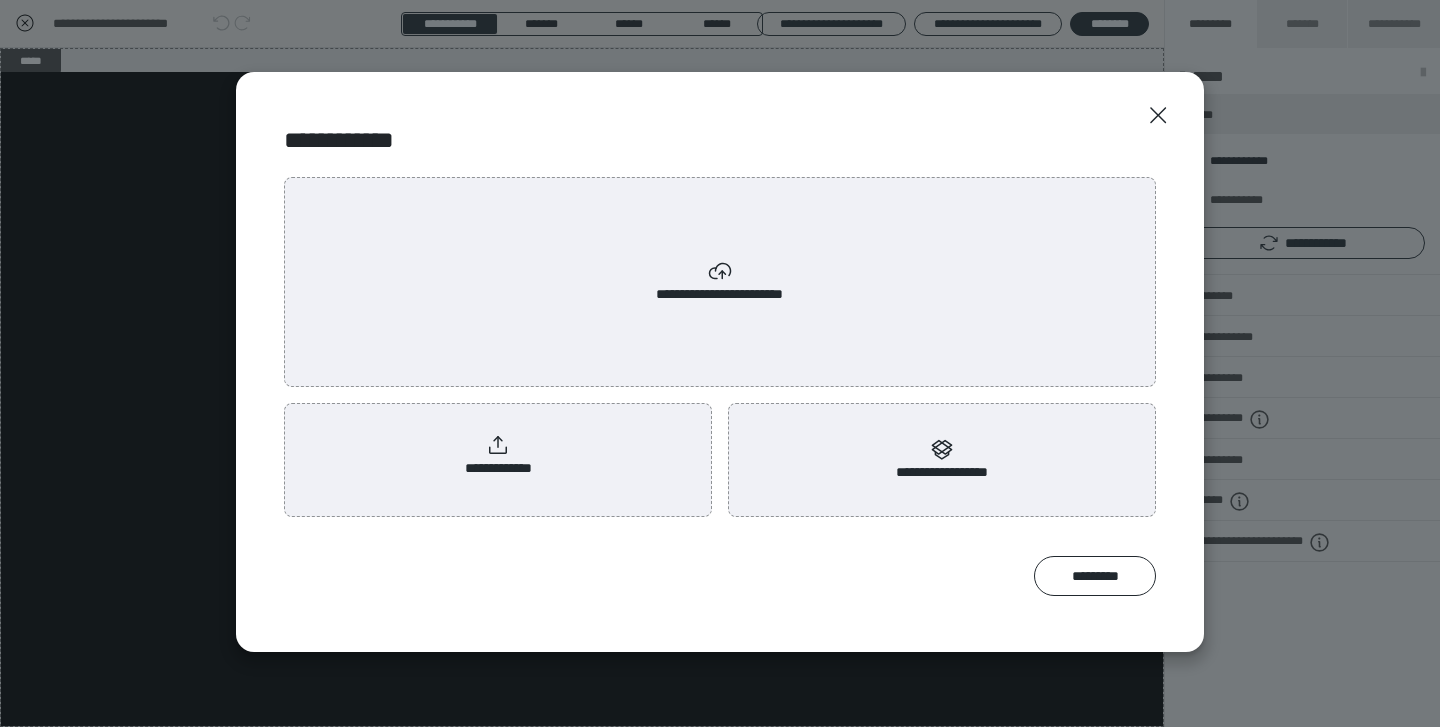 click on "**********" at bounding box center (942, 460) 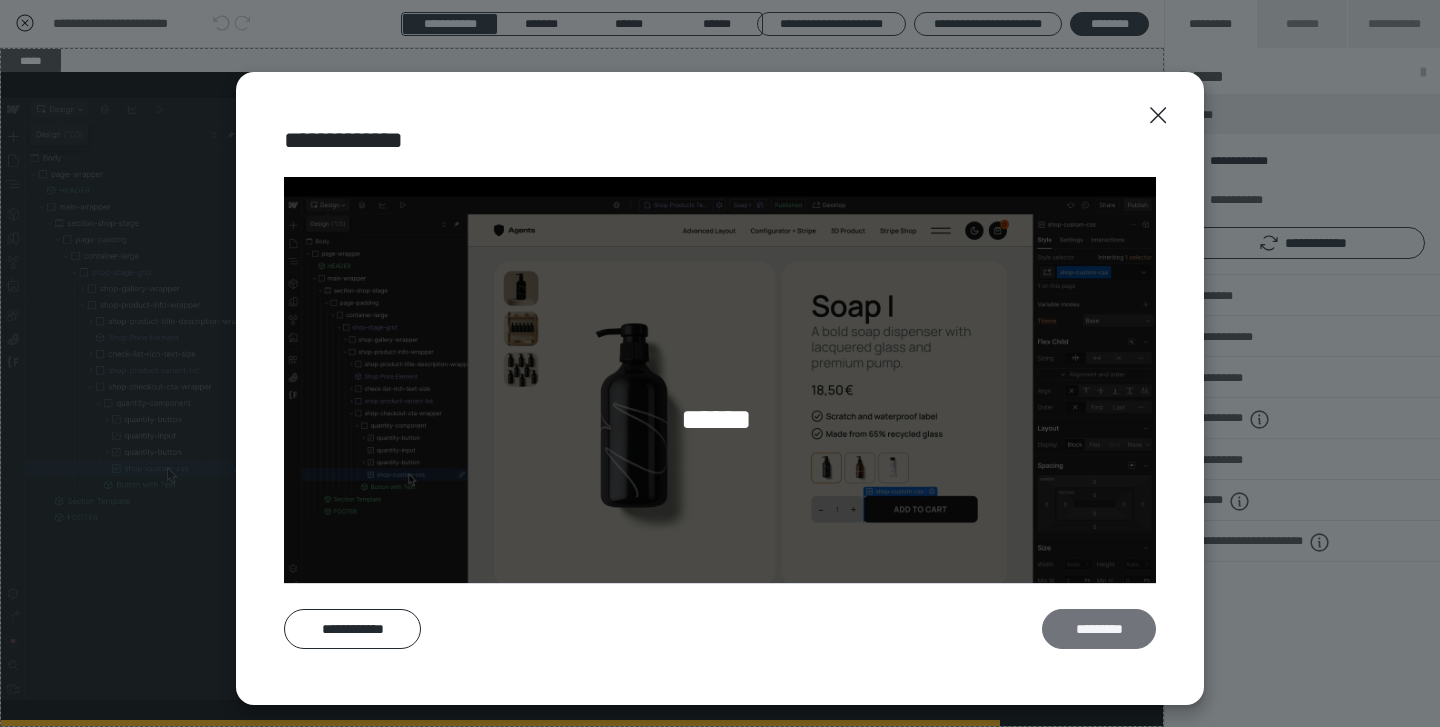 click on "*********" at bounding box center (1099, 629) 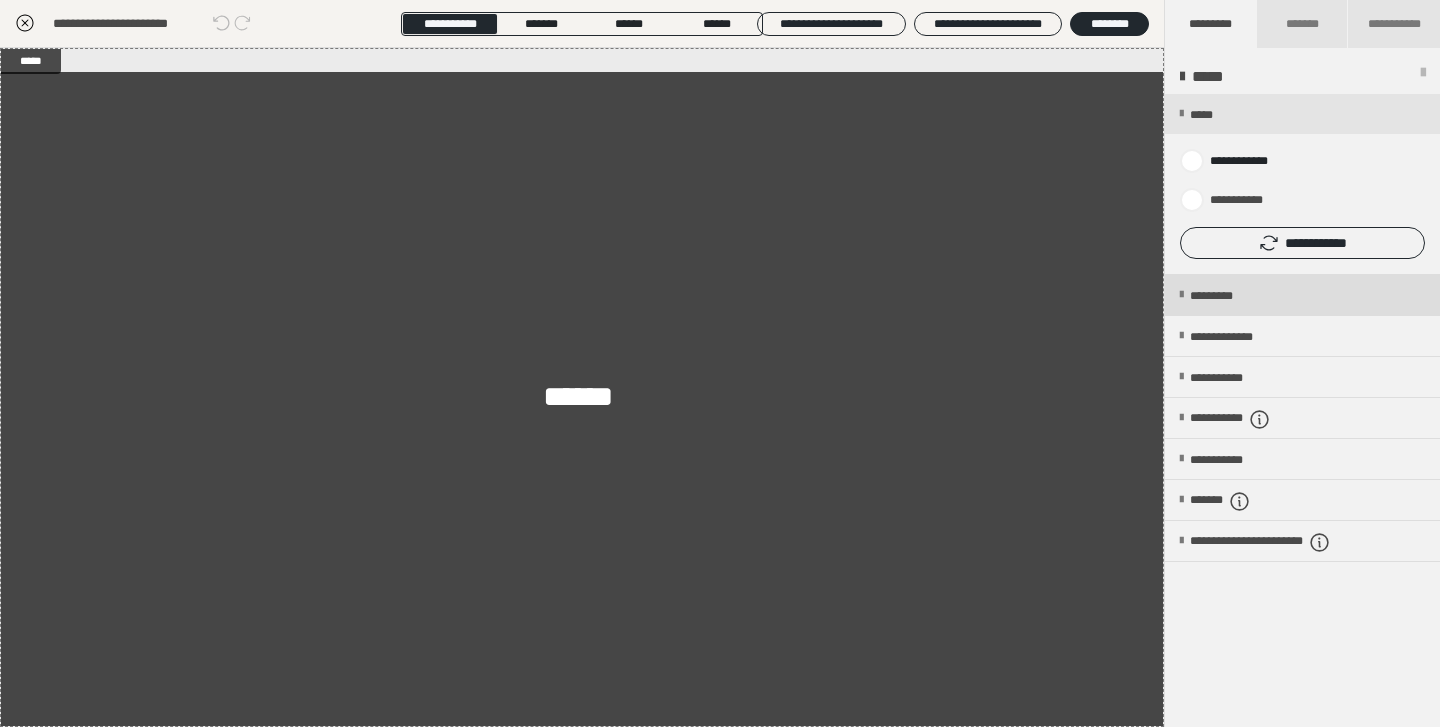 click on "*********" at bounding box center (1228, 296) 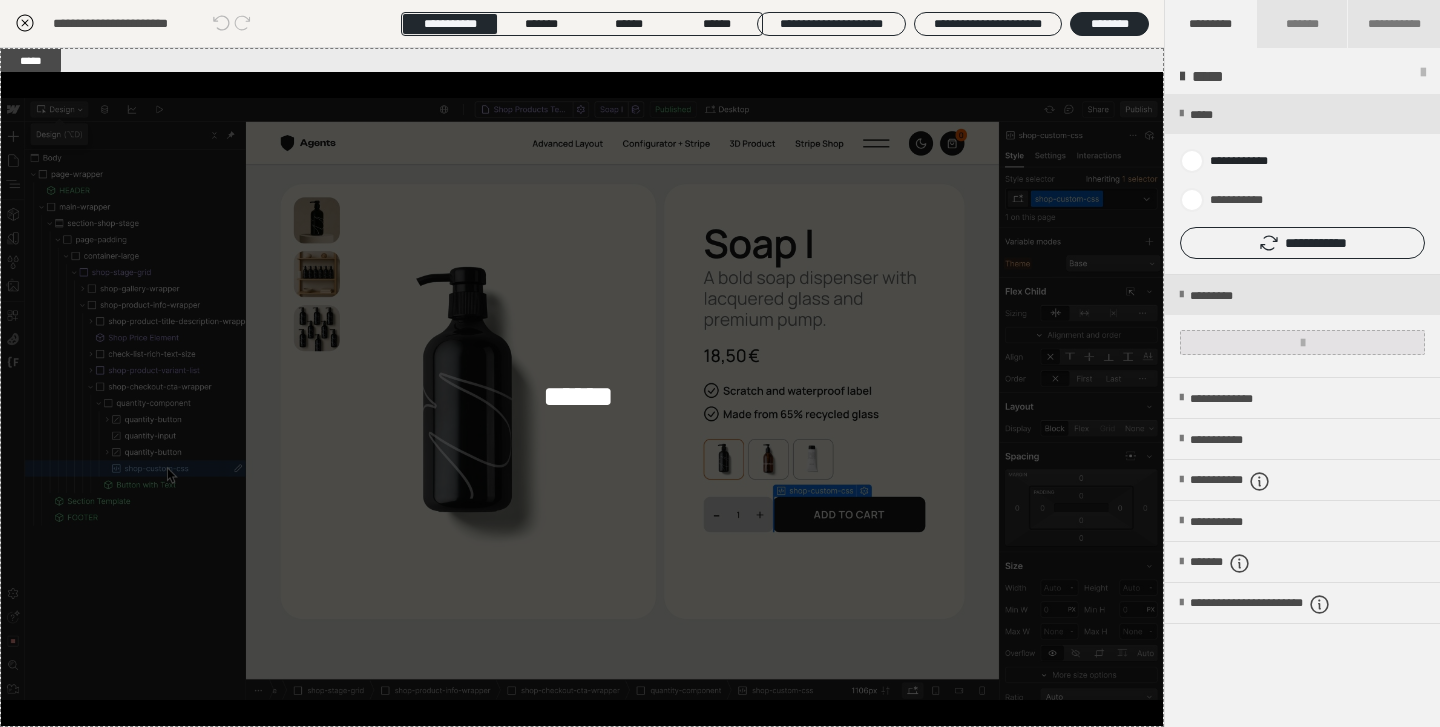 click at bounding box center [1302, 342] 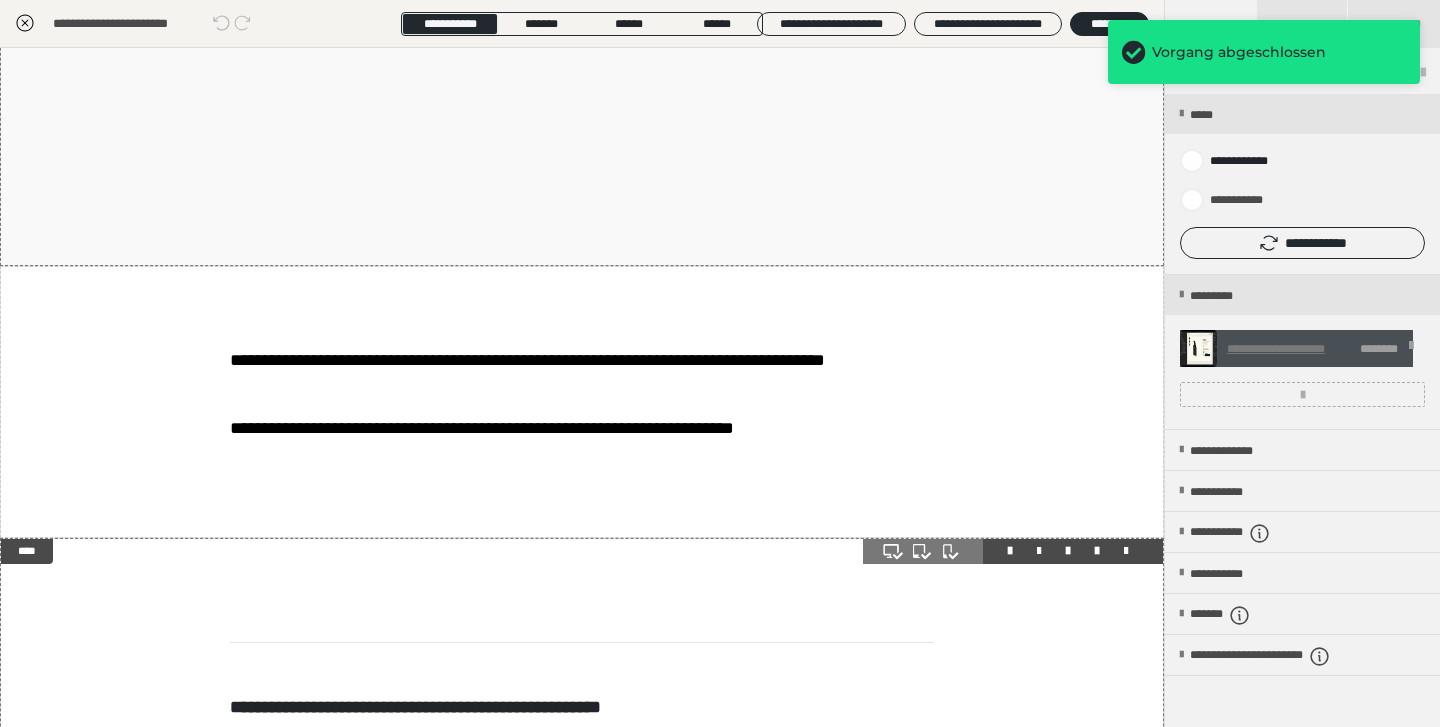 scroll, scrollTop: 182, scrollLeft: 0, axis: vertical 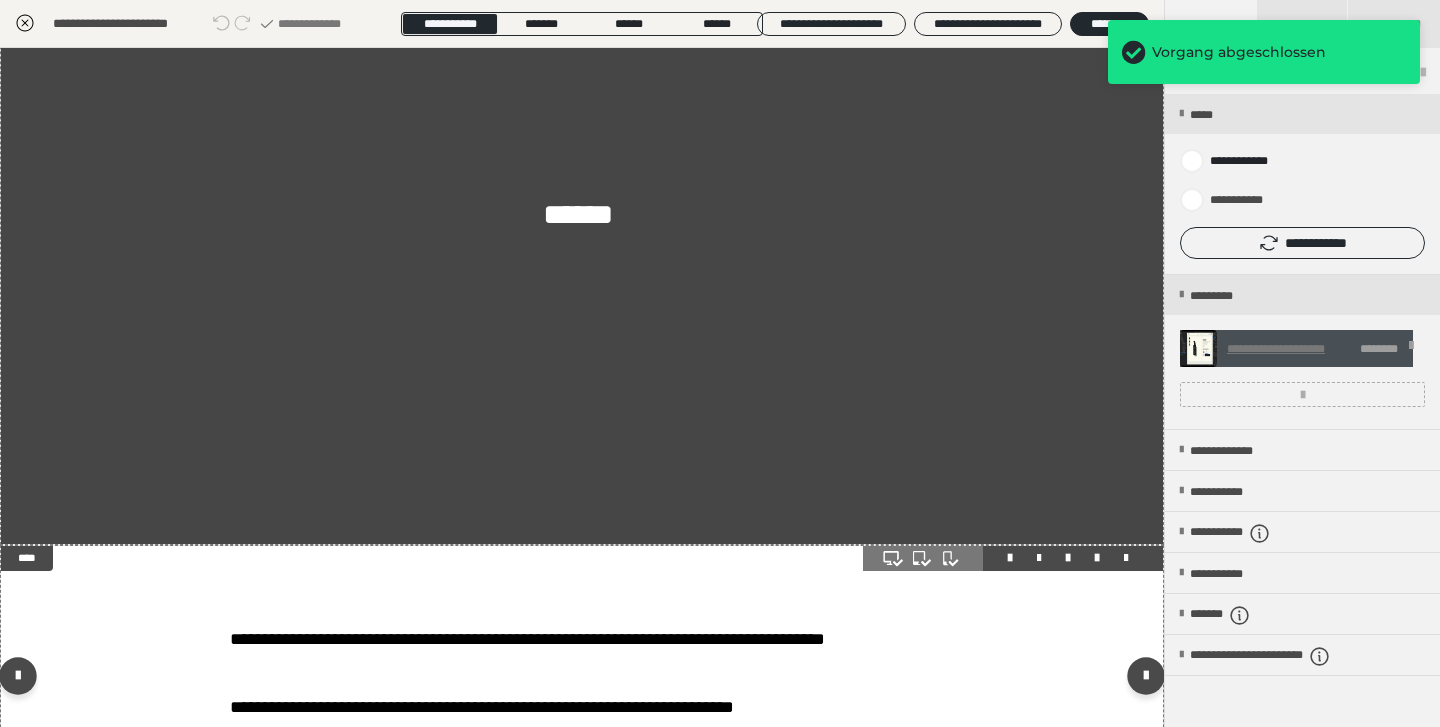 click at bounding box center (1097, 558) 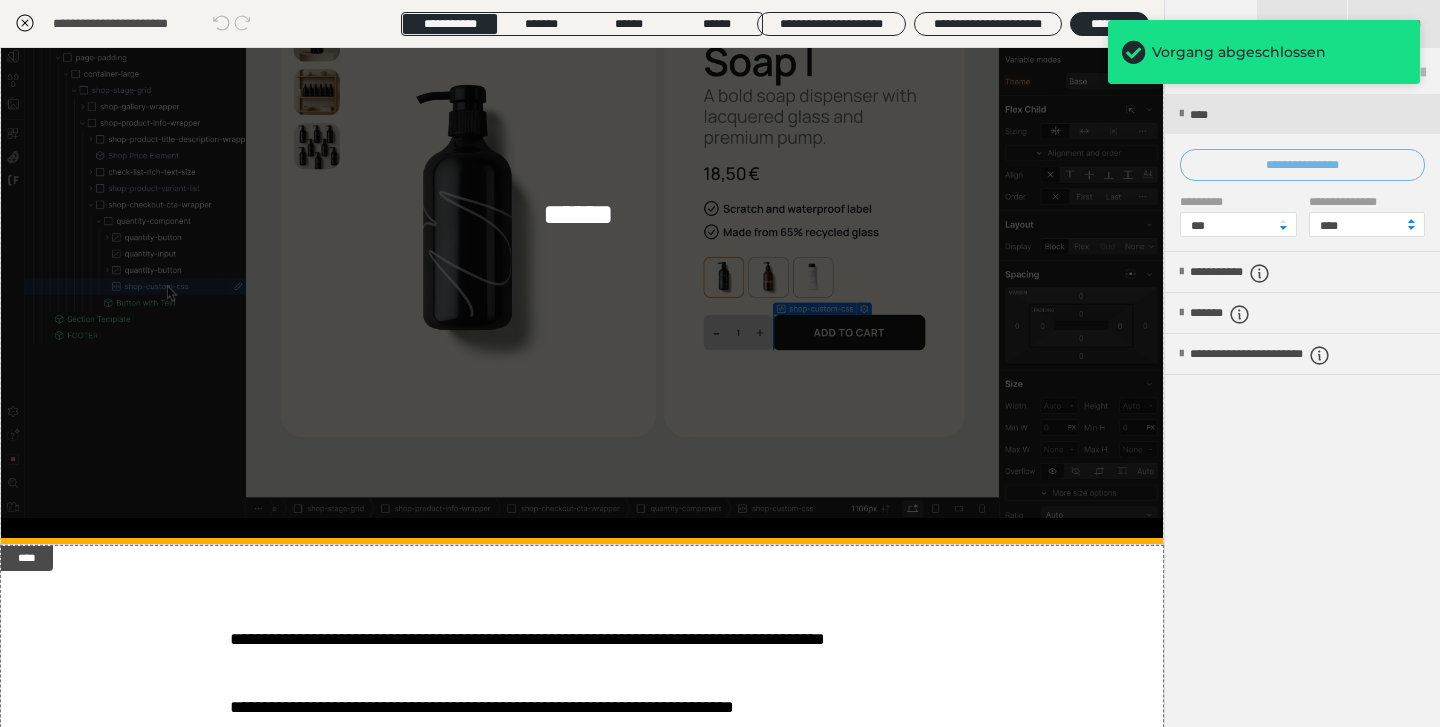 click on "**********" at bounding box center (1302, 165) 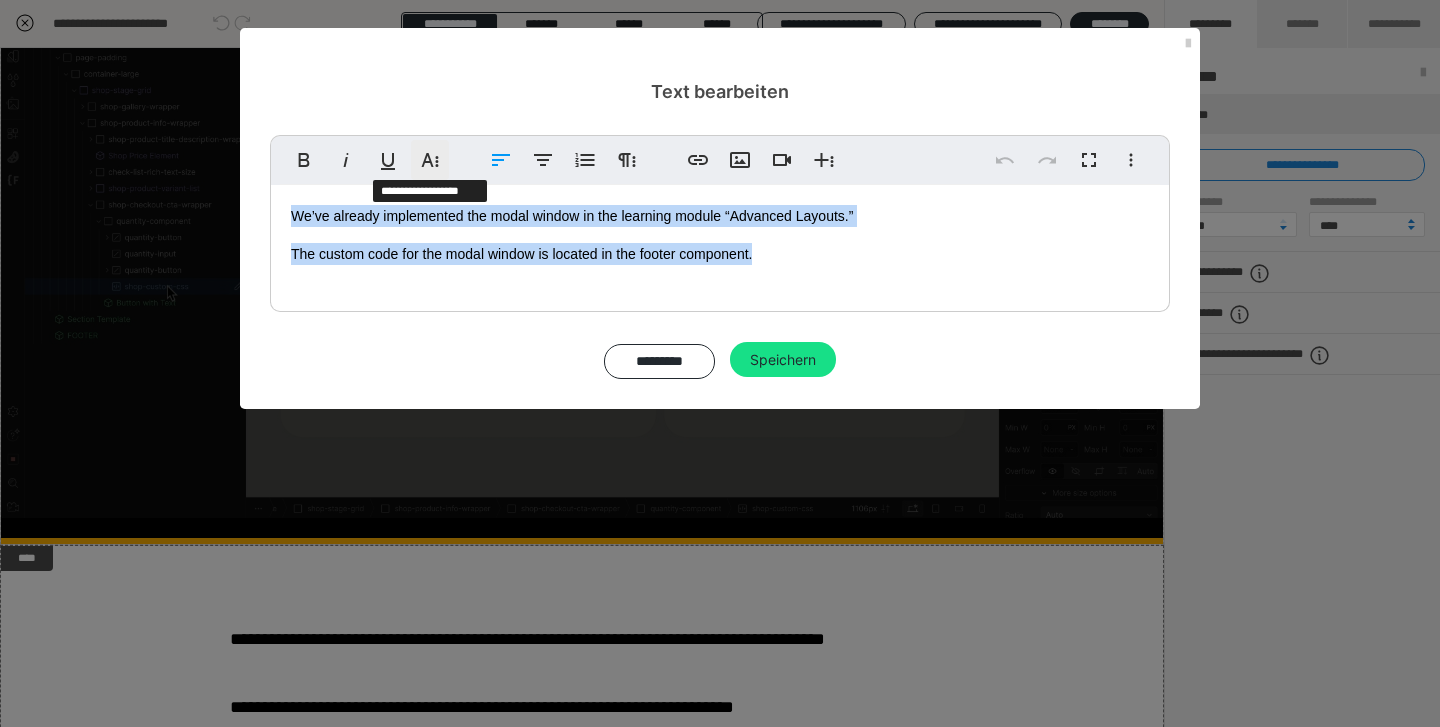 drag, startPoint x: 782, startPoint y: 267, endPoint x: 423, endPoint y: 161, distance: 374.32205 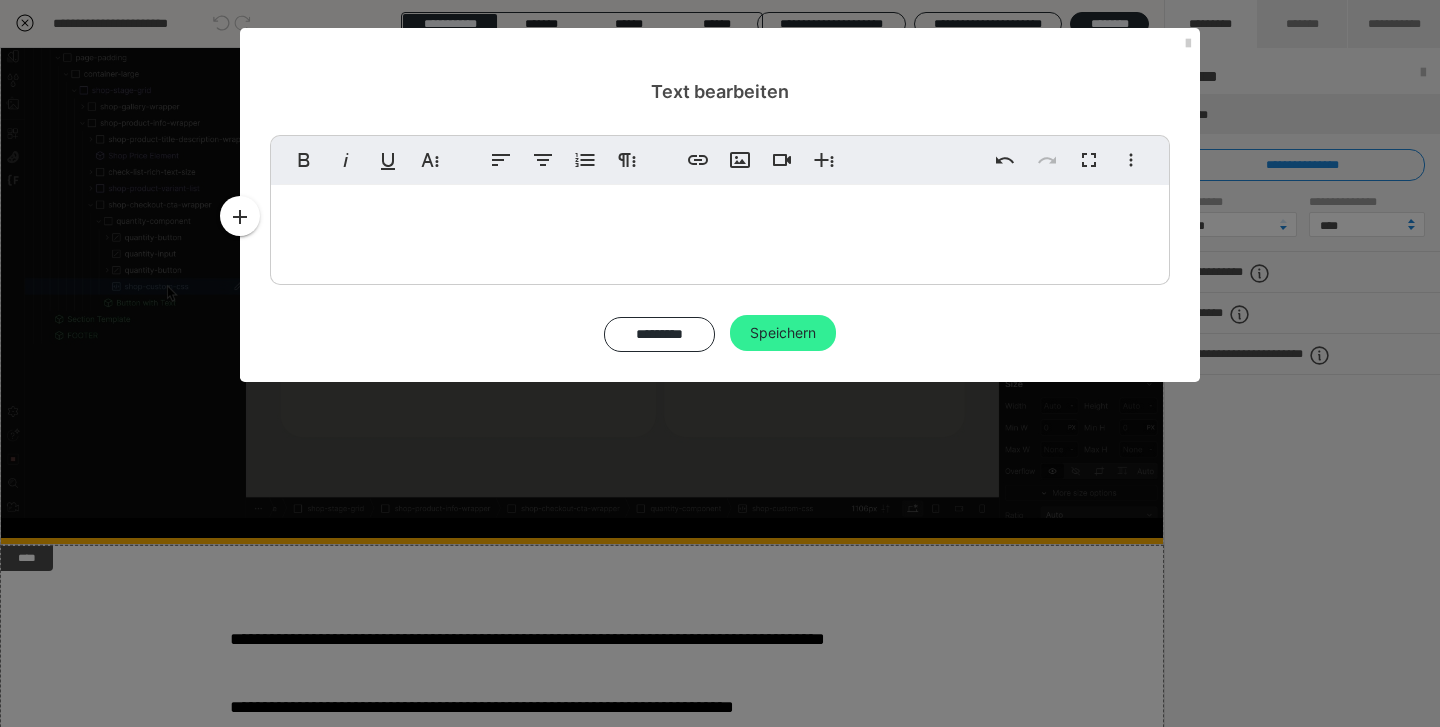 click on "Speichern" at bounding box center (783, 333) 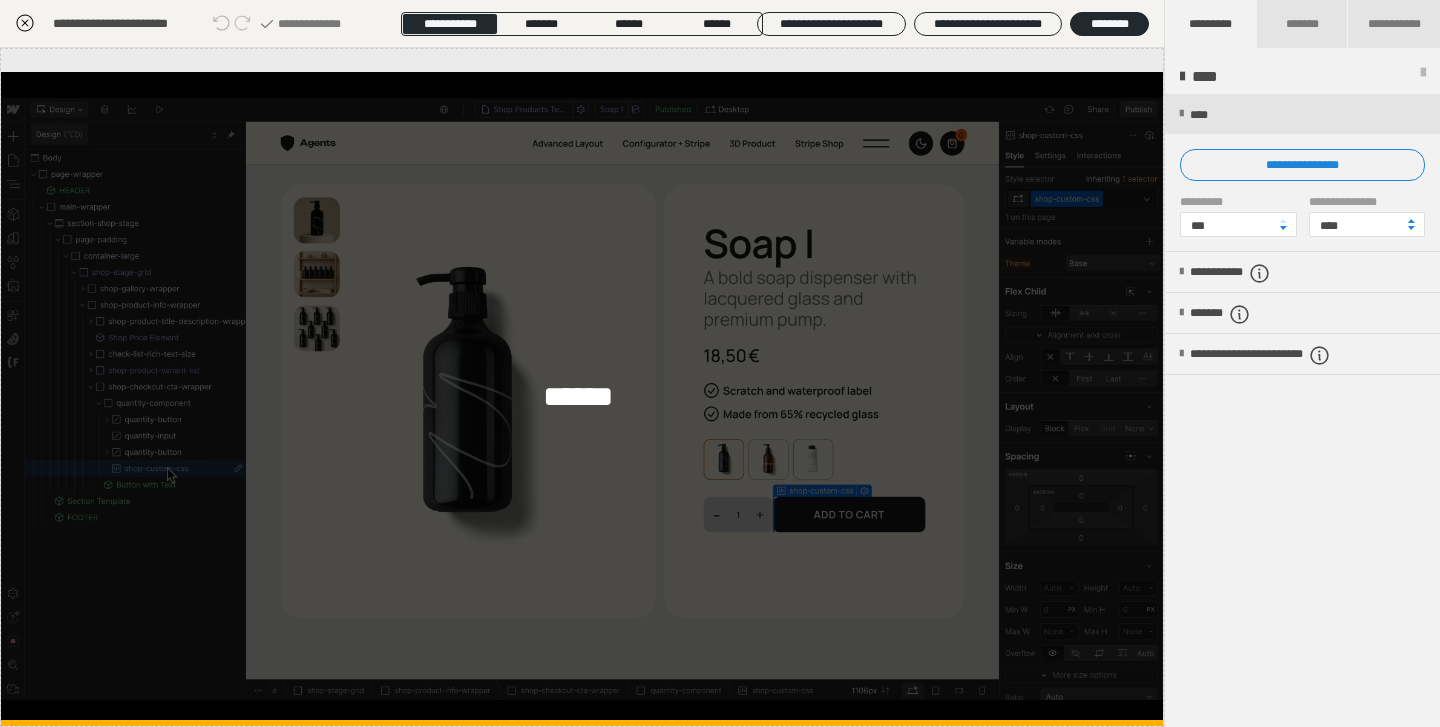 scroll, scrollTop: 0, scrollLeft: 0, axis: both 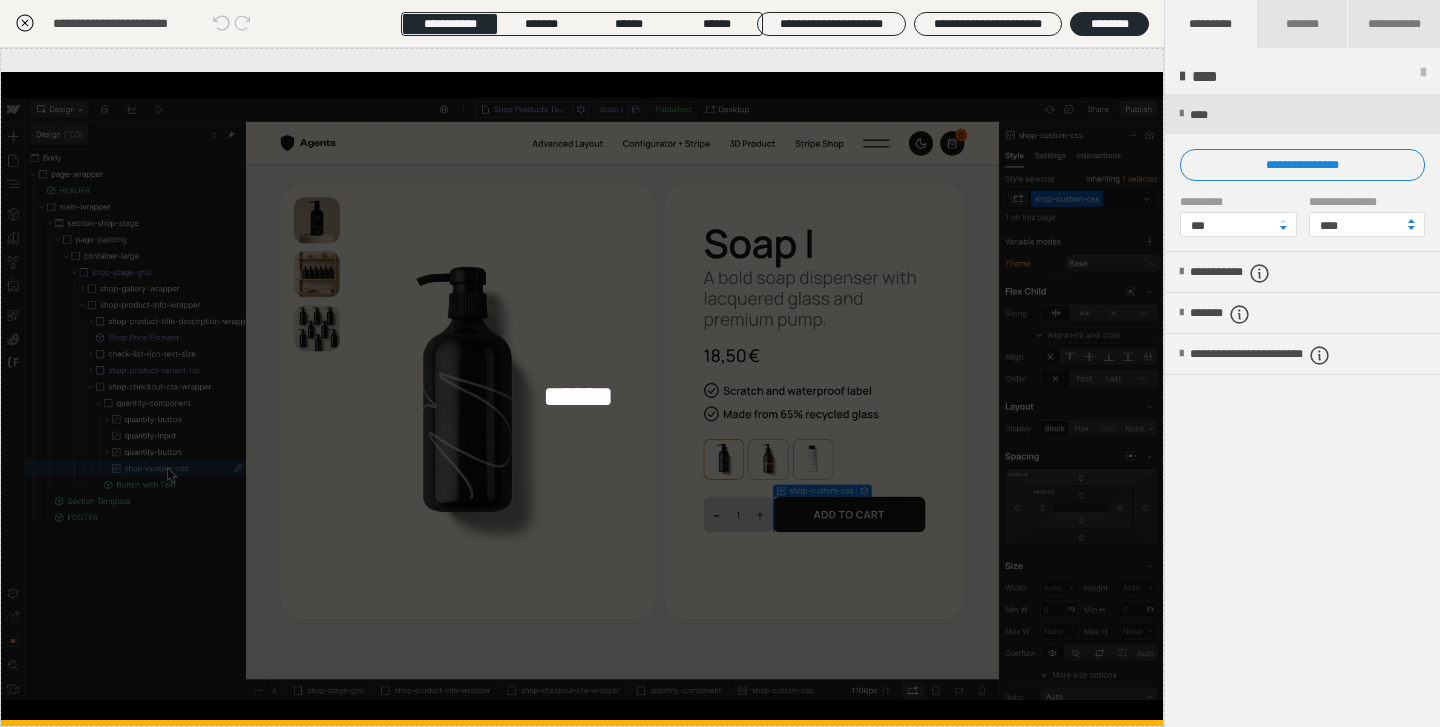 click 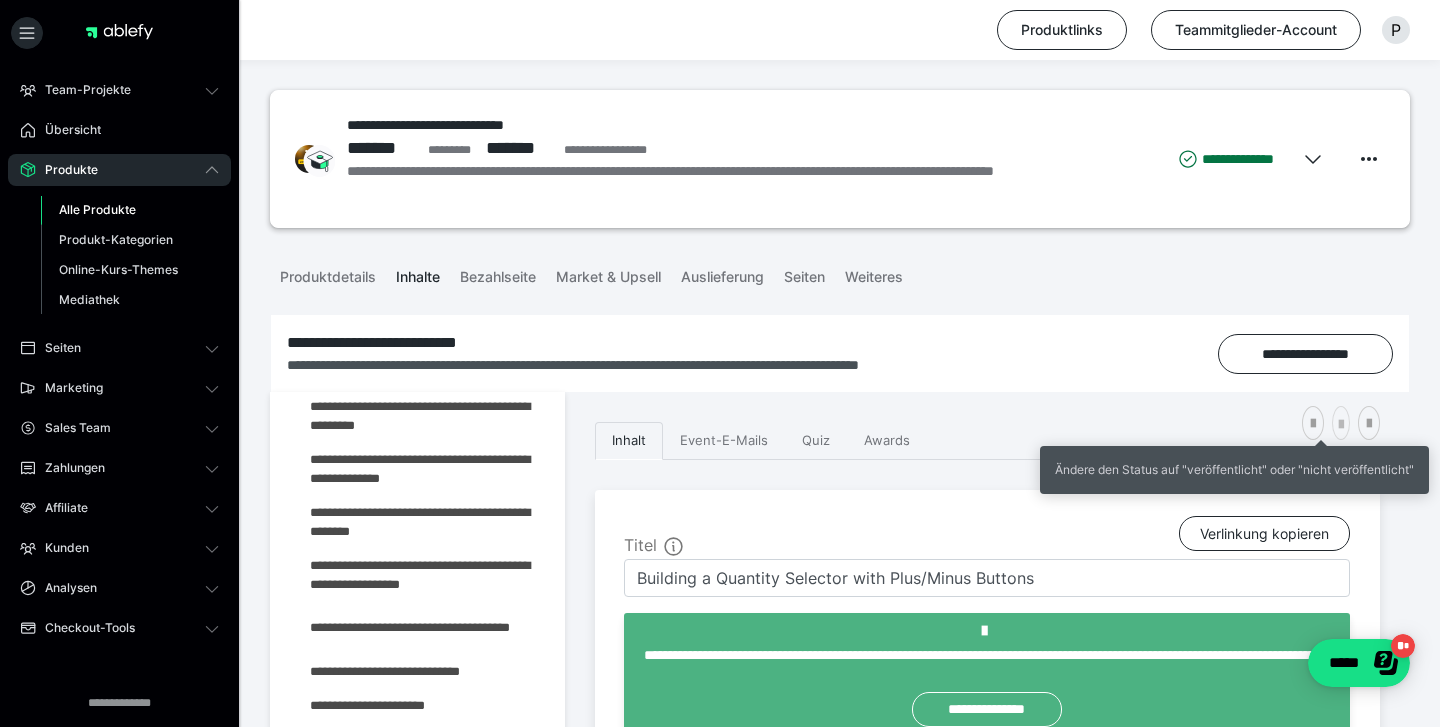click at bounding box center (1341, 425) 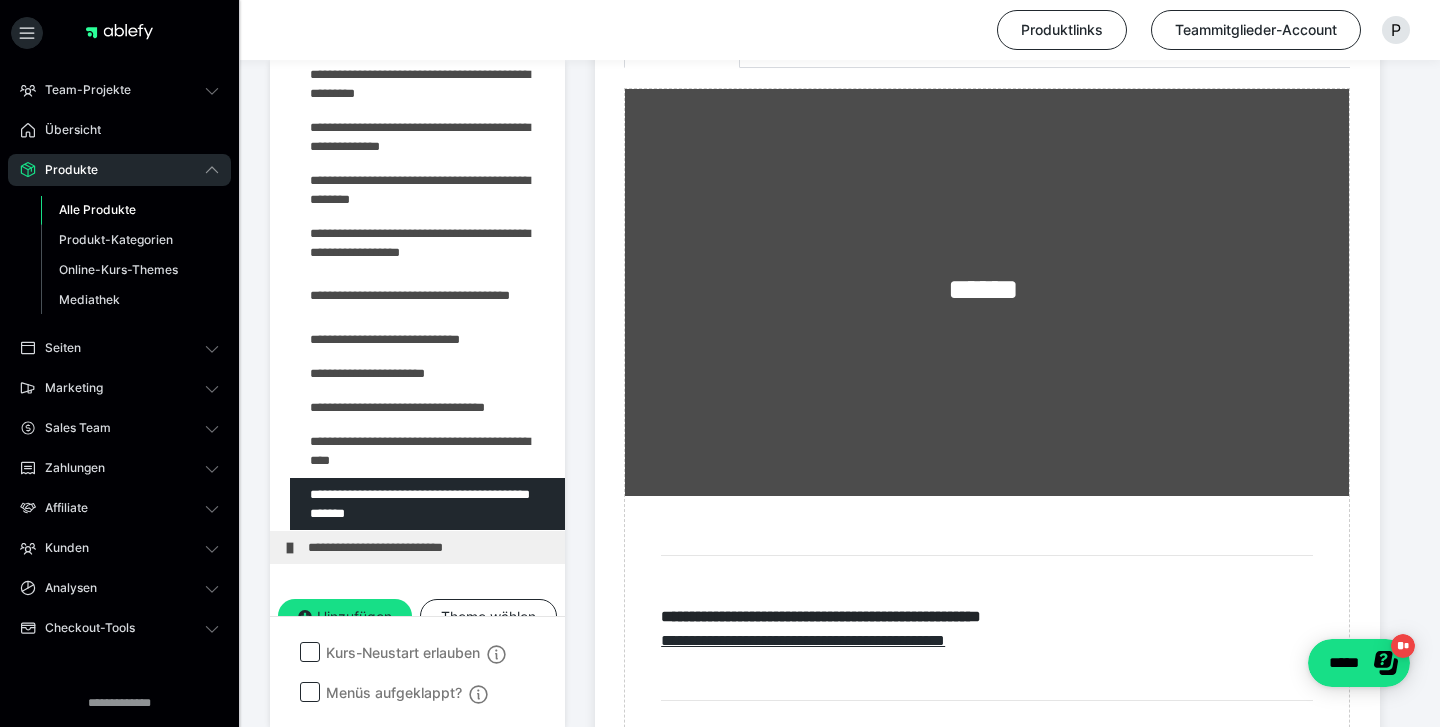 scroll, scrollTop: 1053, scrollLeft: 0, axis: vertical 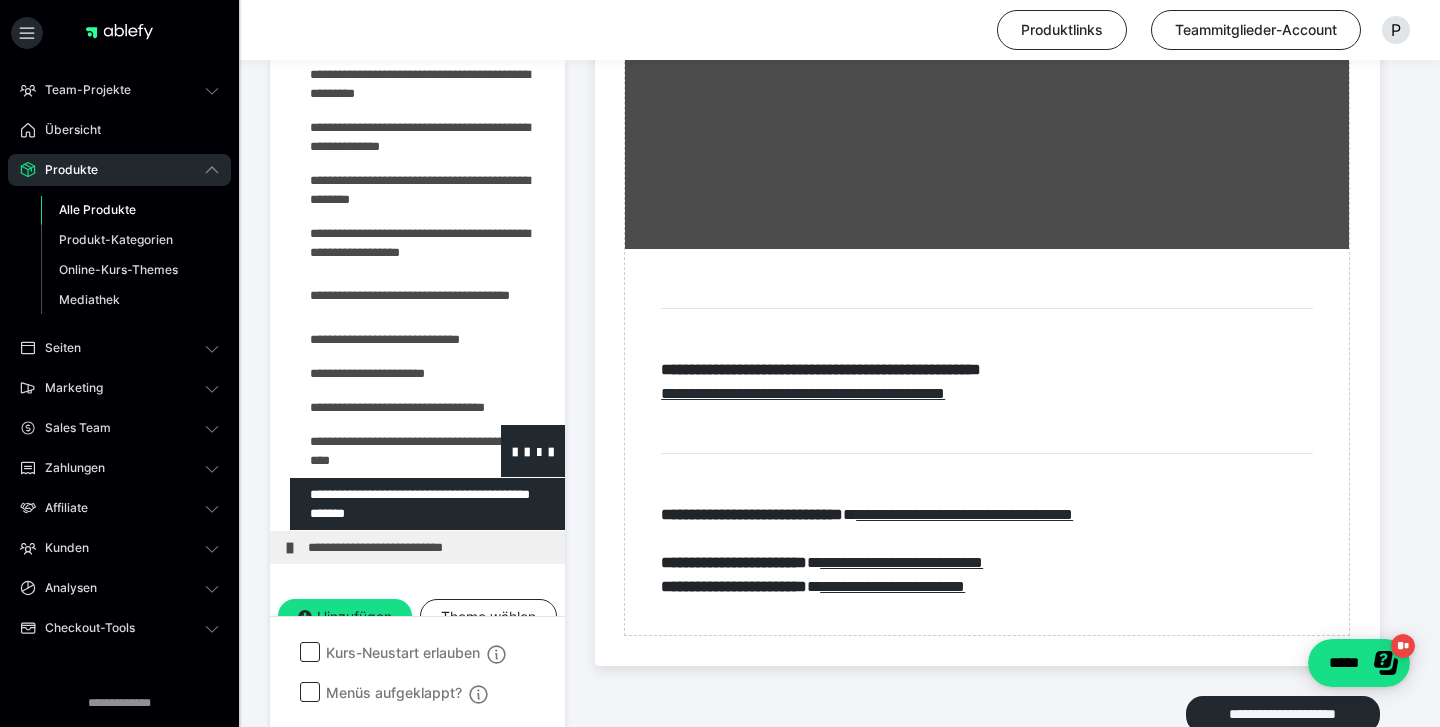 click at bounding box center (375, 451) 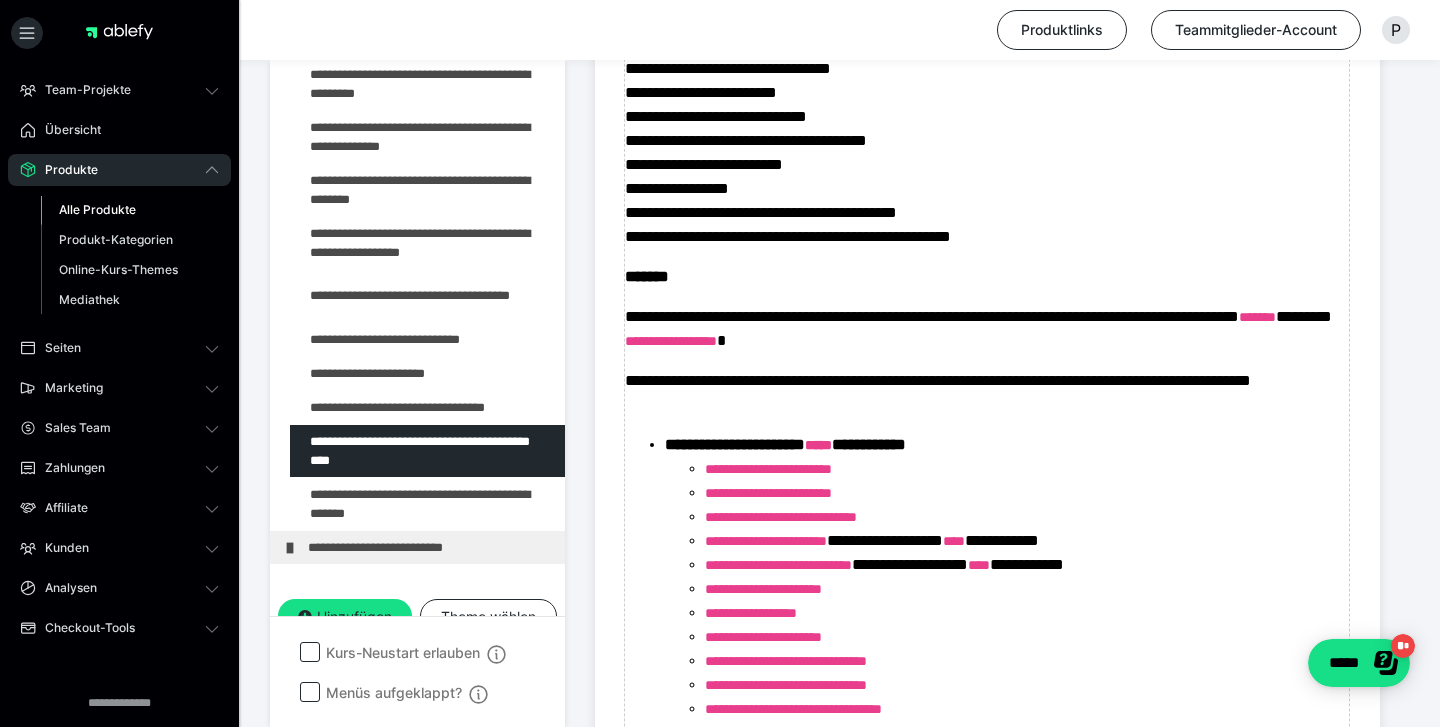 scroll, scrollTop: 800, scrollLeft: 0, axis: vertical 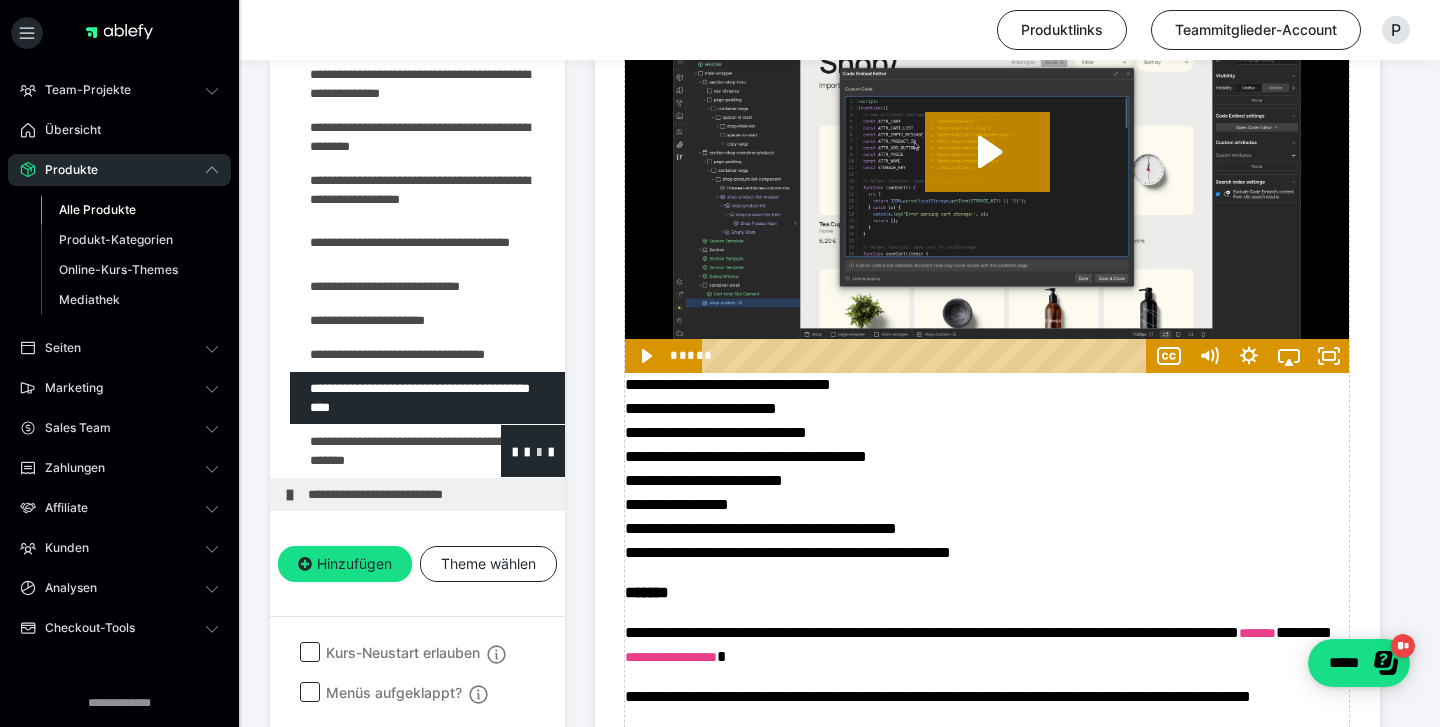 click at bounding box center (539, 451) 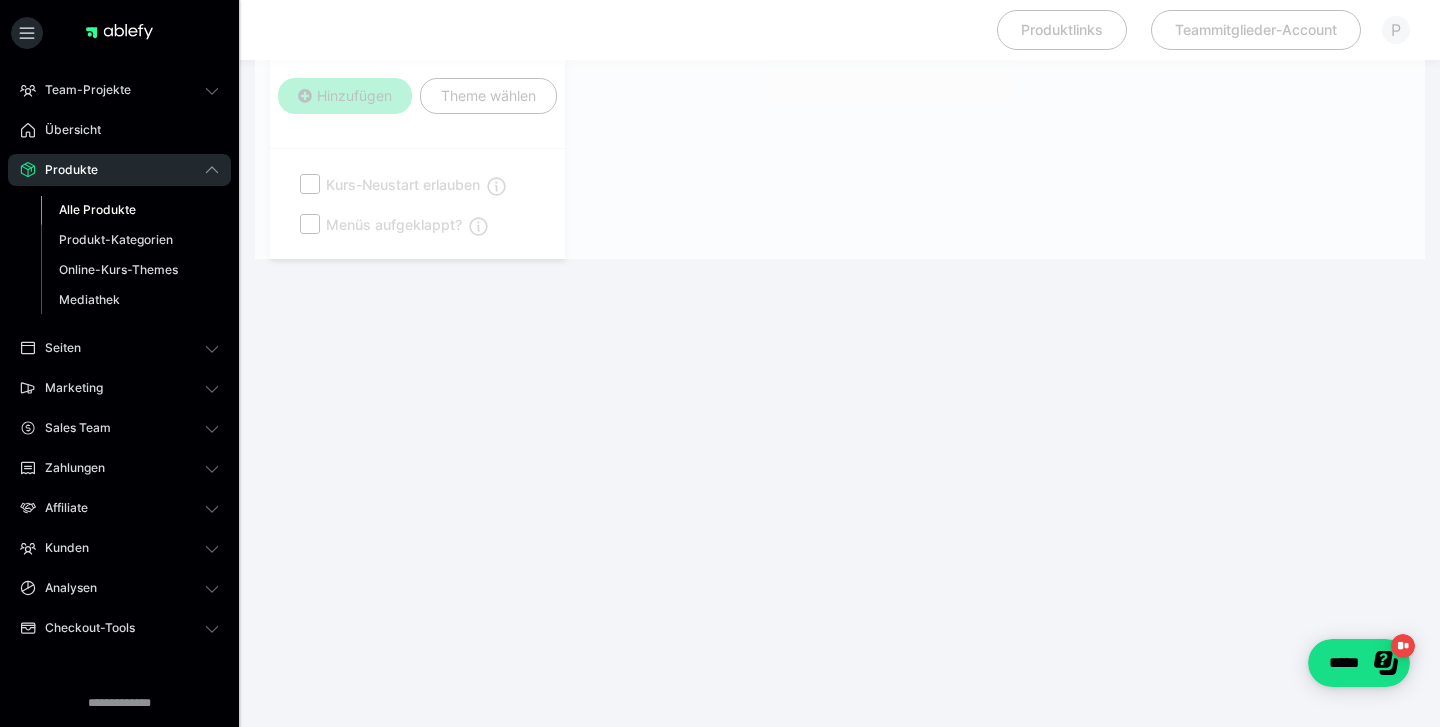 scroll, scrollTop: 332, scrollLeft: 0, axis: vertical 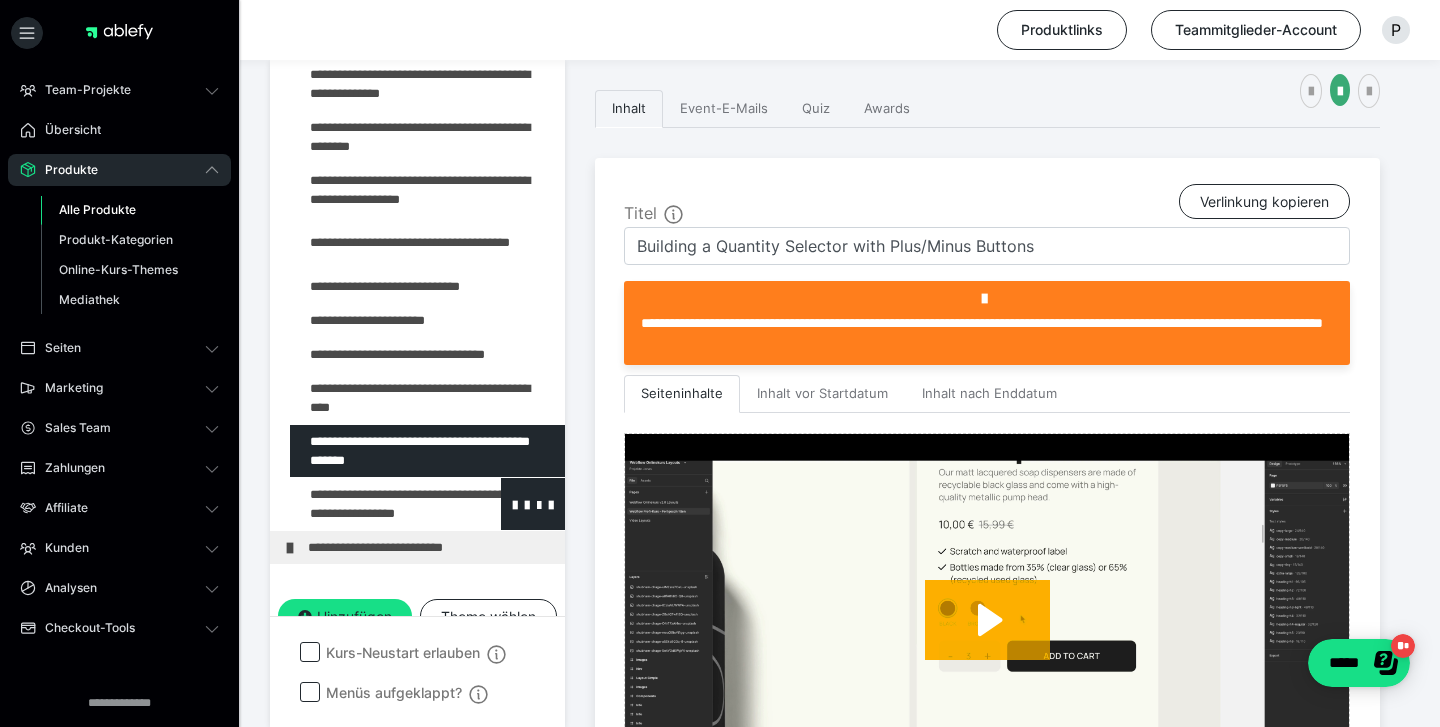 click at bounding box center [375, 504] 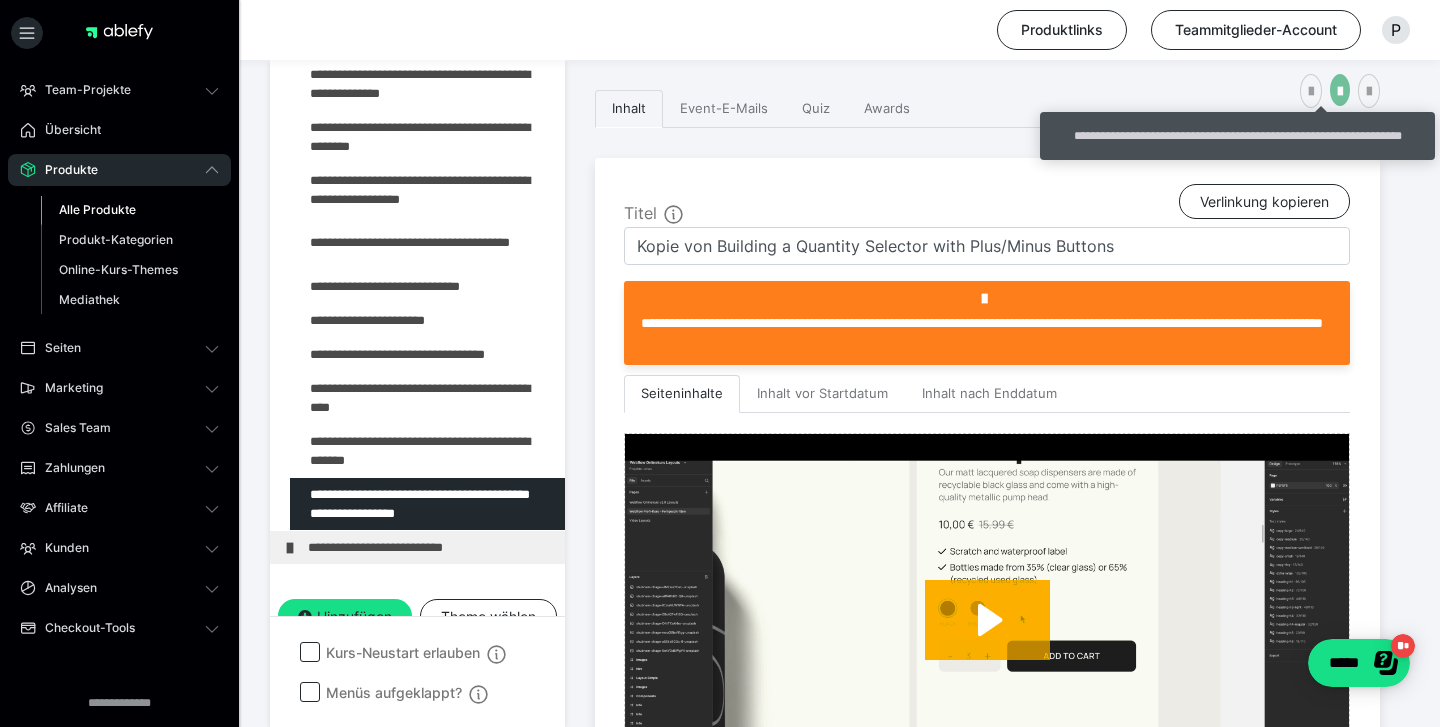 click at bounding box center [1340, 90] 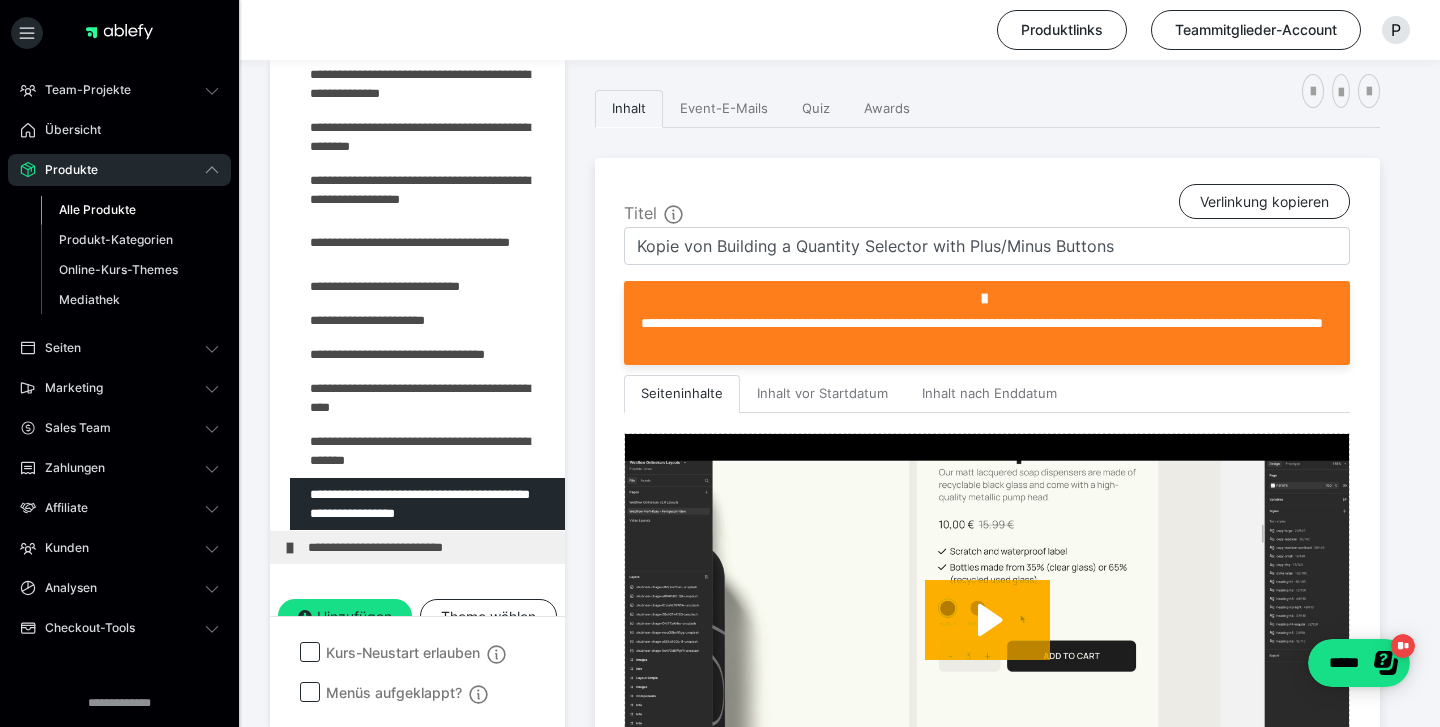 click on "Titel Verlinkung kopieren" at bounding box center [987, 205] 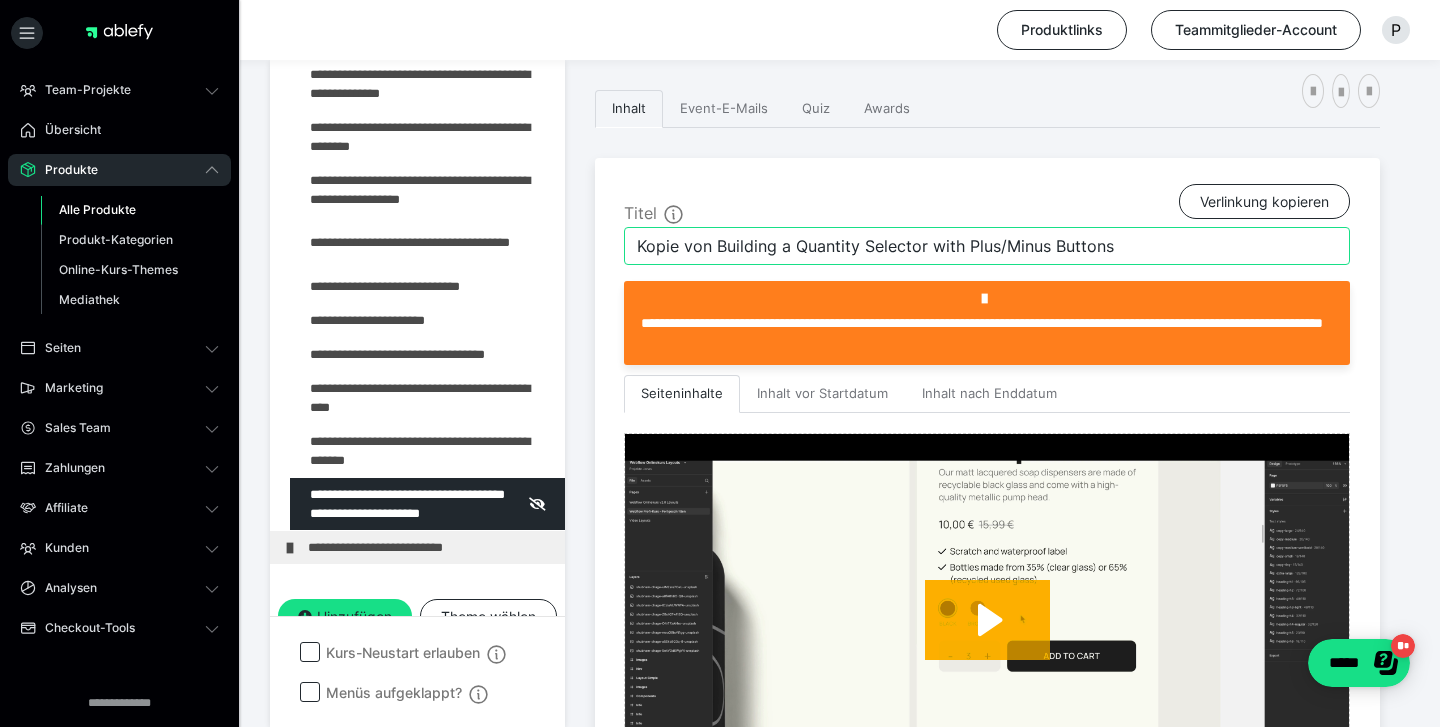 click on "Kopie von Building a Quantity Selector with Plus/Minus Buttons" at bounding box center (987, 246) 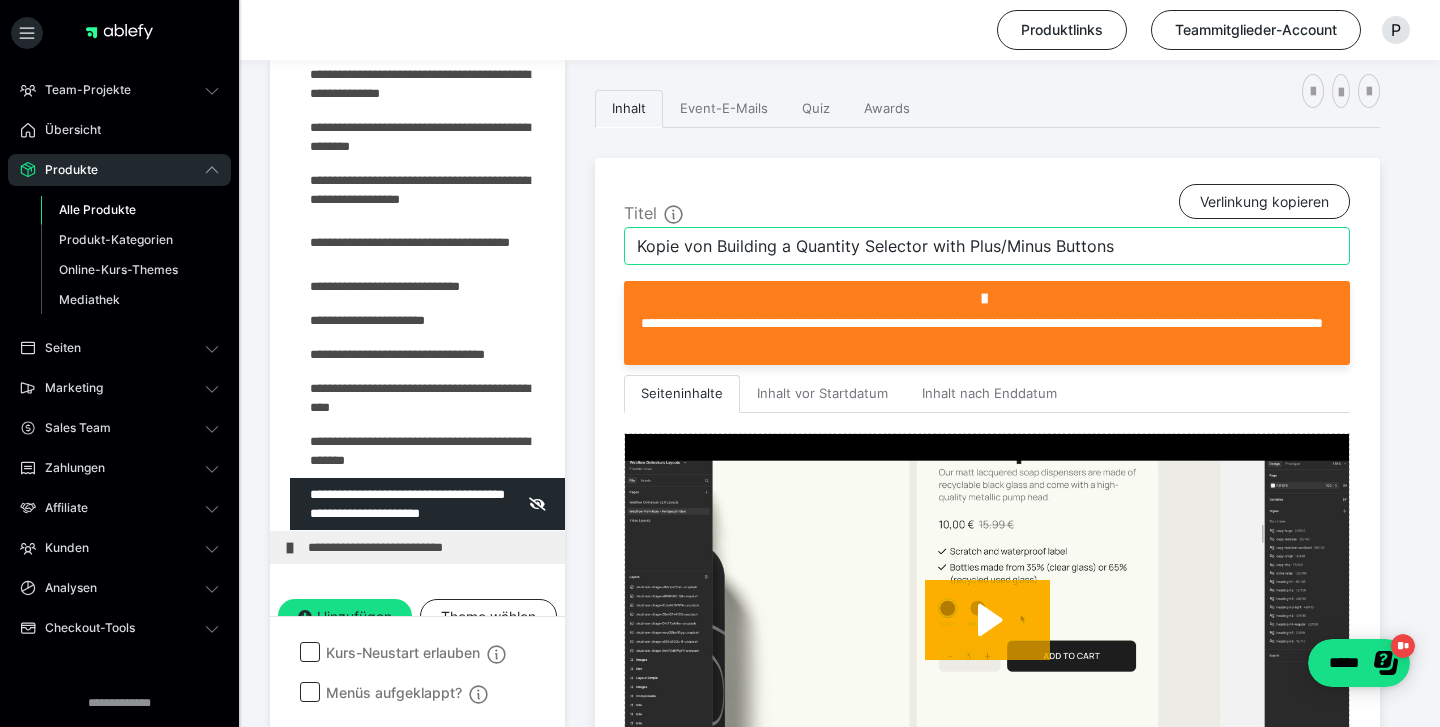 paste on "Implement total cart sum functionality" 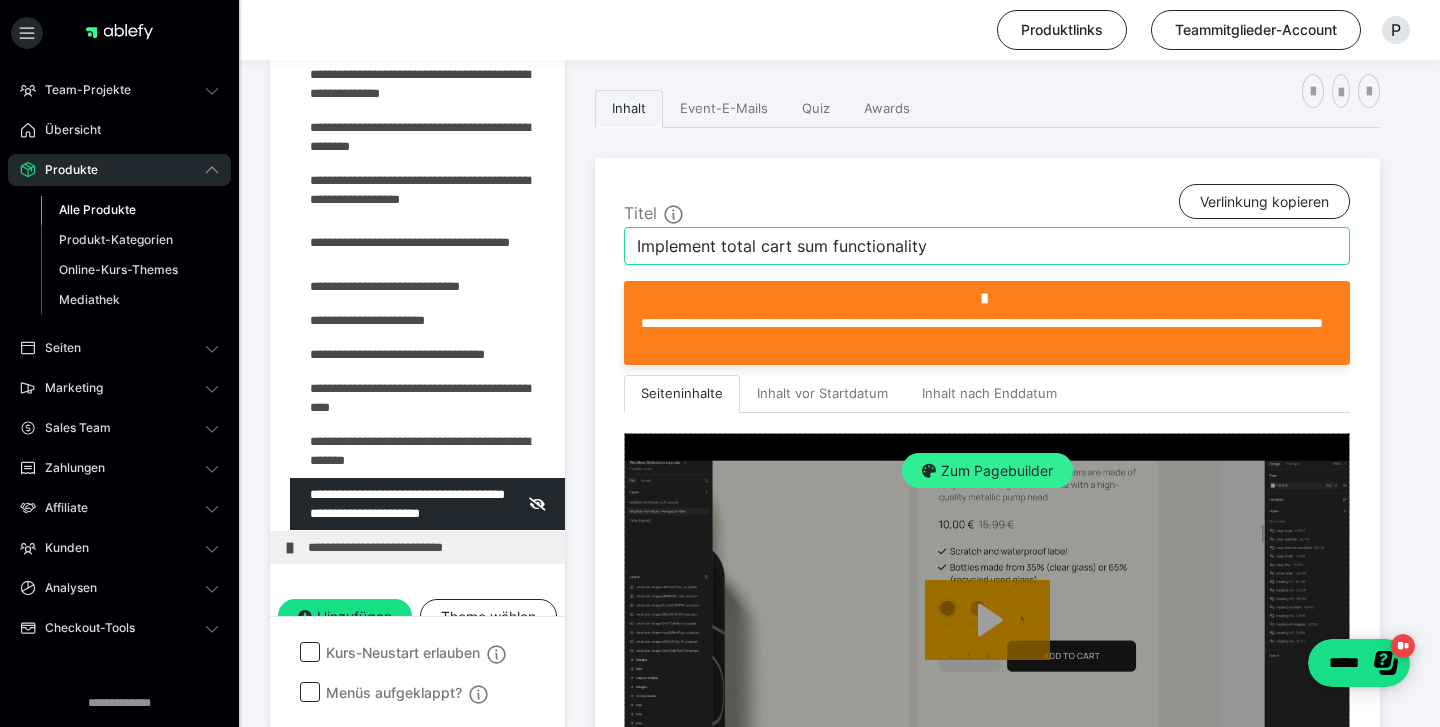 type on "Implement total cart sum functionality" 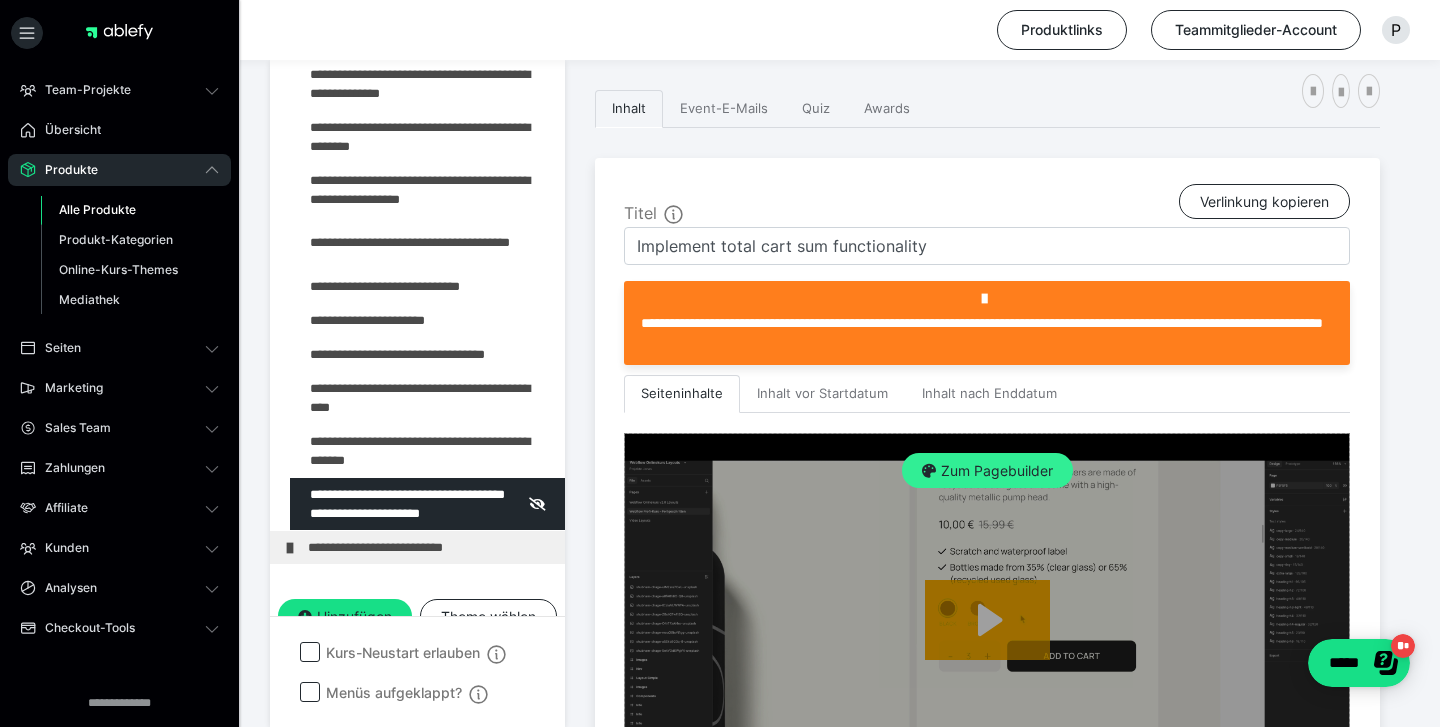 click on "Zum Pagebuilder" at bounding box center (987, 471) 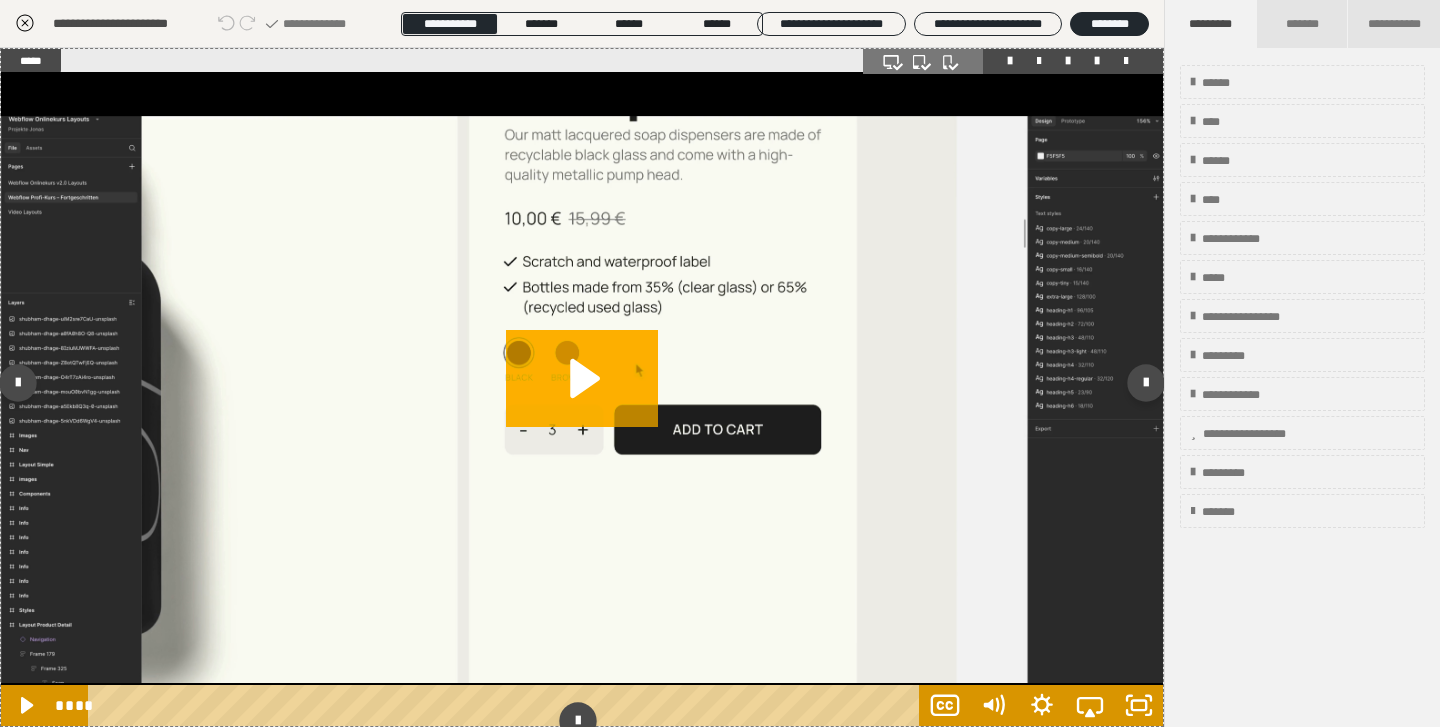 click at bounding box center [582, 399] 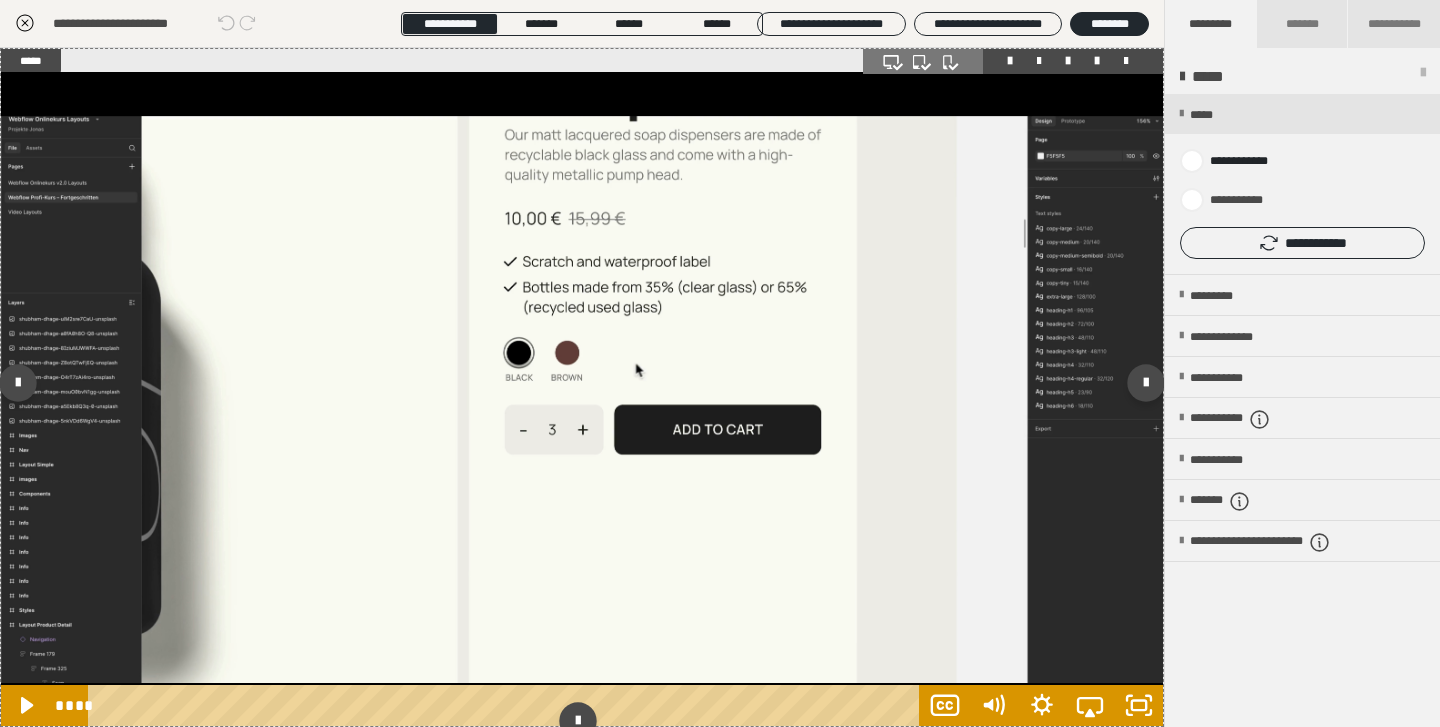 click at bounding box center [582, 399] 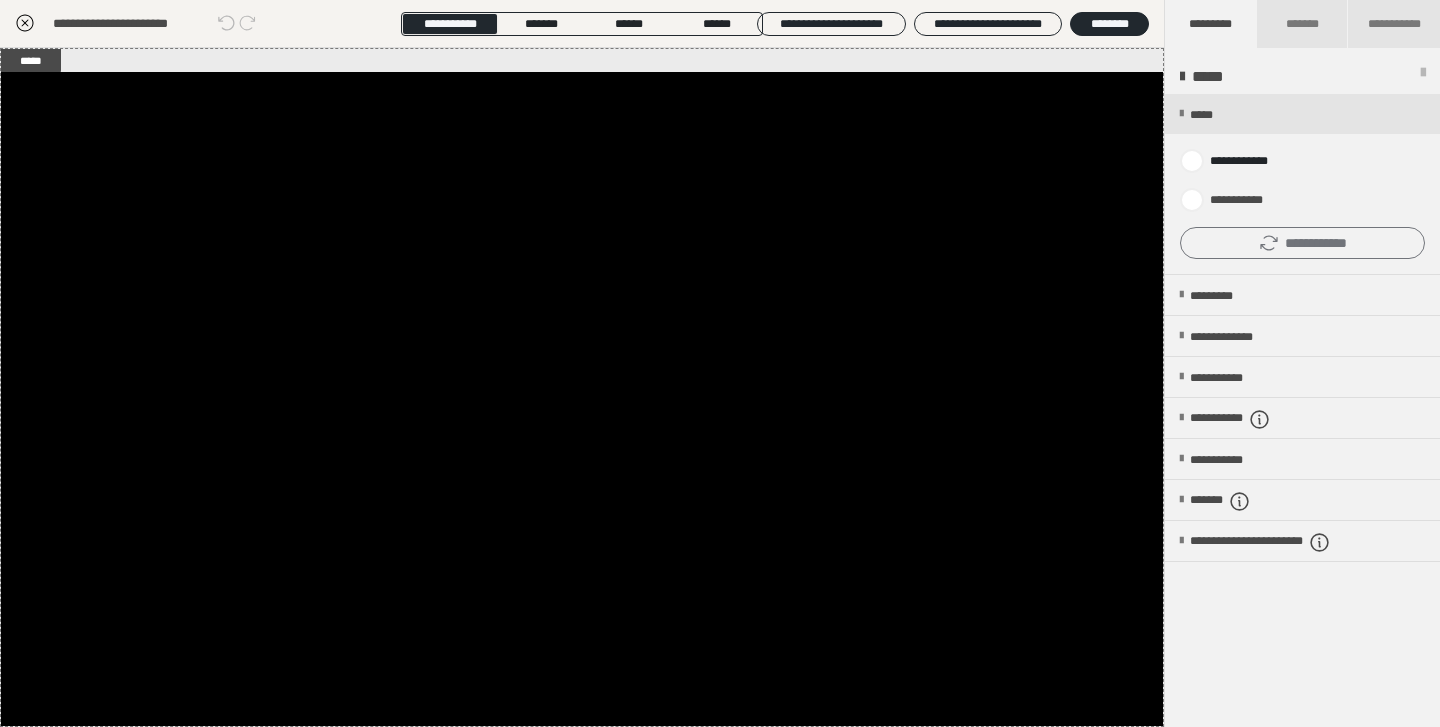 click on "**********" at bounding box center (1302, 243) 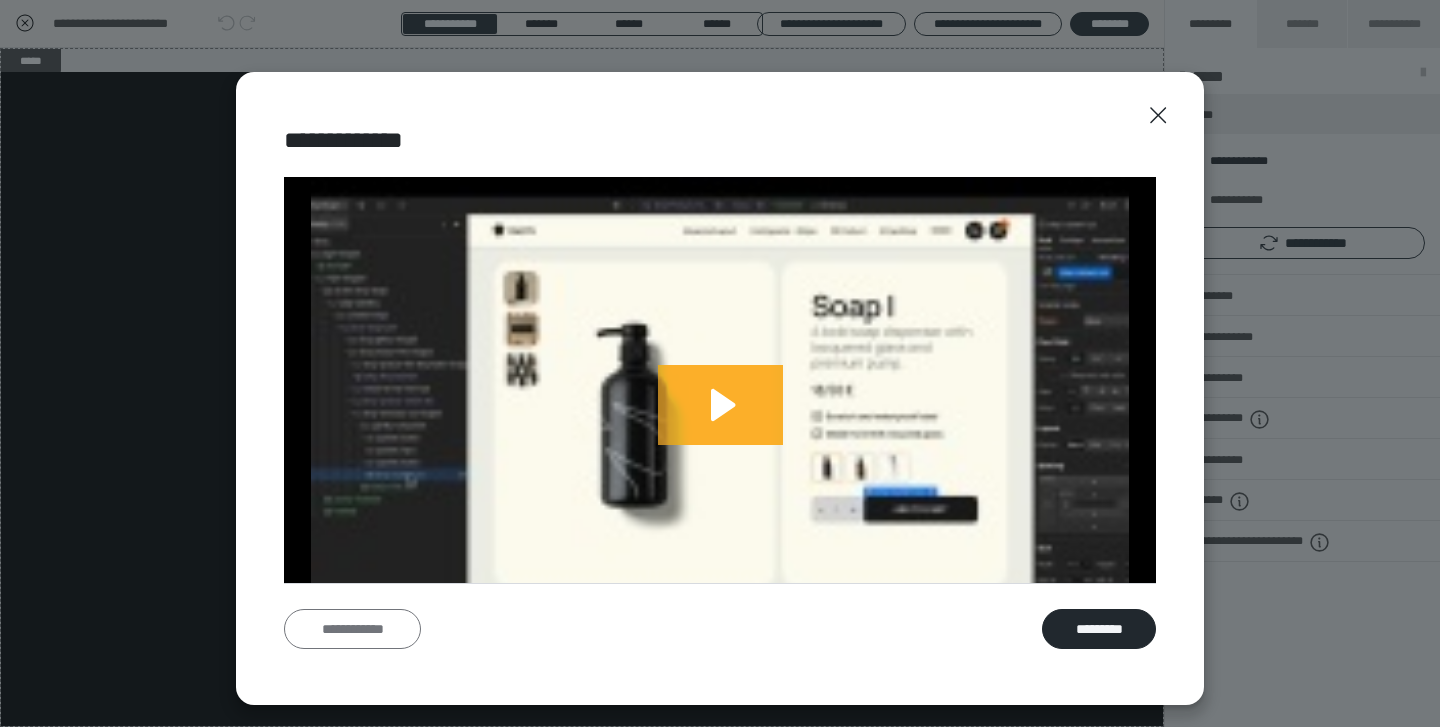 click on "**********" at bounding box center (352, 629) 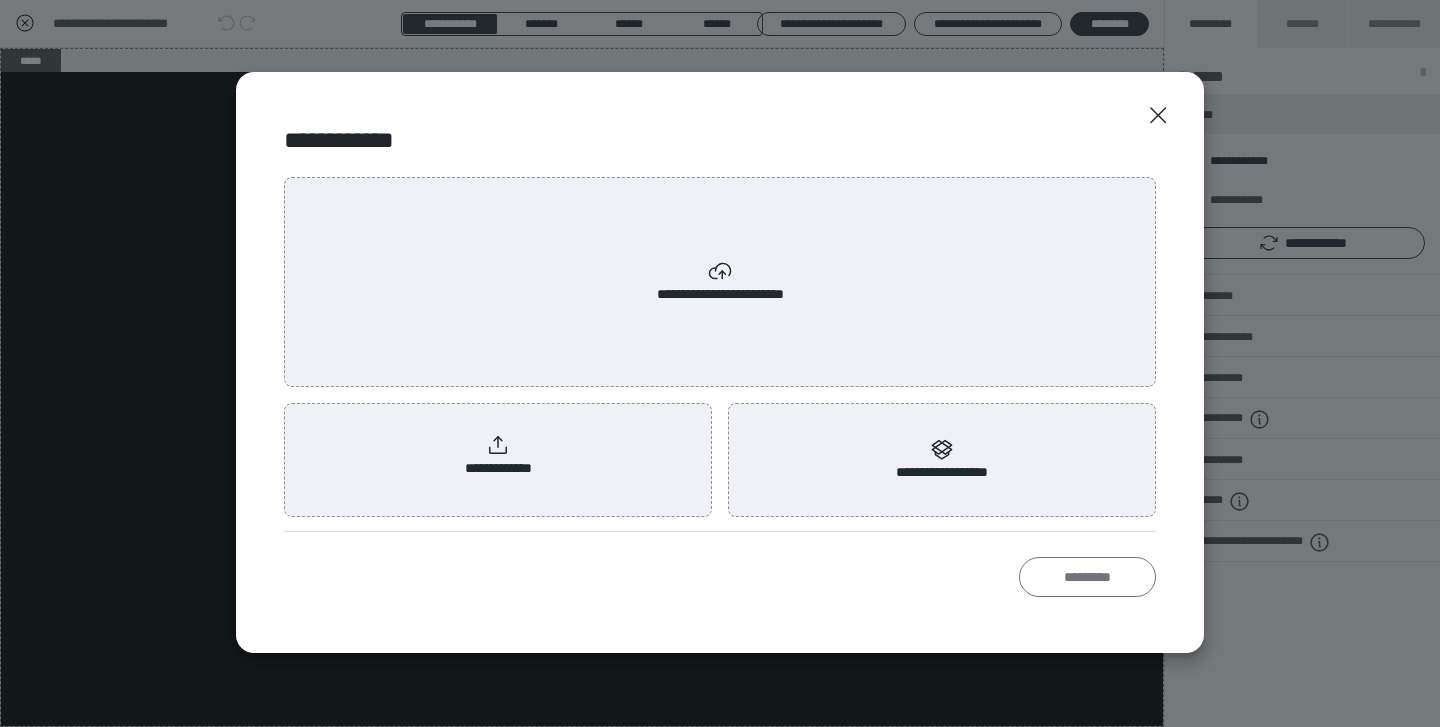 scroll, scrollTop: 0, scrollLeft: 0, axis: both 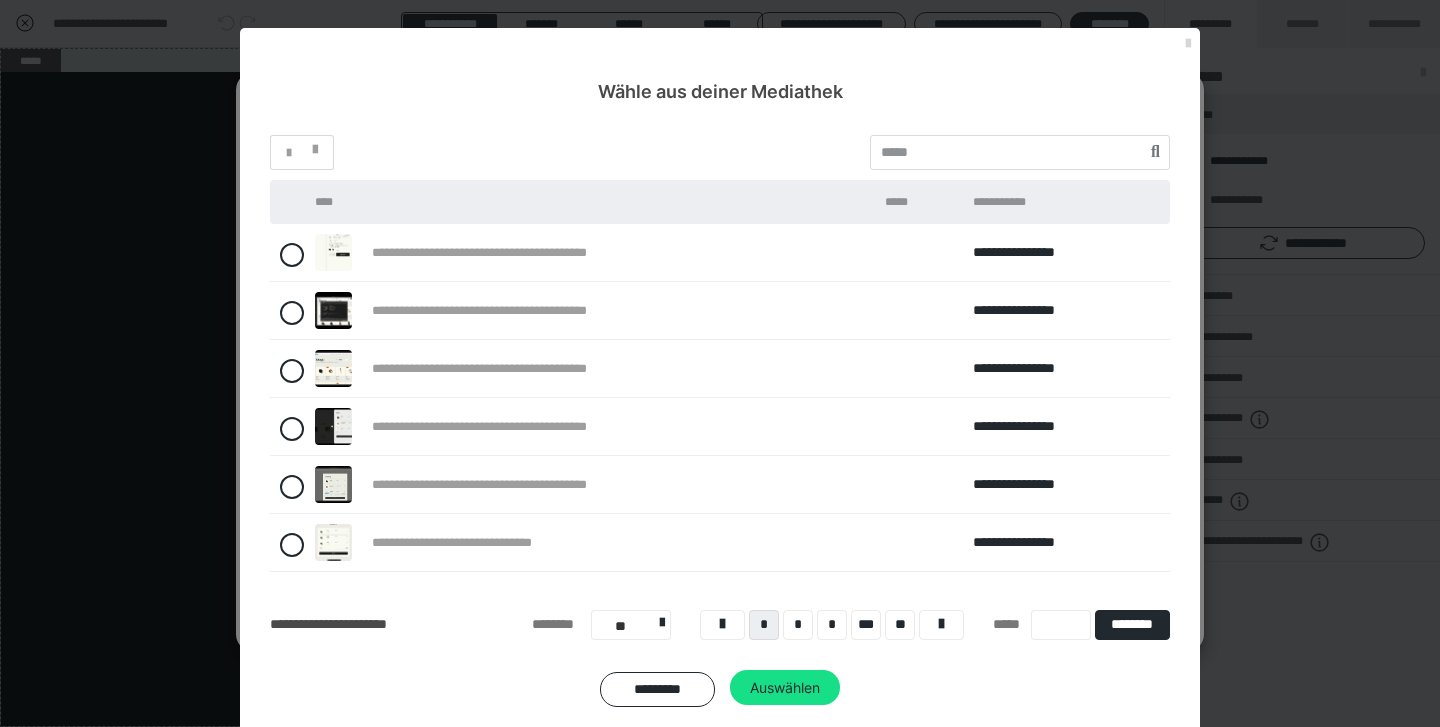 click at bounding box center [1188, 44] 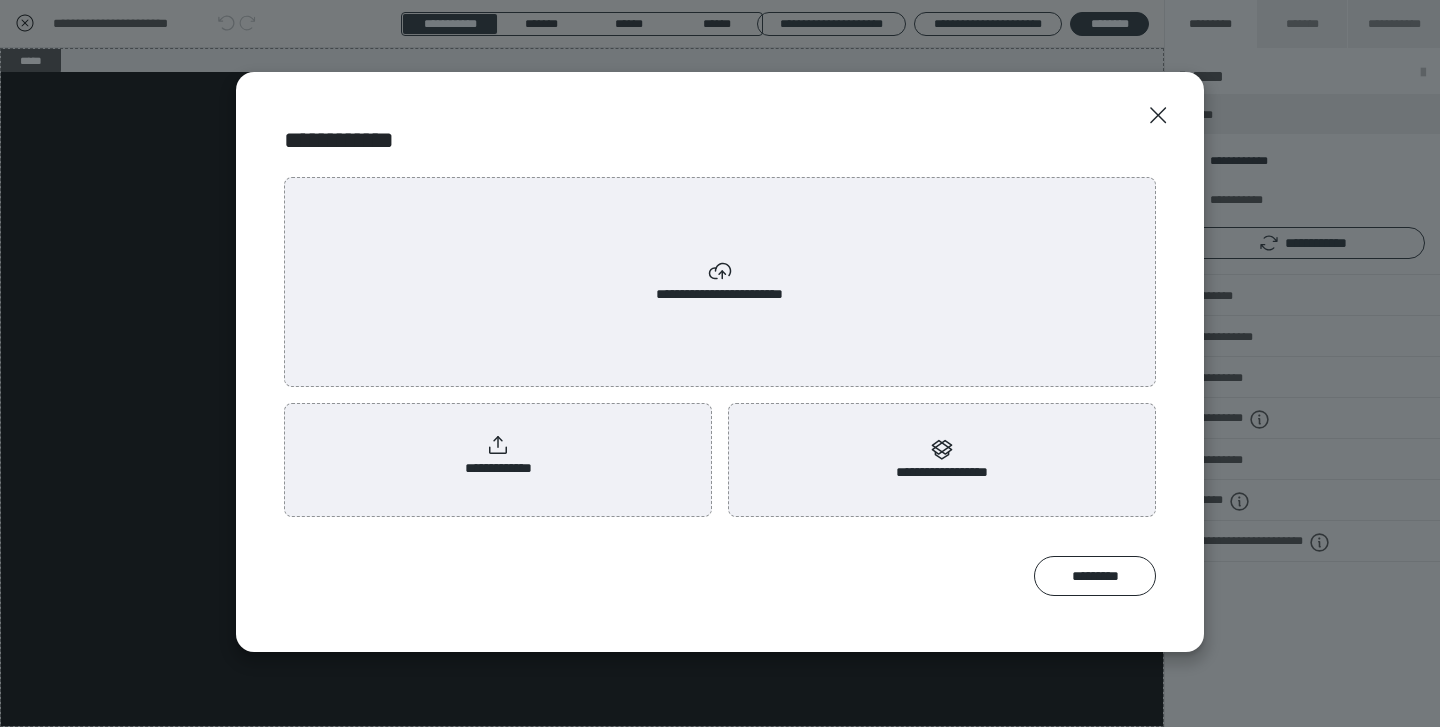 click on "**********" at bounding box center [942, 460] 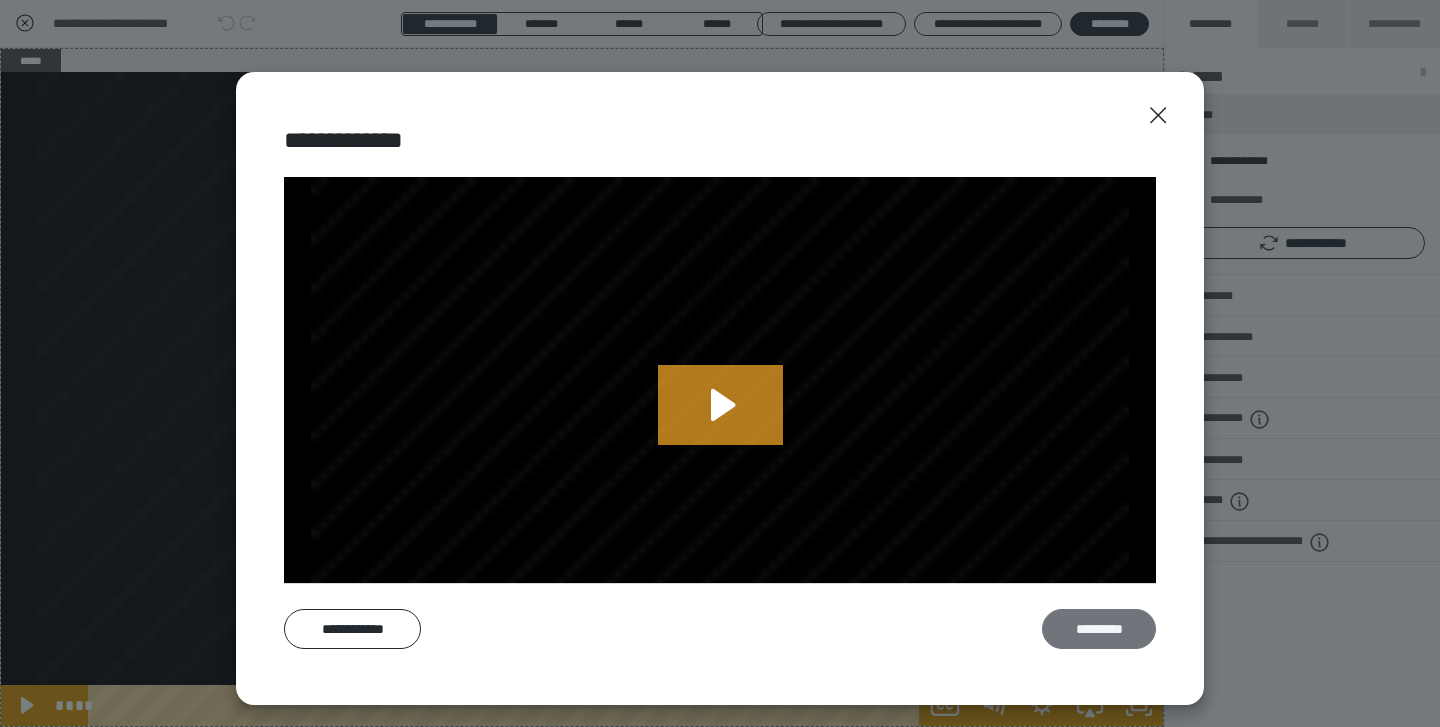 click on "*********" at bounding box center [1099, 629] 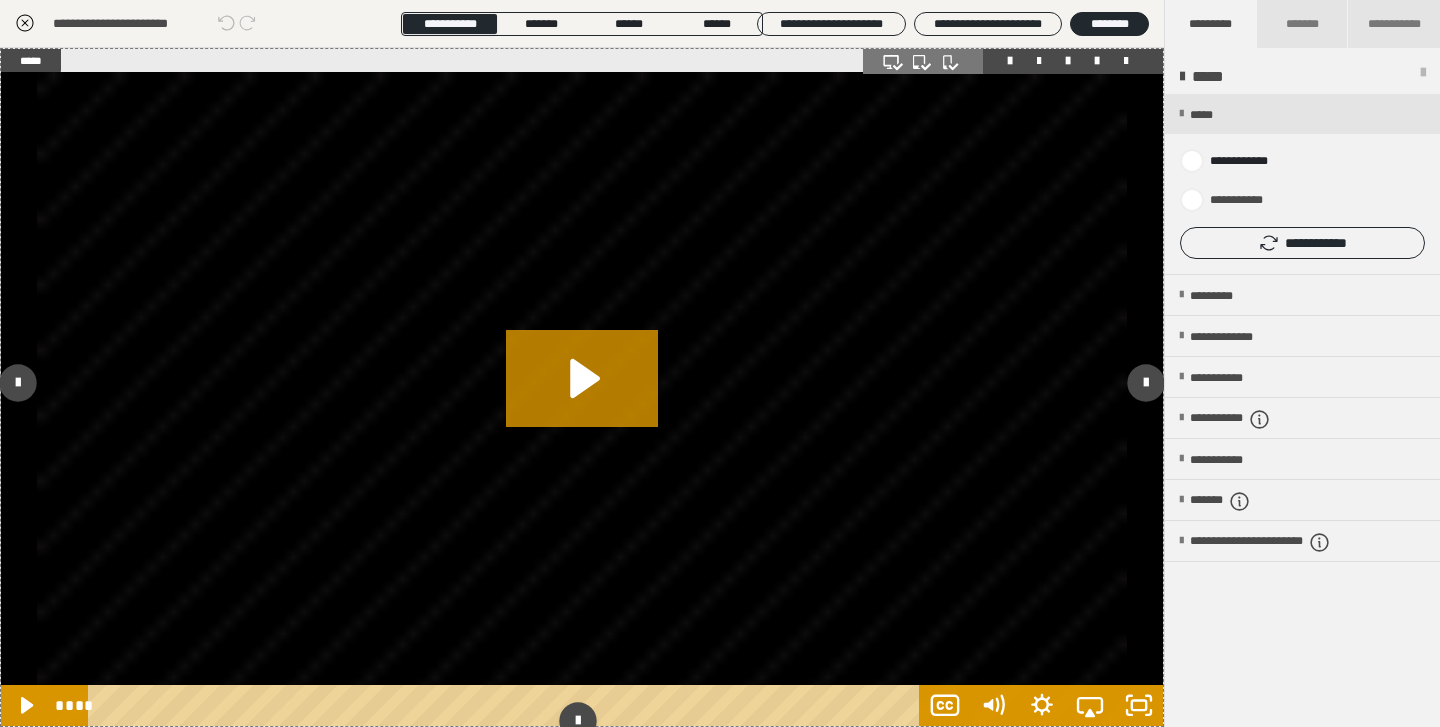 scroll, scrollTop: 0, scrollLeft: 0, axis: both 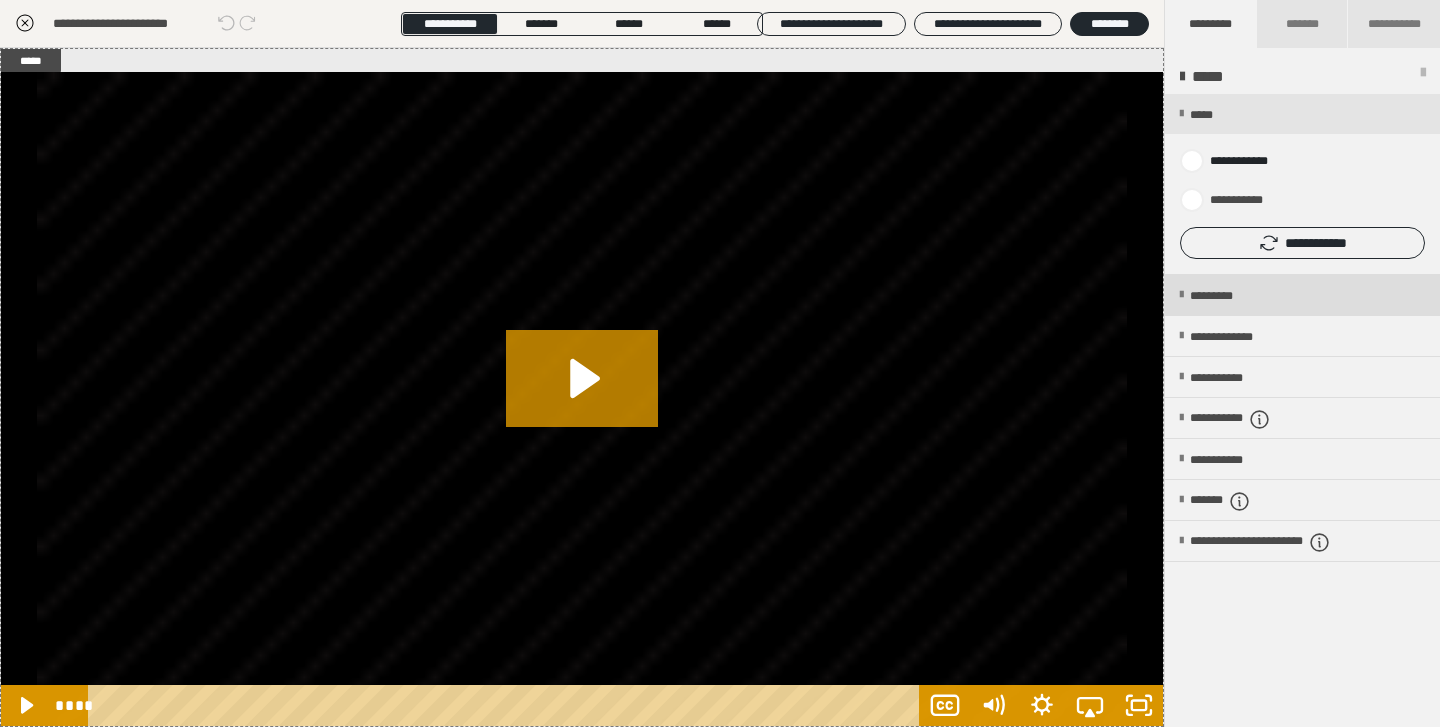 click on "*********" at bounding box center [1302, 295] 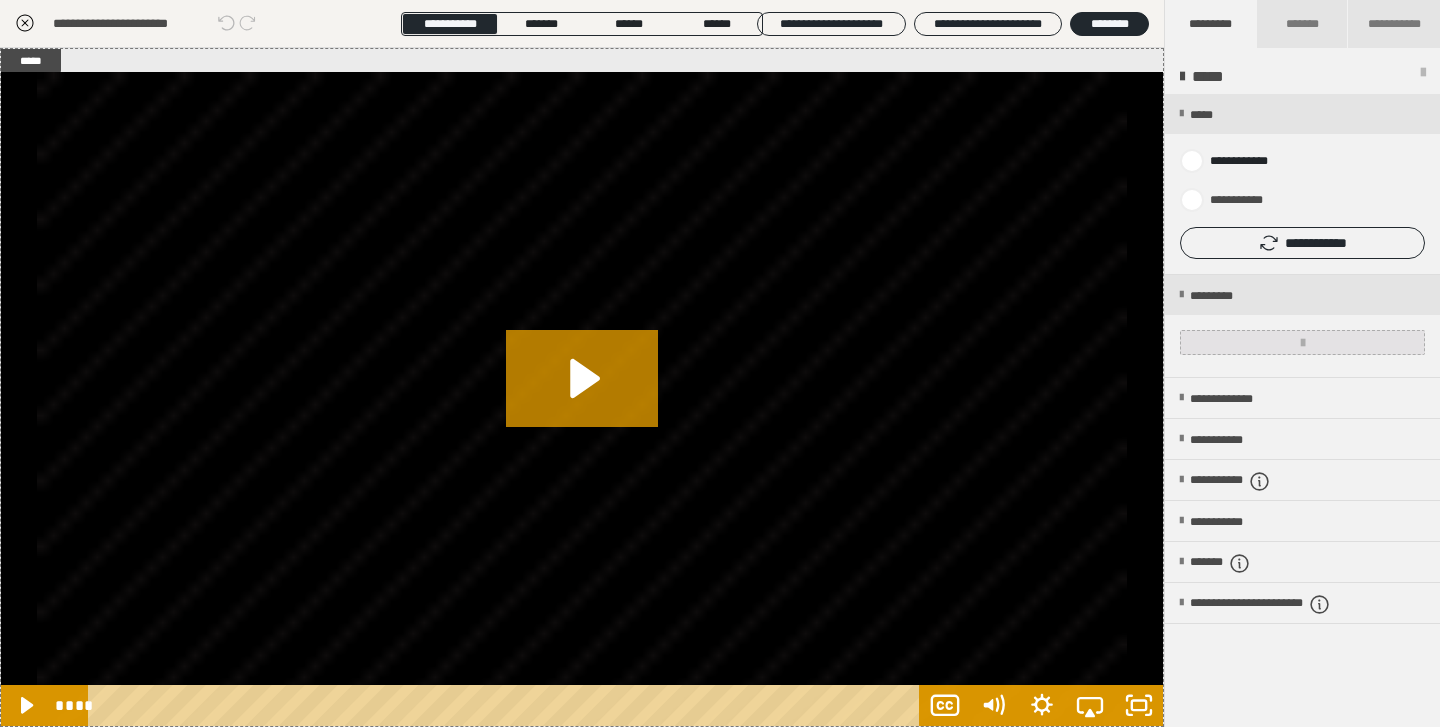 click at bounding box center (1302, 342) 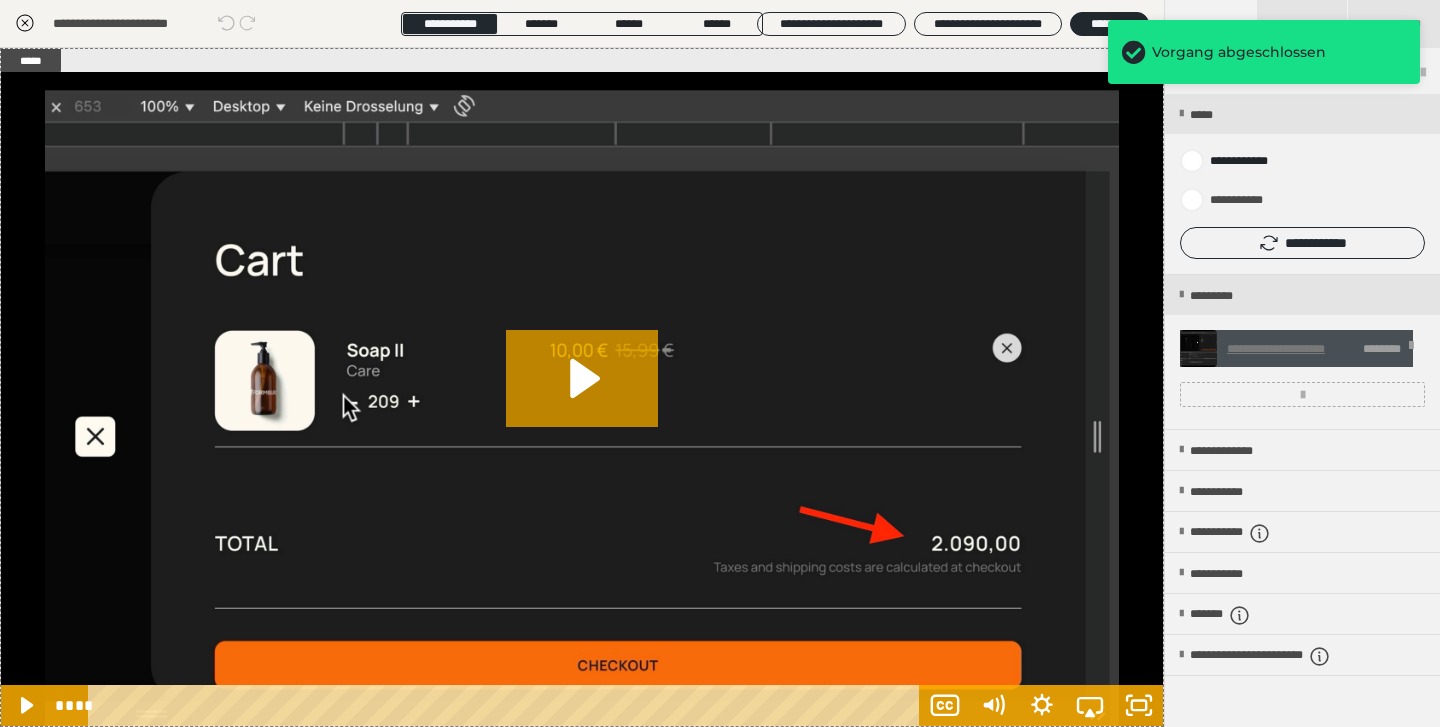 scroll, scrollTop: 0, scrollLeft: 0, axis: both 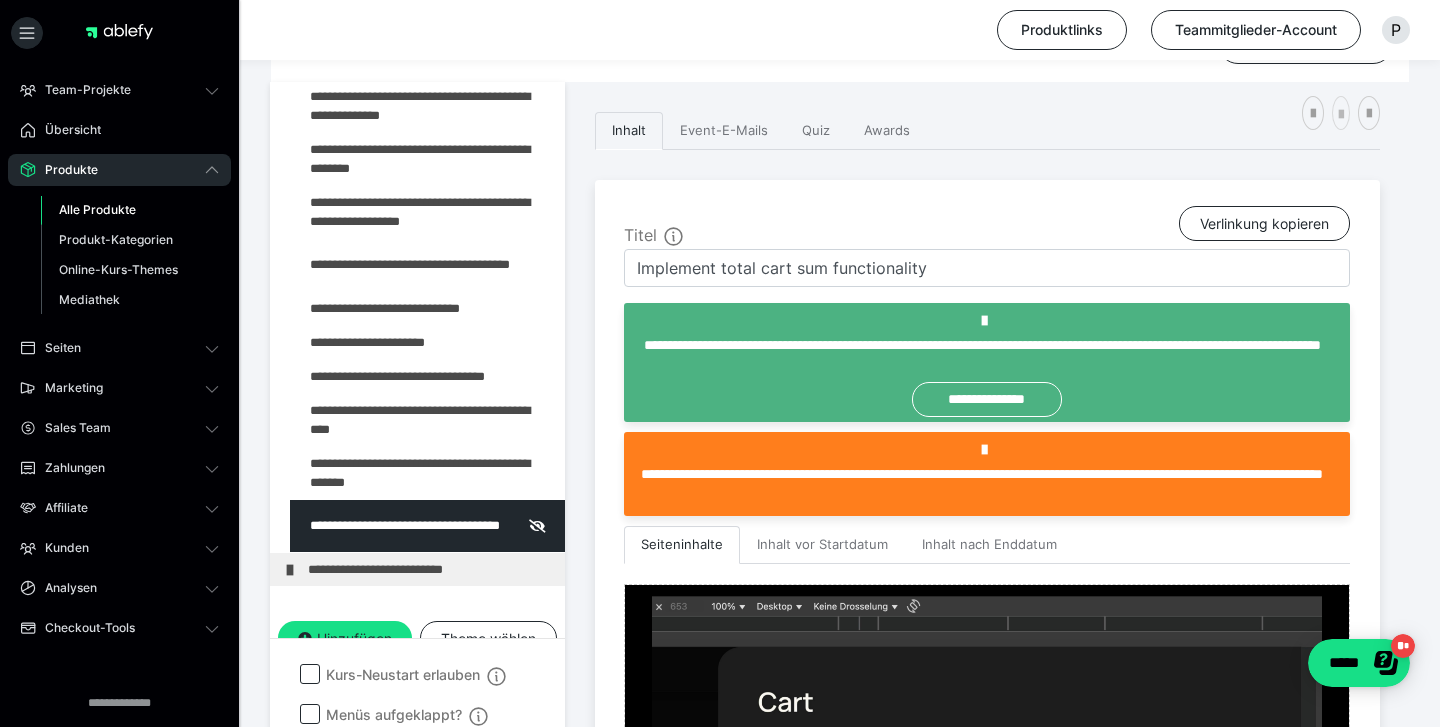 click at bounding box center [1341, 115] 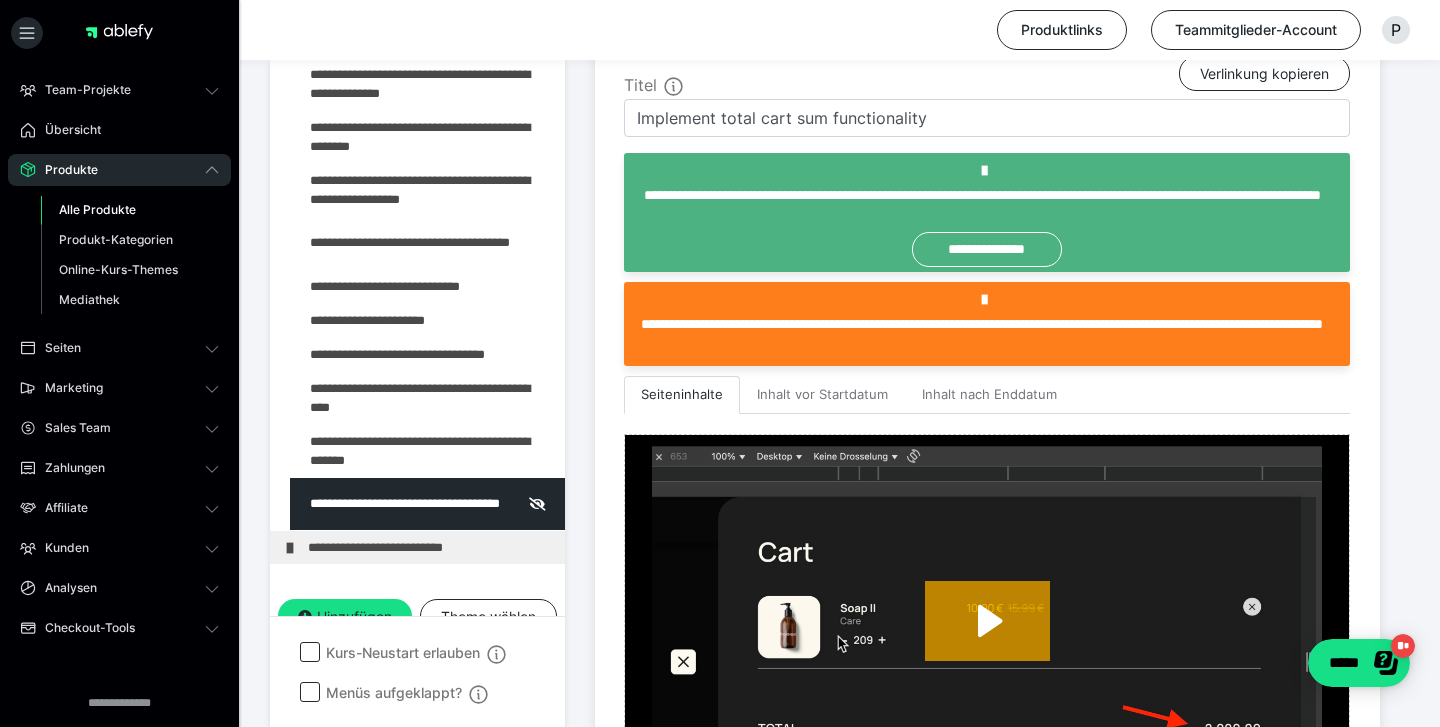 scroll, scrollTop: 532, scrollLeft: 0, axis: vertical 